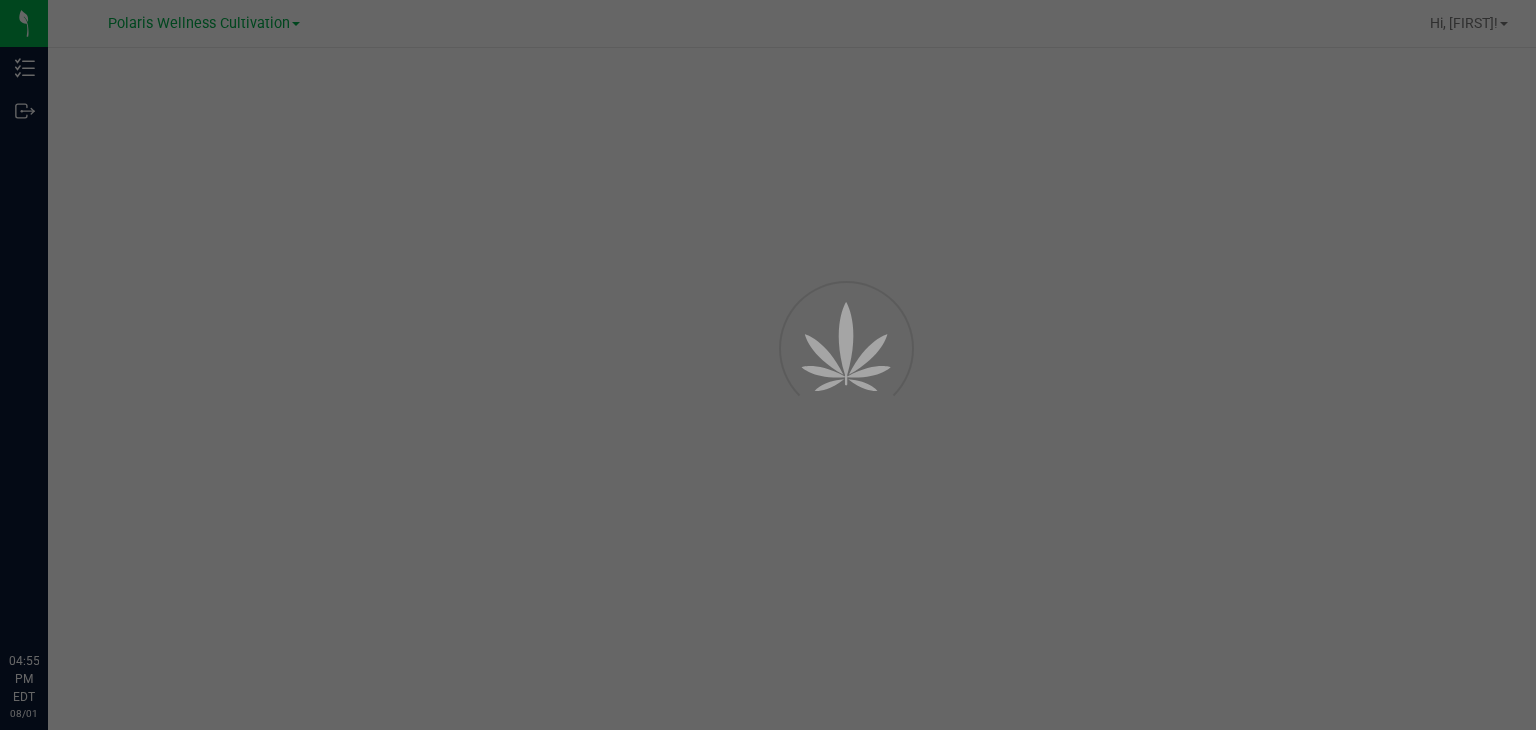 scroll, scrollTop: 0, scrollLeft: 0, axis: both 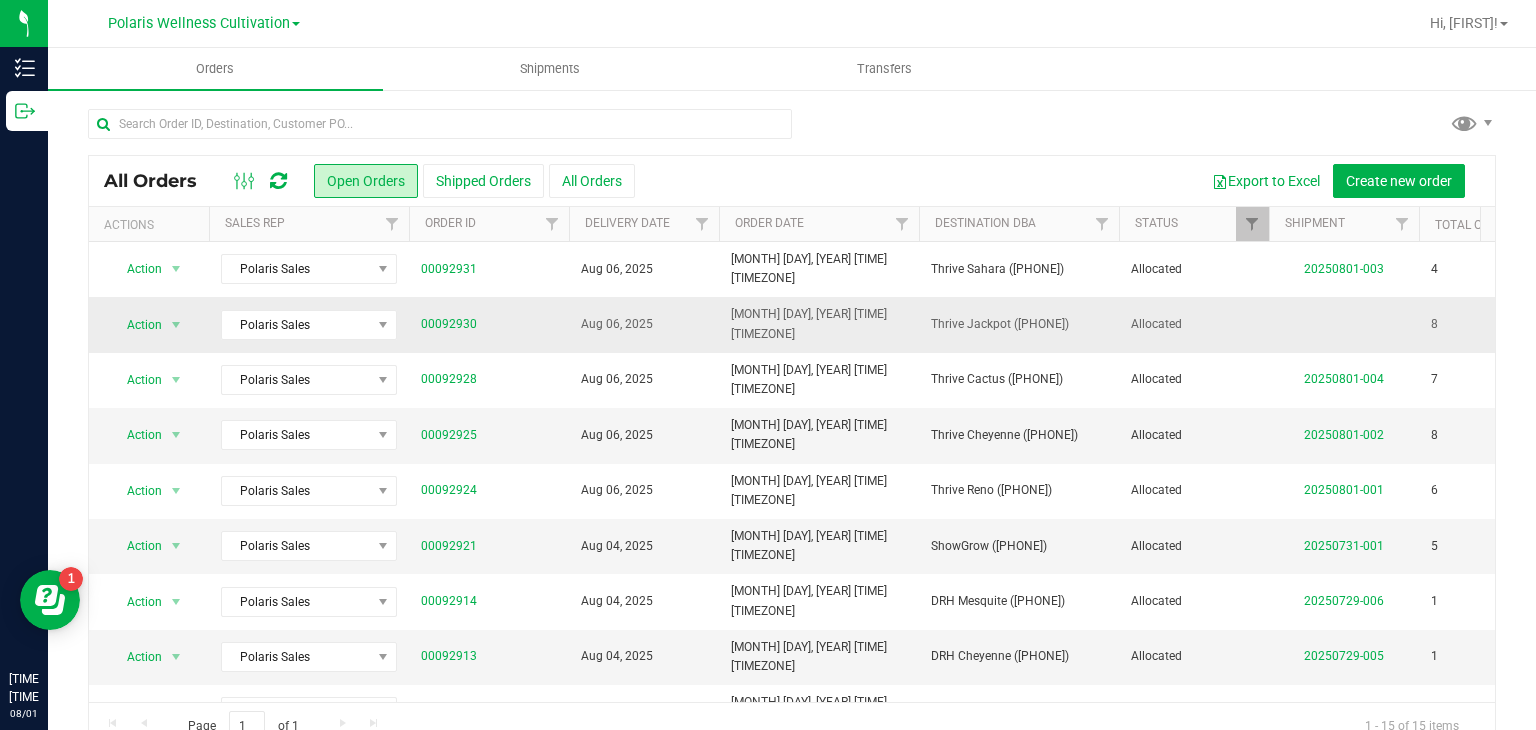 click on "Aug 06, 2025" at bounding box center [644, 324] 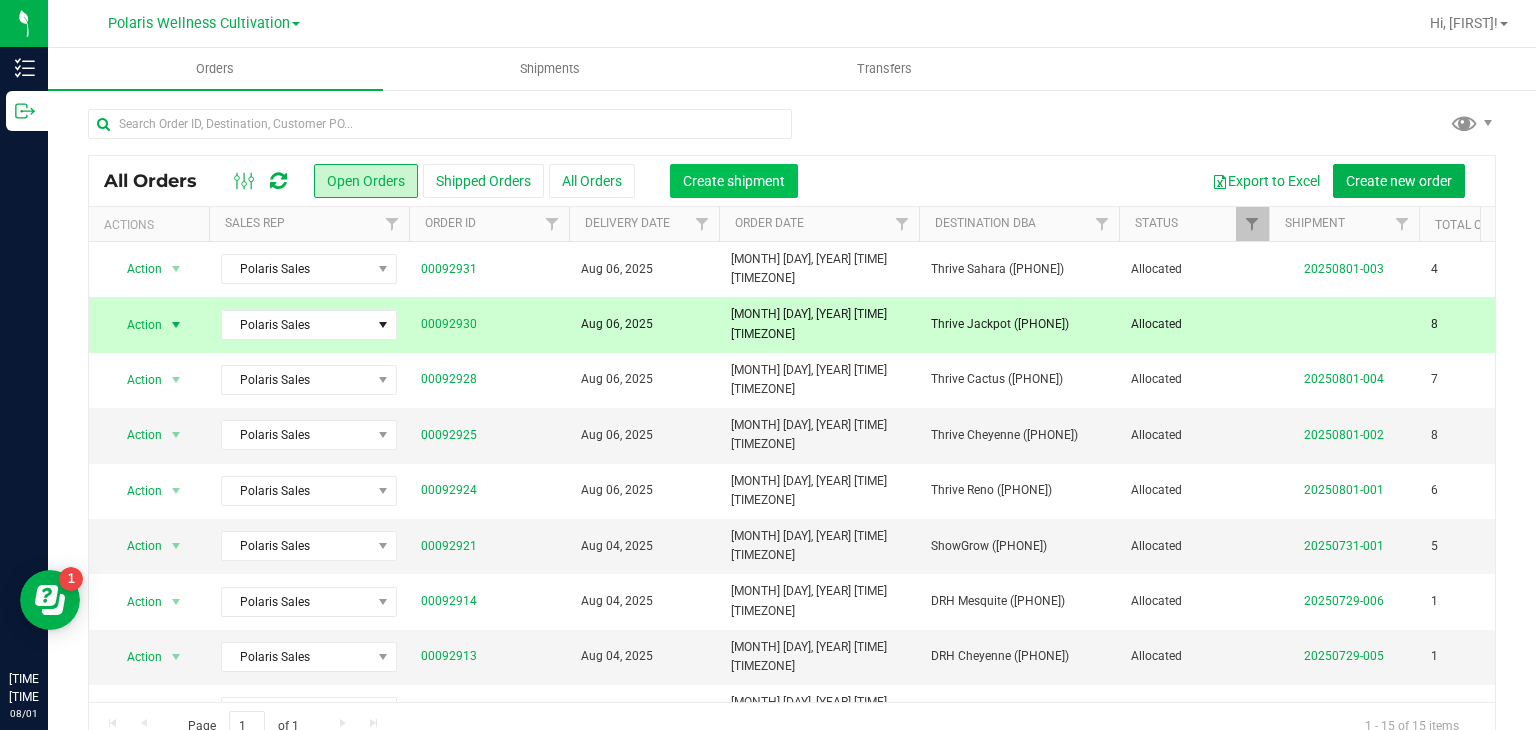 click on "Create shipment" at bounding box center [734, 181] 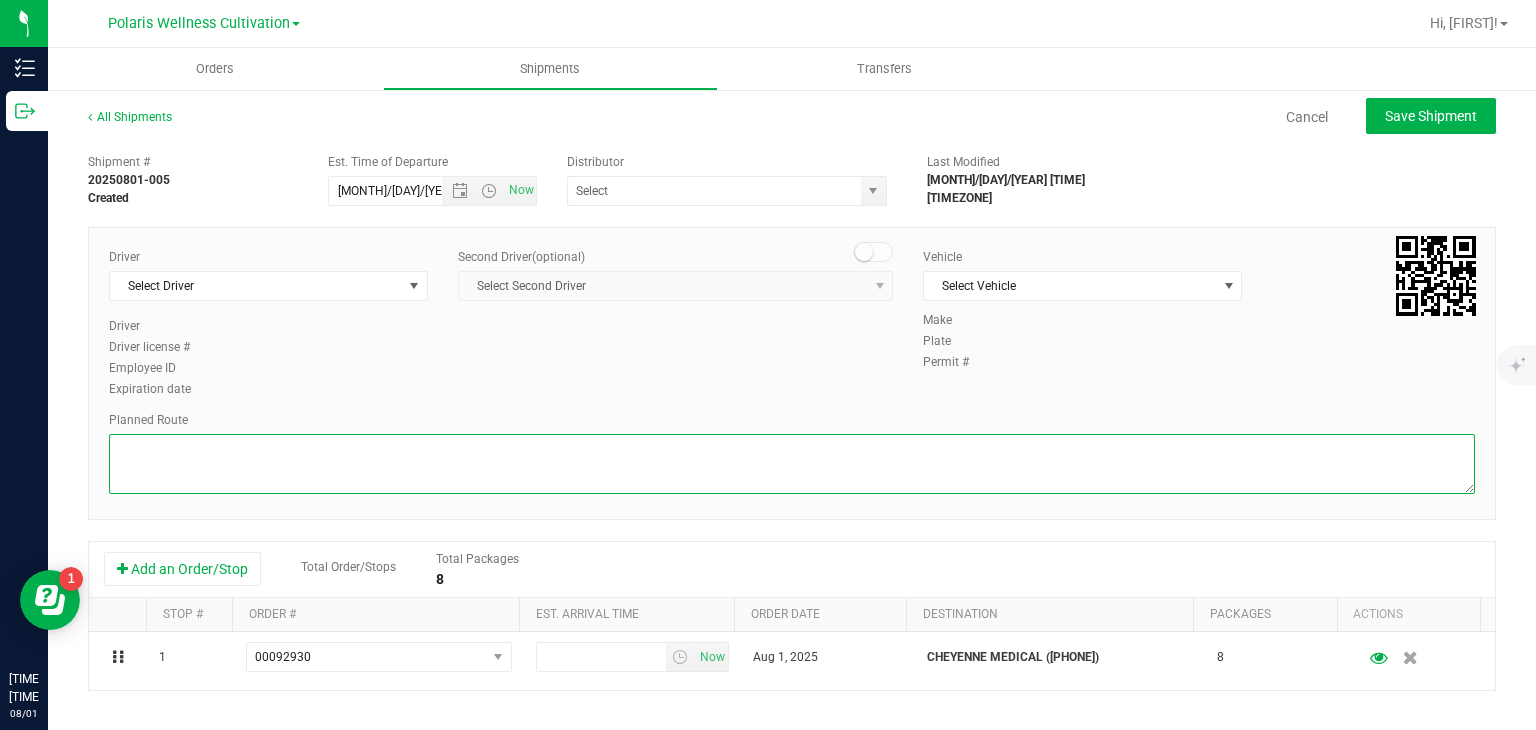 click at bounding box center [792, 464] 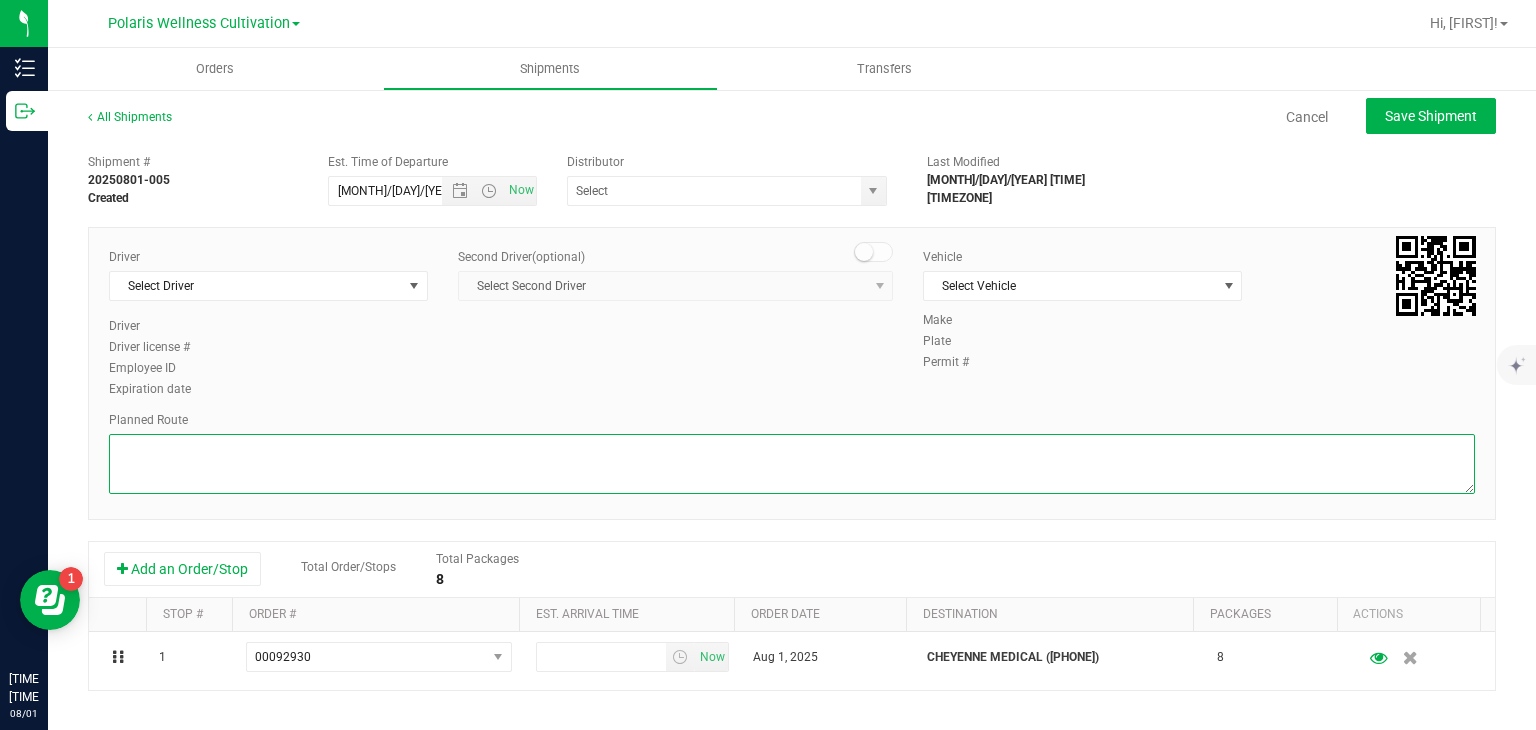 paste on "FOR JACKPOT
[NUMBER] [STREET]
Head north toward [STREET]
49 ft
Turn right toward [STREET]
69 ft
Turn left onto [STREET]
0.2 mi
Turn right onto [STREET] [STREET]
0.2 mi
Turn left onto [STREET] [STREET]
0.4 mi
Turn right onto [STREET] [STREET]
0.2 mi
Turn left to merge onto I-15 N toward Salt Lk
5.0 mi
Take exit 42A for US-95 N toward Reno/Martin L King
0.2 mi
Keep right, follow signs for Martin Luther King Blvd
0.8 mi
Keep right at the fork and merge onto N M.L.K. Blvd
Pass by Jack in the Box (on the right in 1.4 mi)
2.9 mi
Turn left onto [STREET] [STREET]
0.9 mi
Turn left at [NAME]
108 ft
Slight right
Destination will be on the left
72 ft
Thrive Cannabis Marketplace, [NUMBER] [STREET] #[NUMBER], [CITY], [STATE] [POSTAL_CODE]" 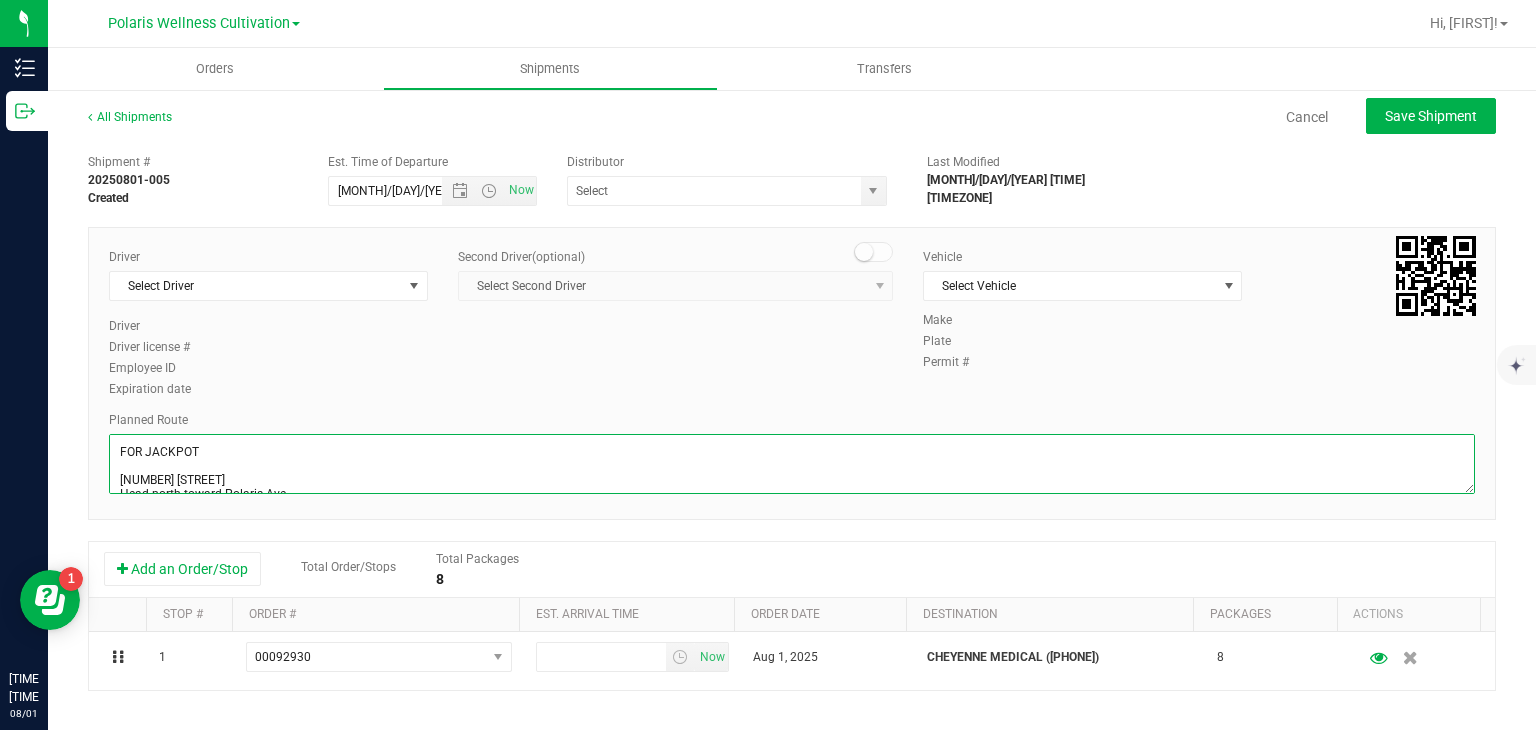 scroll, scrollTop: 412, scrollLeft: 0, axis: vertical 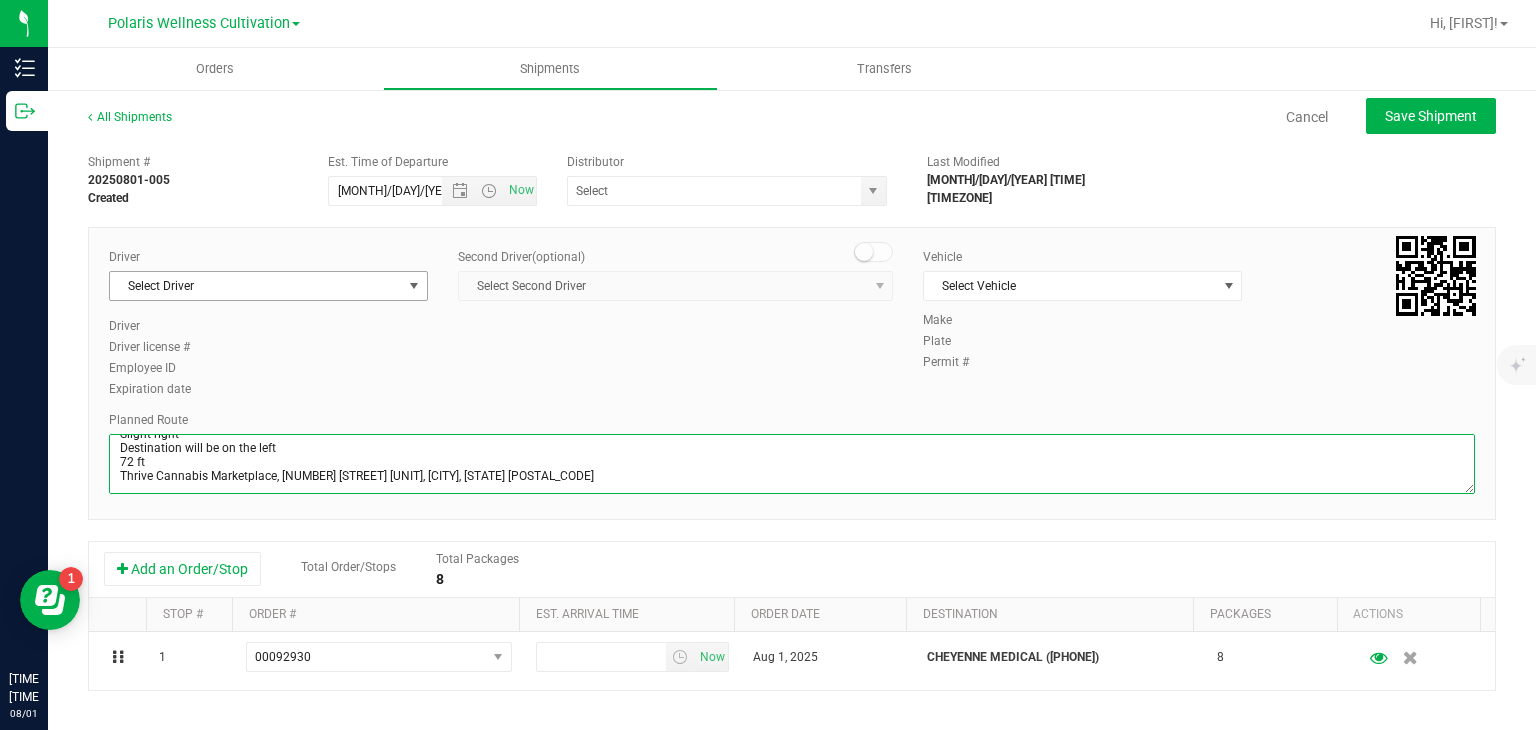 type on "FOR JACKPOT
[NUMBER] [STREET]
Head north toward [STREET]
49 ft
Turn right toward [STREET]
69 ft
Turn left onto [STREET]
0.2 mi
Turn right onto [STREET] [STREET]
0.2 mi
Turn left onto [STREET] [STREET]
0.4 mi
Turn right onto [STREET] [STREET]
0.2 mi
Turn left to merge onto I-15 N toward Salt Lk
5.0 mi
Take exit 42A for US-95 N toward Reno/Martin L King
0.2 mi
Keep right, follow signs for Martin Luther King Blvd
0.8 mi
Keep right at the fork and merge onto N M.L.K. Blvd
Pass by Jack in the Box (on the right in 1.4 mi)
2.9 mi
Turn left onto [STREET] [STREET]
0.9 mi
Turn left at [NAME]
108 ft
Slight right
Destination will be on the left
72 ft
Thrive Cannabis Marketplace, [NUMBER] [STREET] #[NUMBER], [CITY], [STATE] [POSTAL_CODE]" 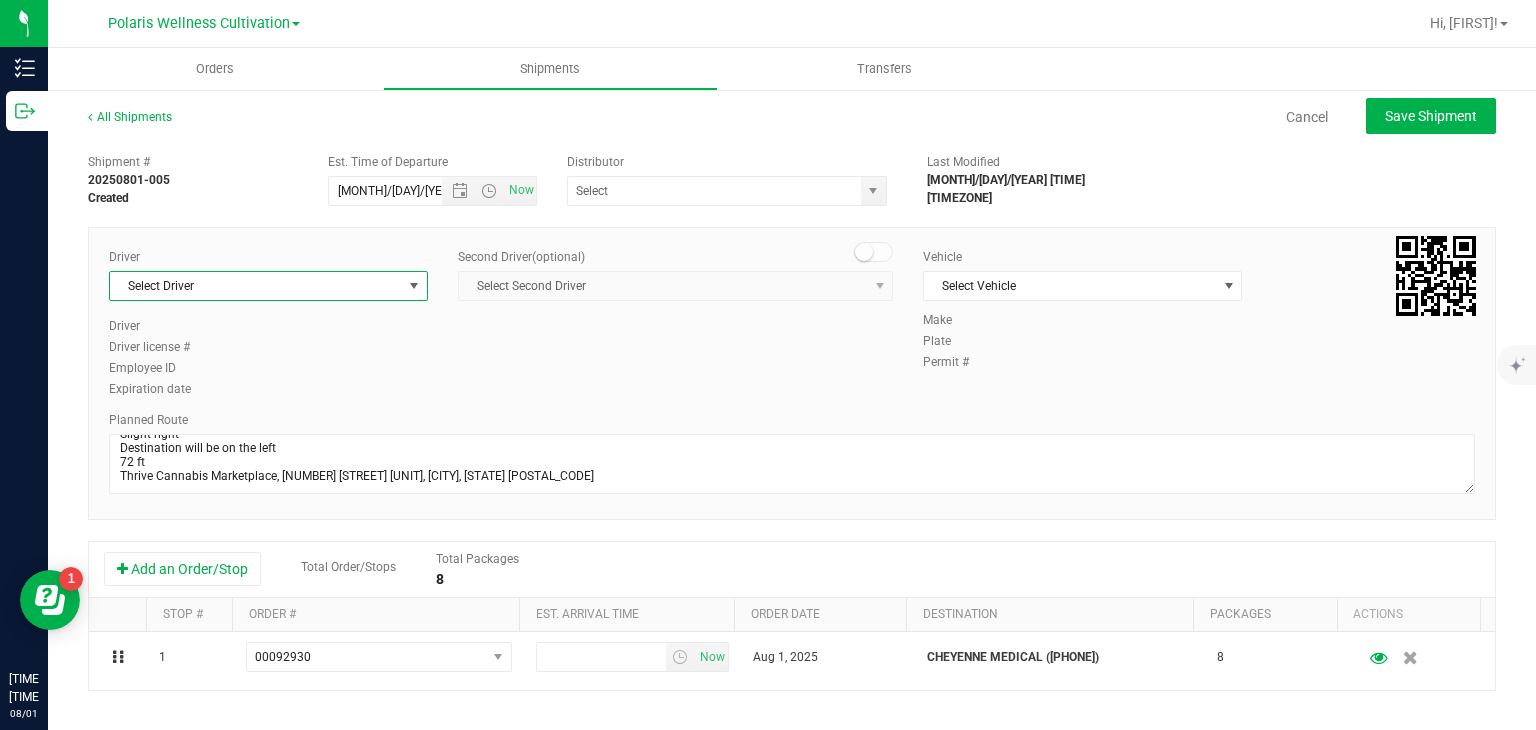 click at bounding box center [414, 286] 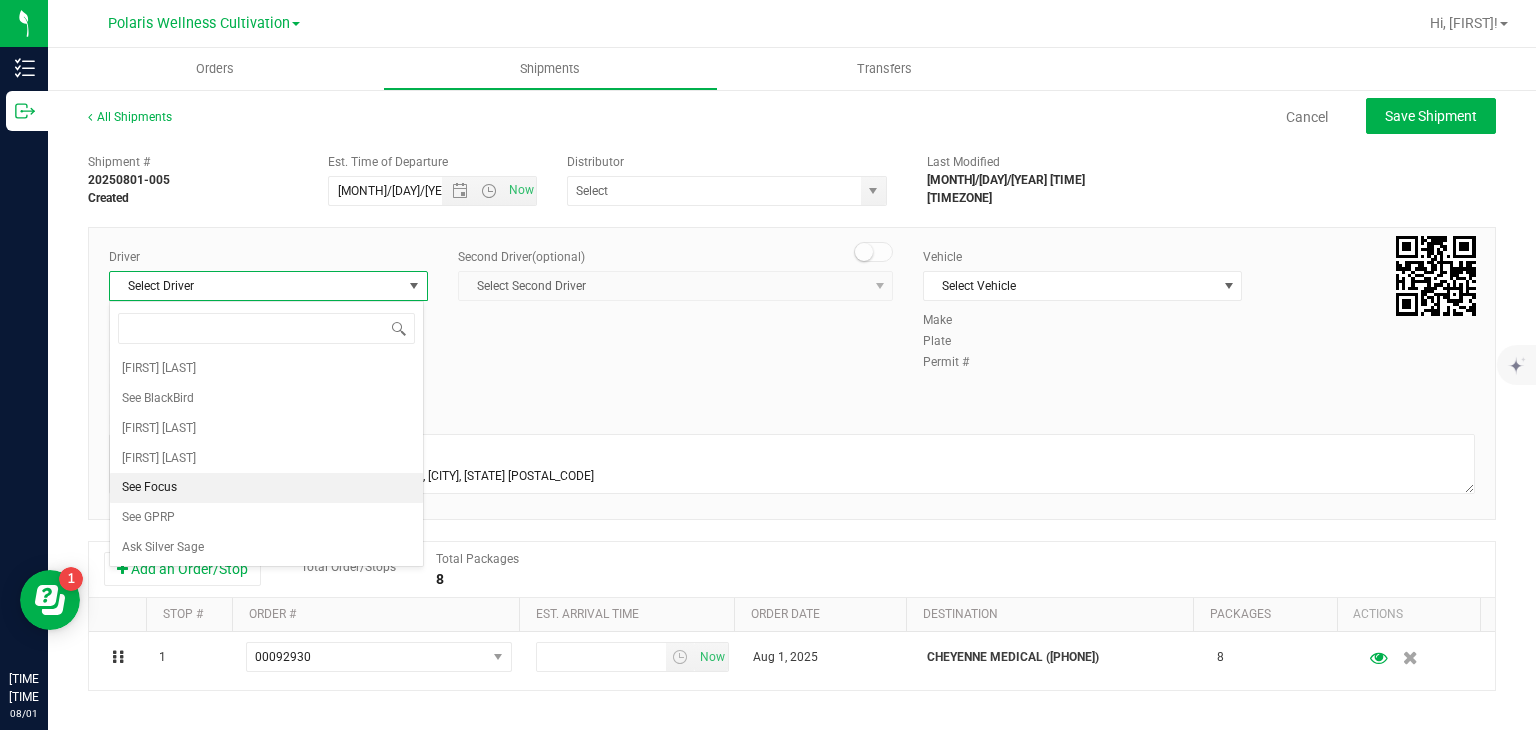 click on "See Focus" at bounding box center (266, 488) 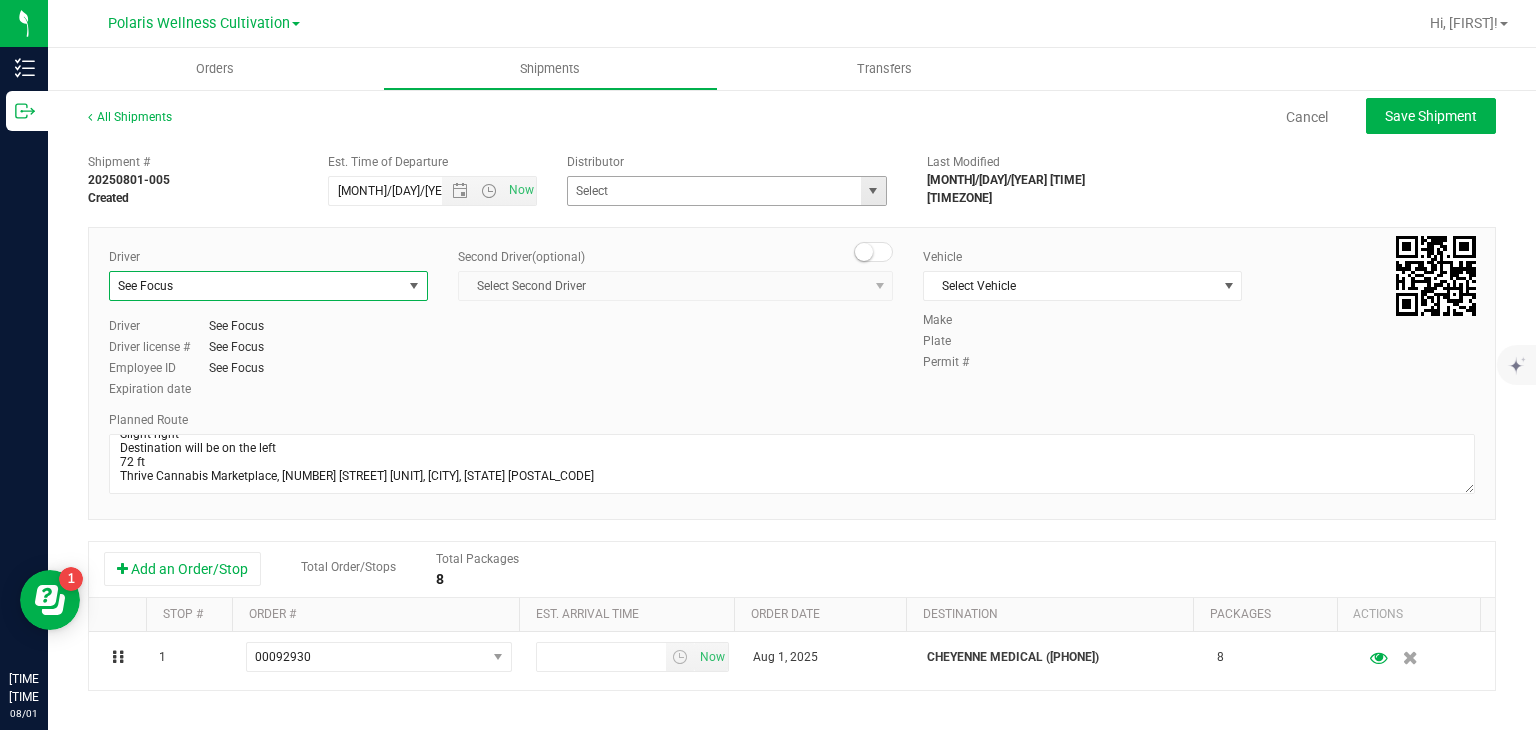click at bounding box center (873, 191) 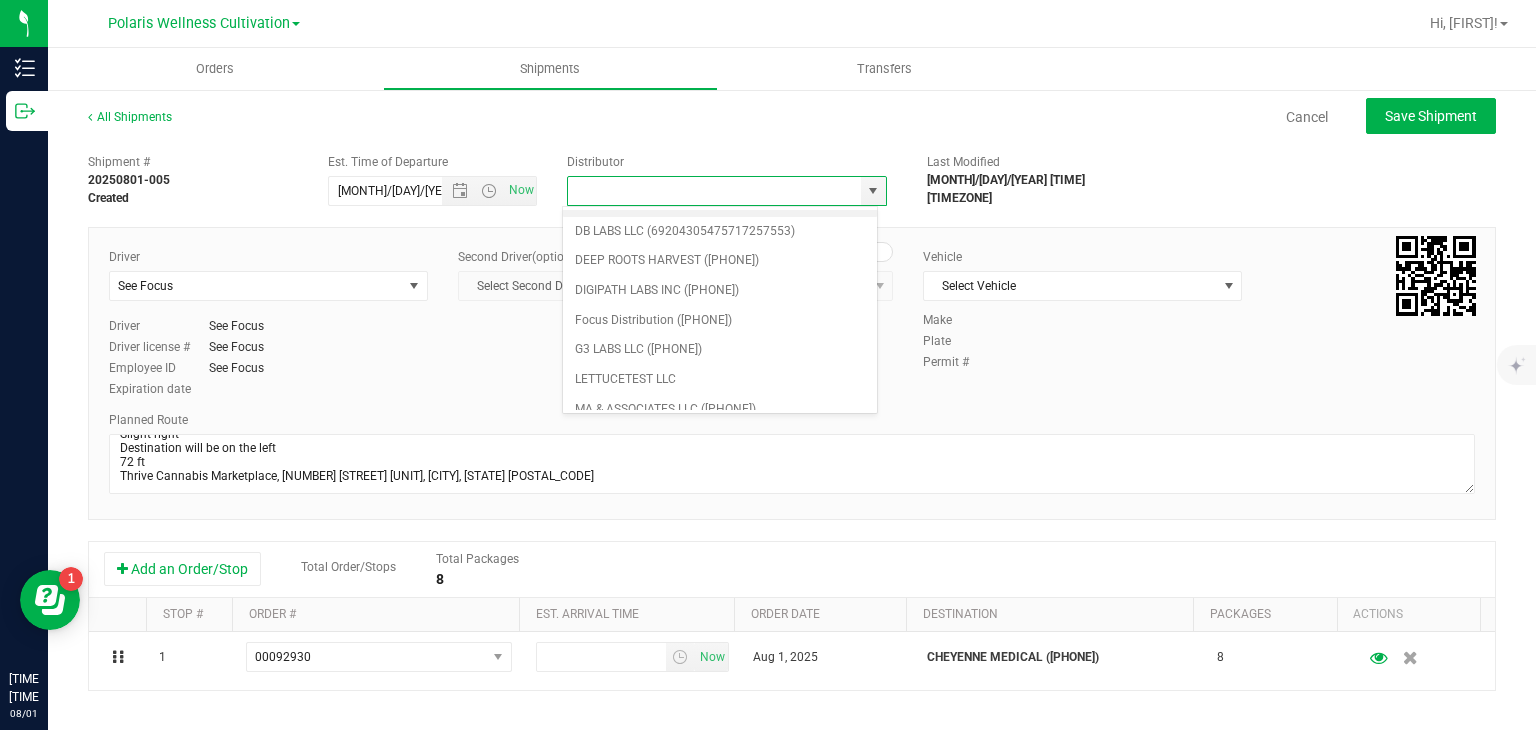 scroll, scrollTop: 88, scrollLeft: 0, axis: vertical 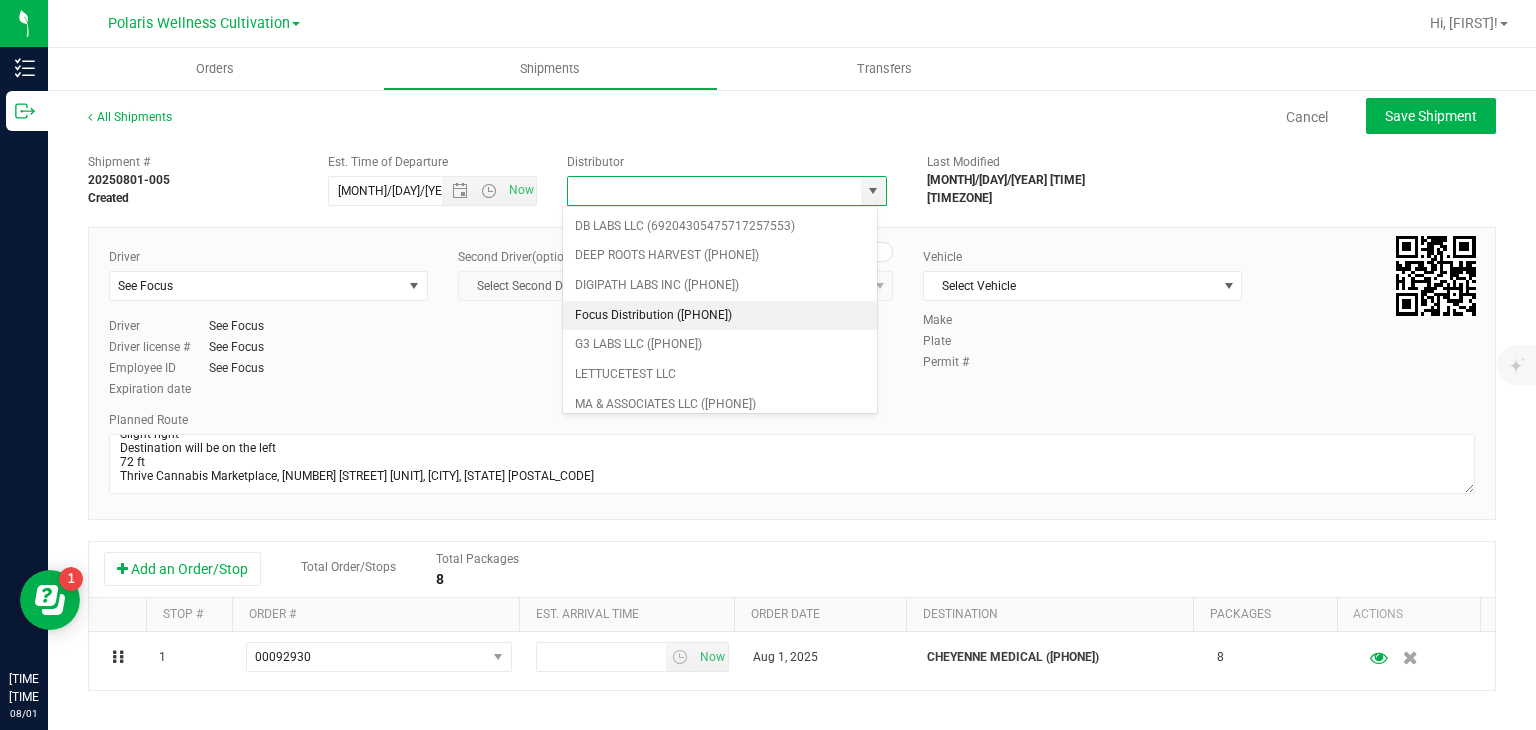 click on "Focus Distribution ([NUMBER])" at bounding box center (720, 316) 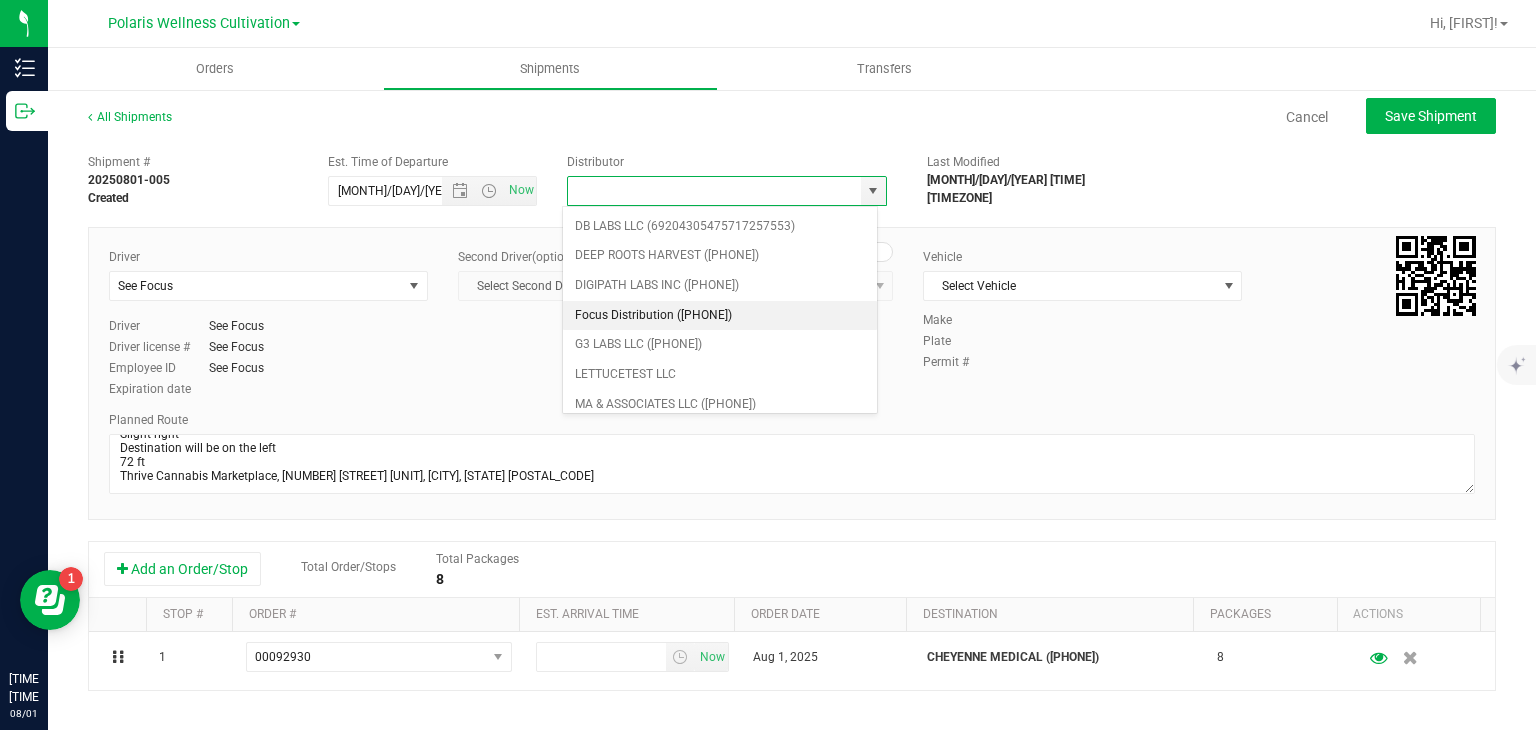 type on "Focus Distribution ([NUMBER])" 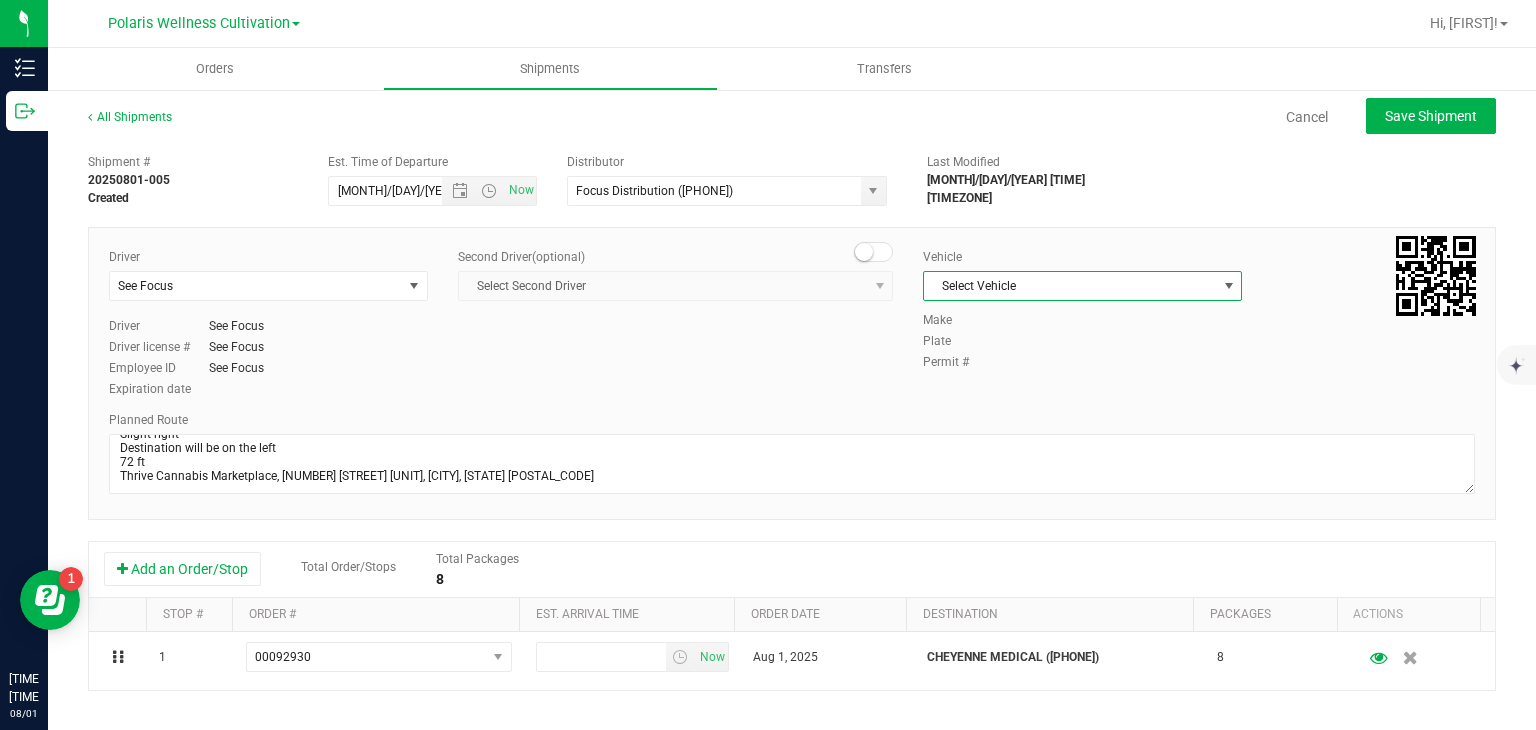 click on "Select Vehicle" at bounding box center [1070, 286] 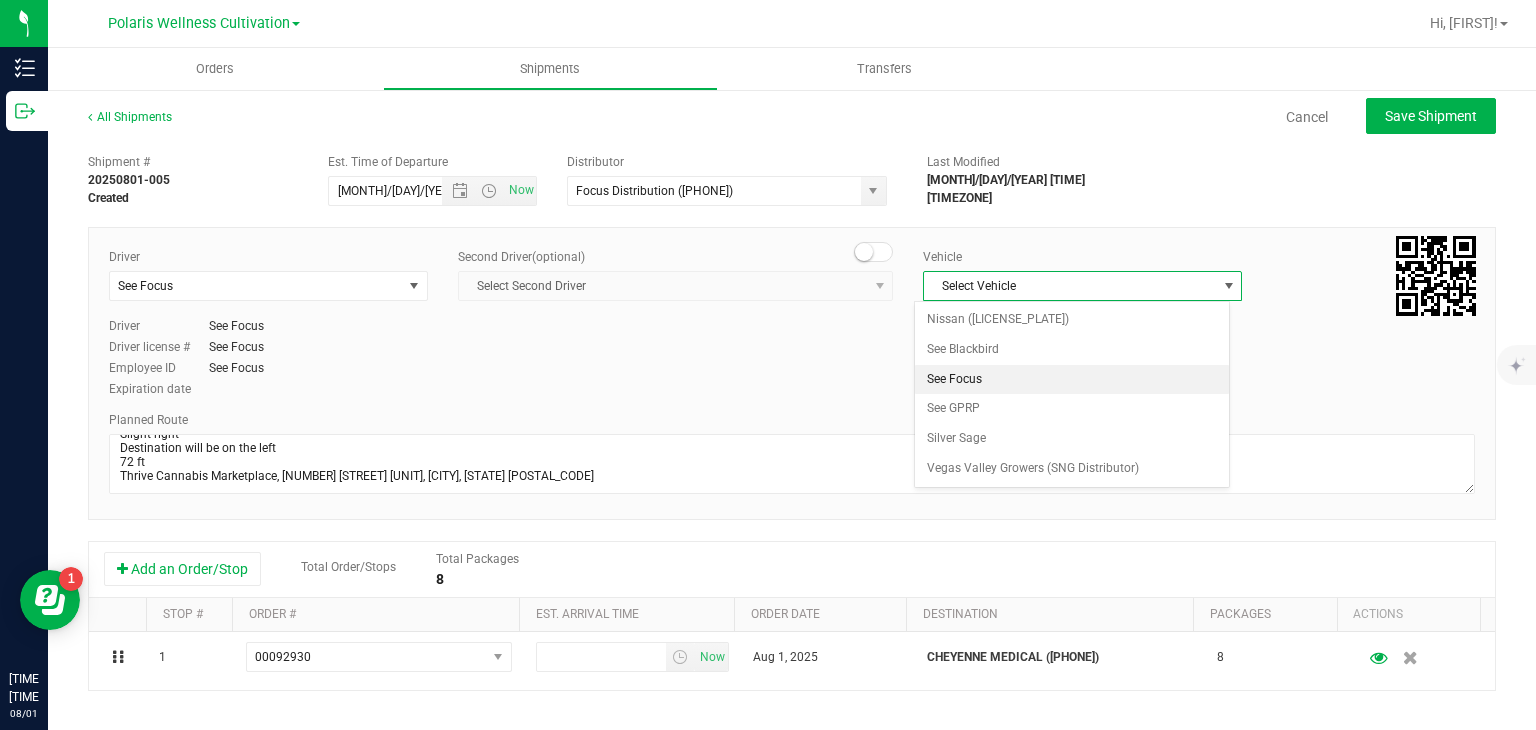click on "See Focus" at bounding box center [1071, 380] 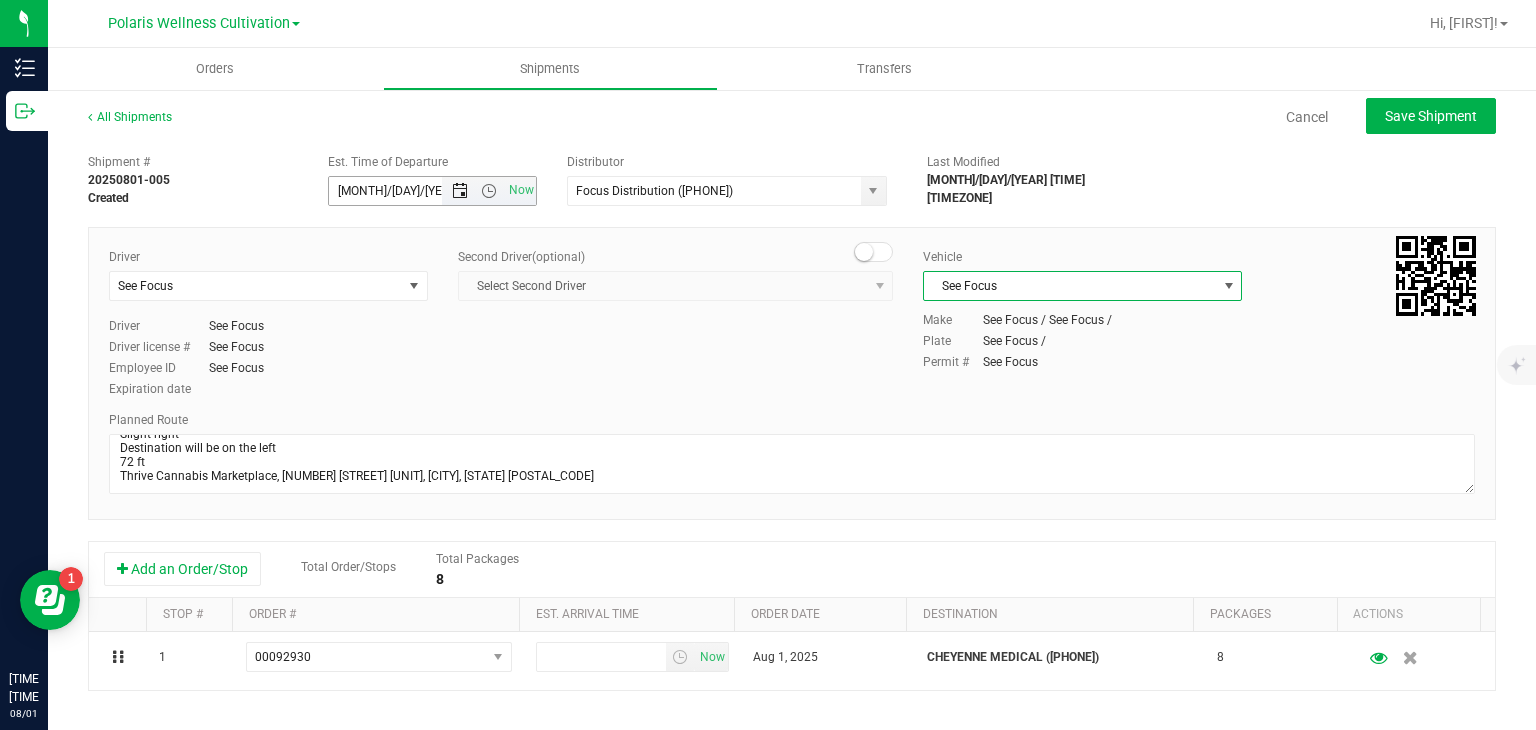 click at bounding box center [460, 191] 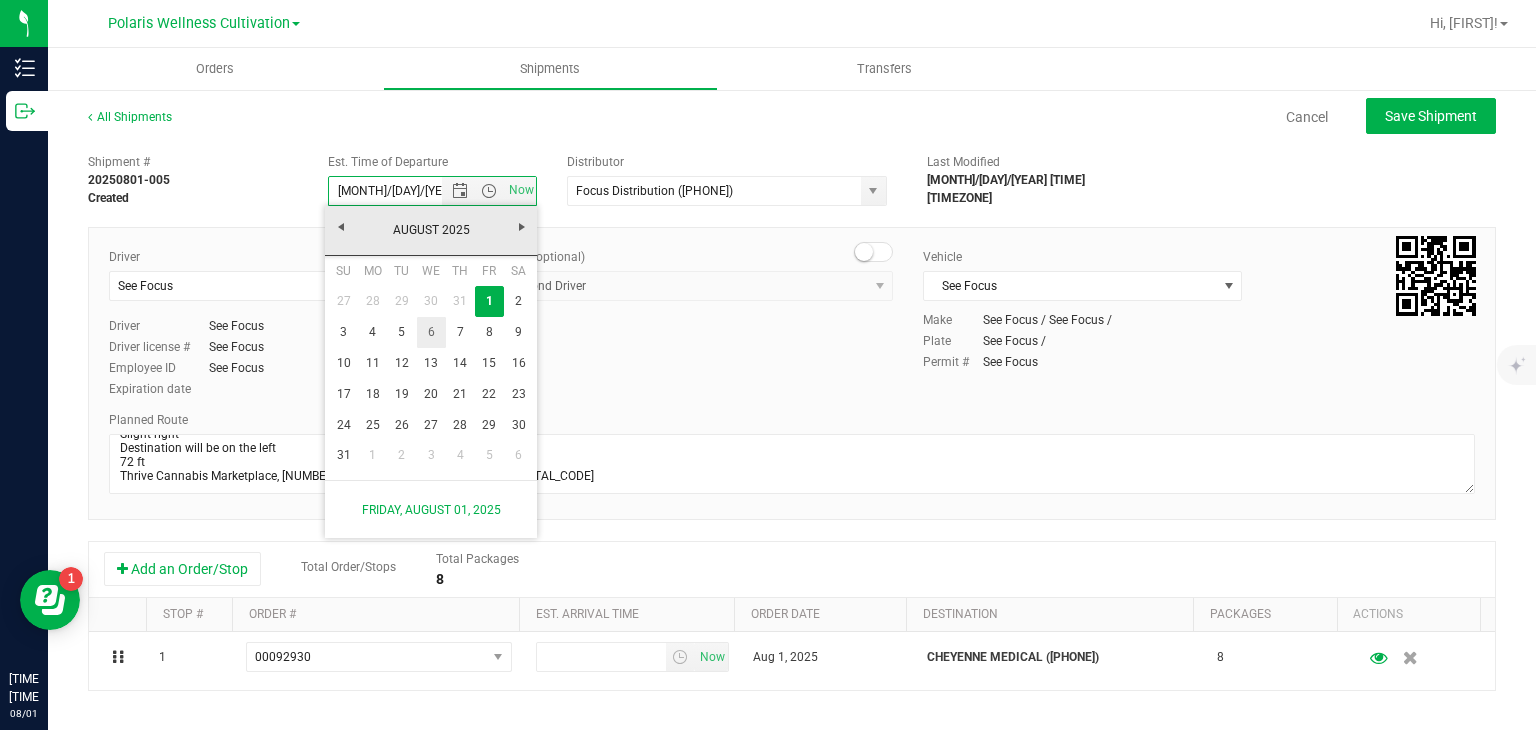 click on "6" at bounding box center [431, 332] 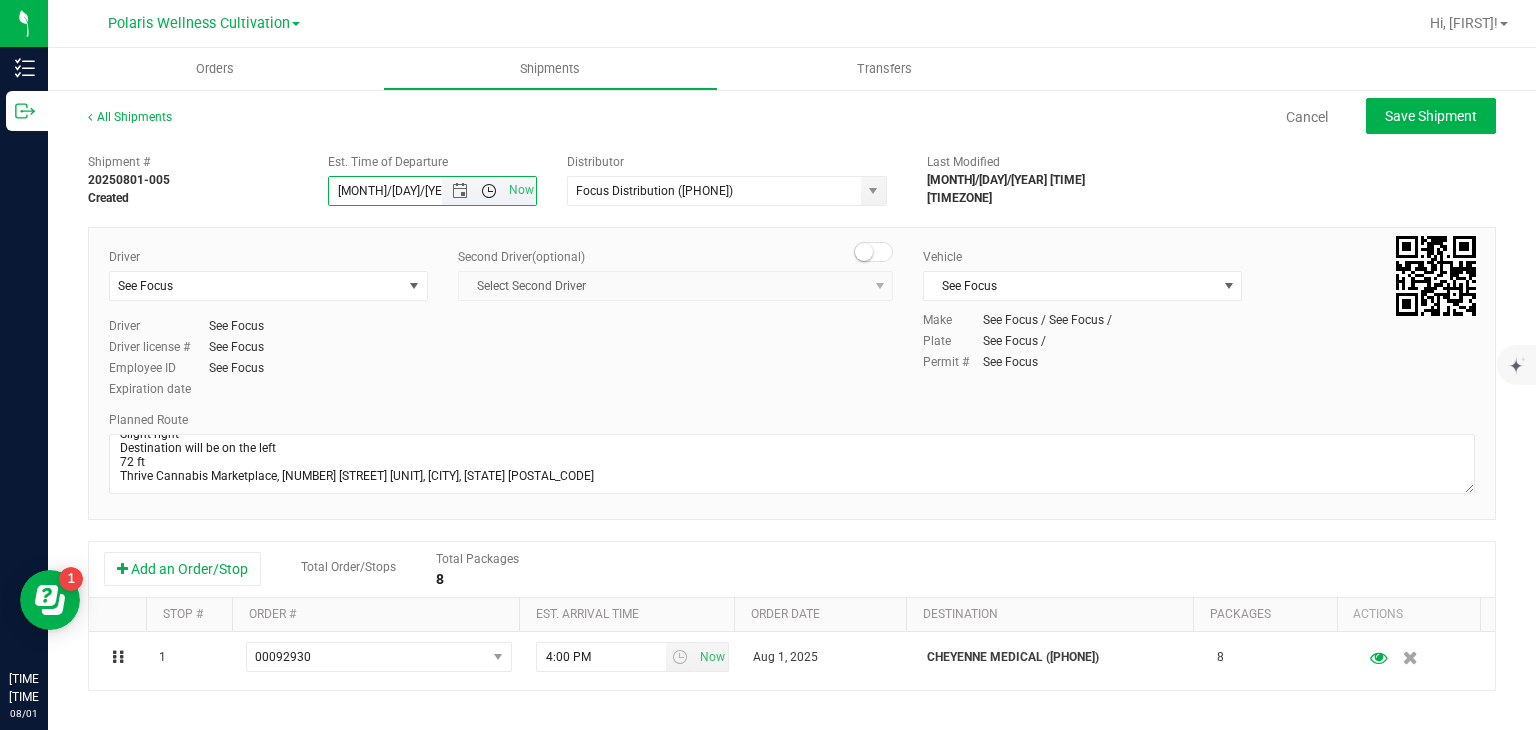 click at bounding box center (489, 191) 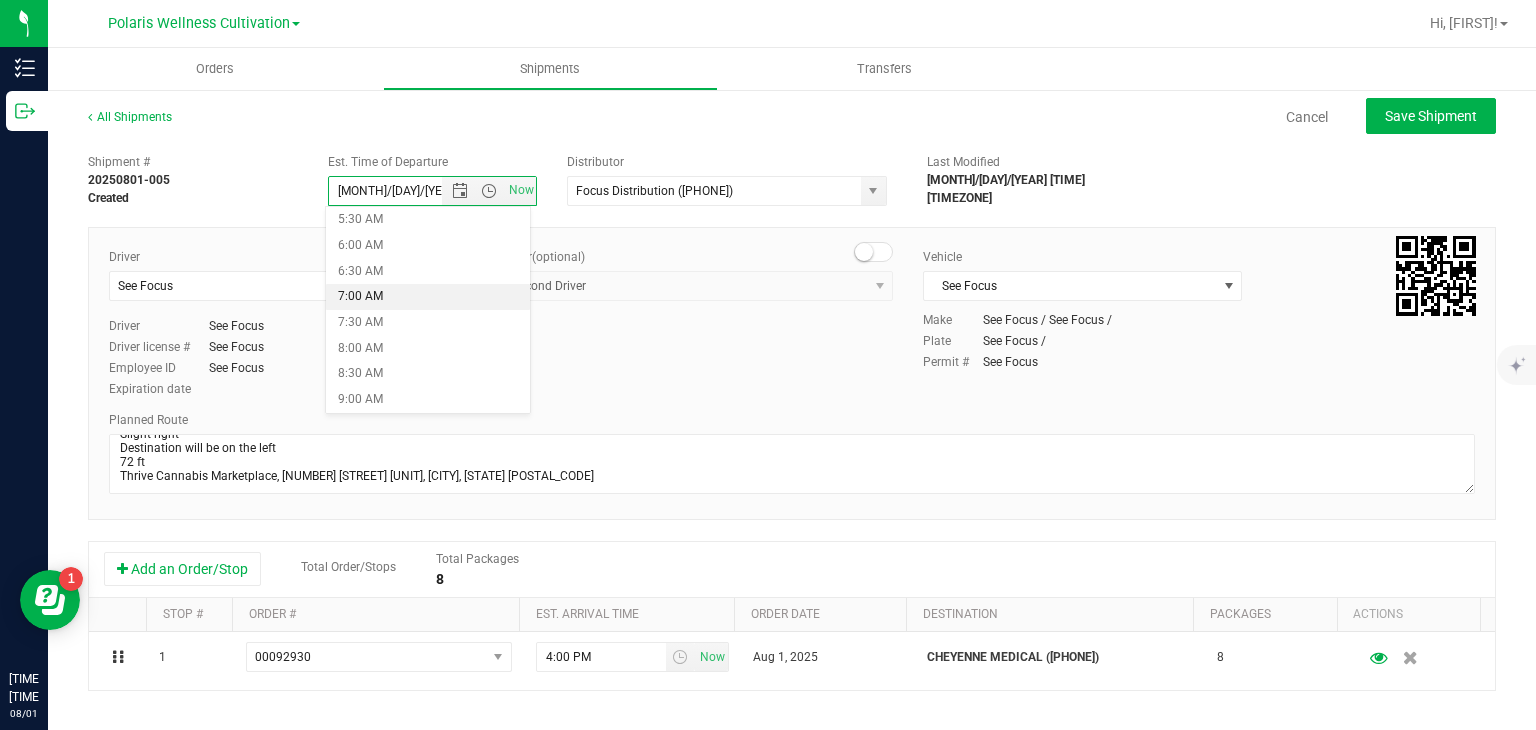 scroll, scrollTop: 344, scrollLeft: 0, axis: vertical 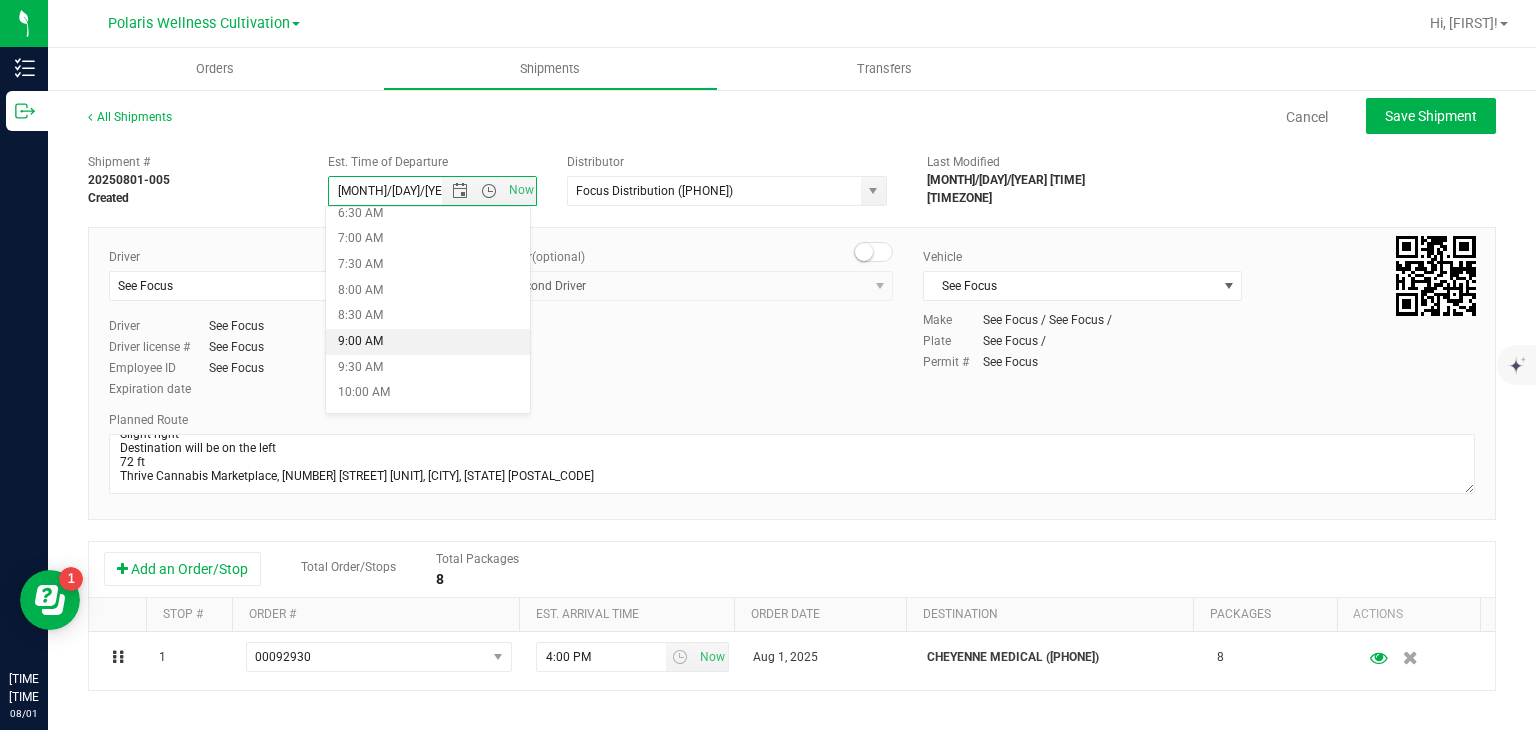 click on "9:00 AM" at bounding box center (428, 342) 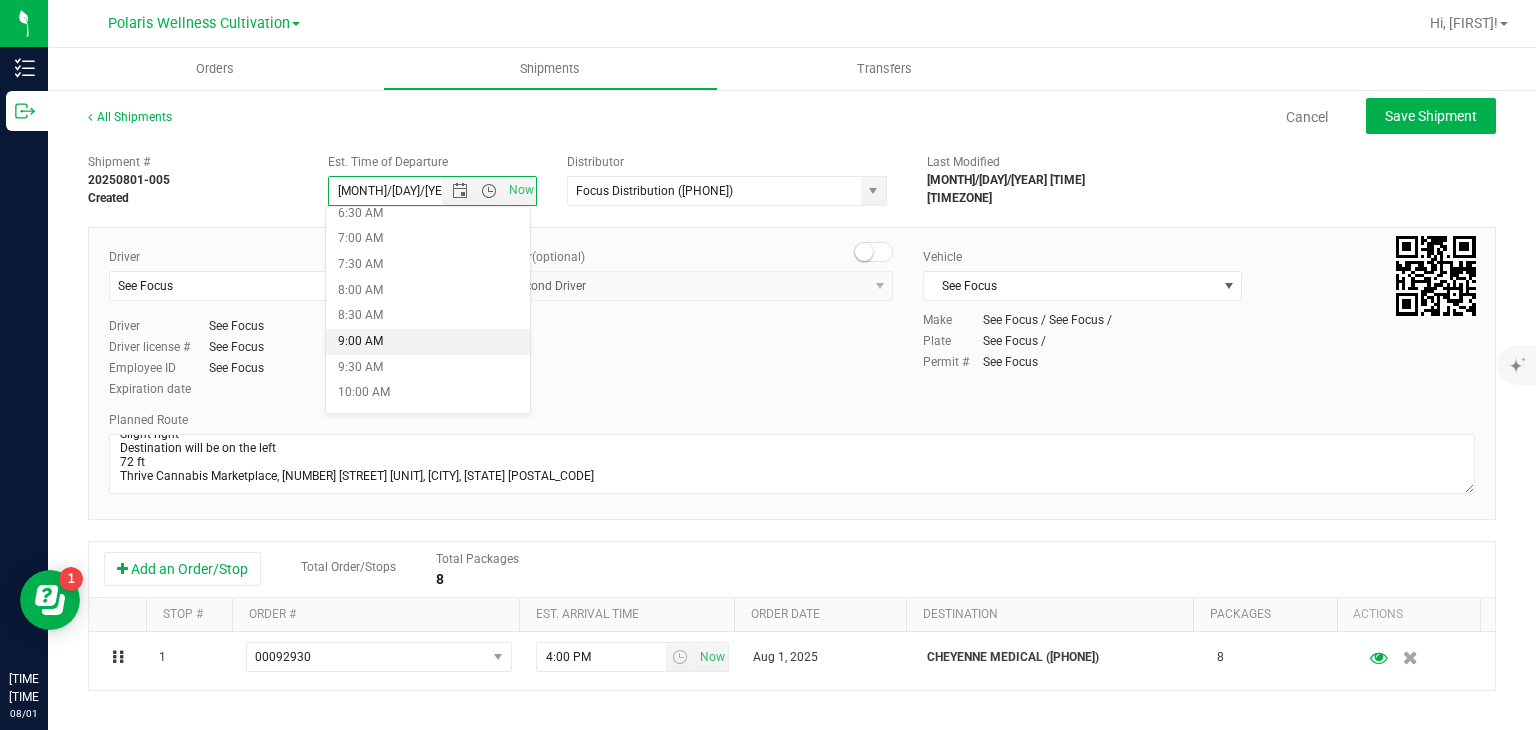 type on "[DATE] [TIME]" 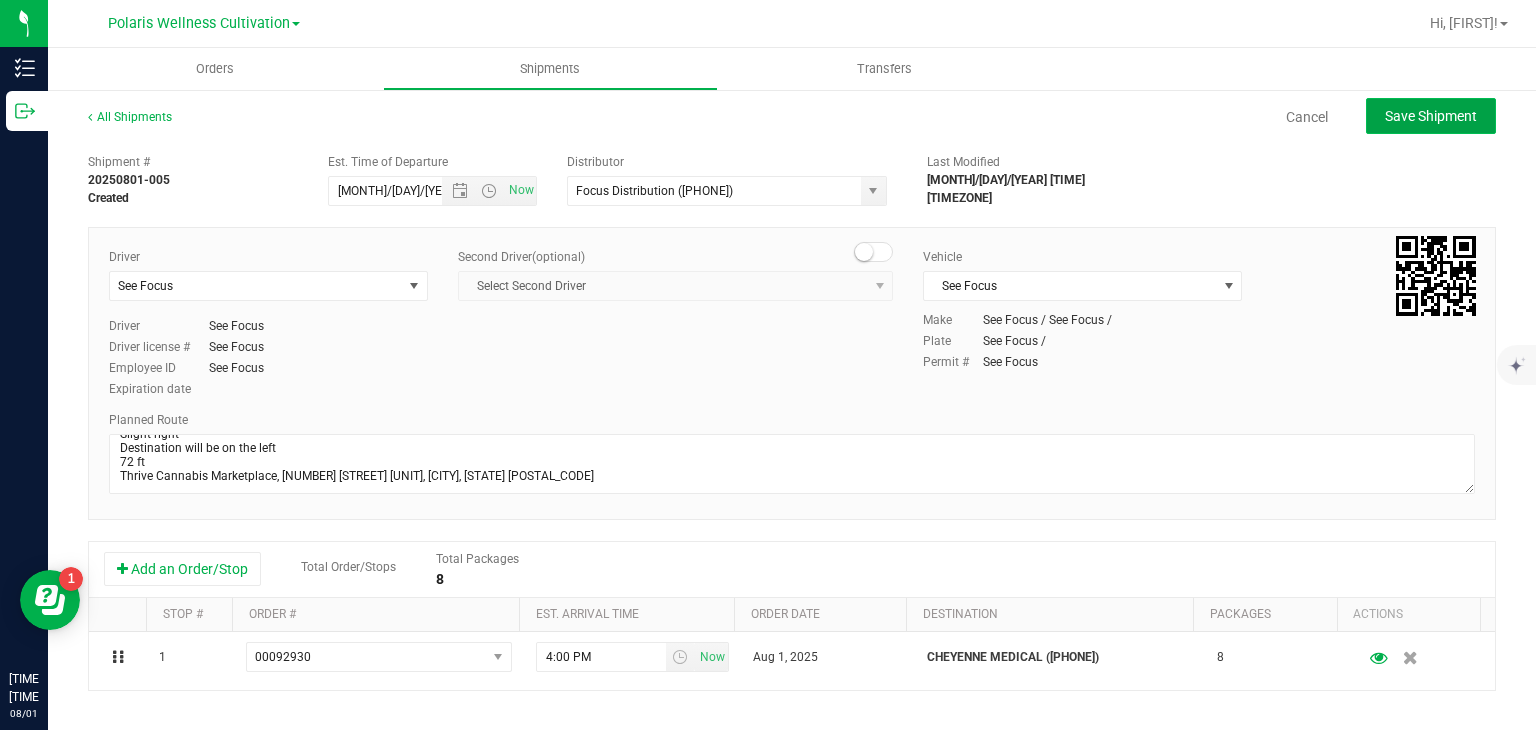 click on "Save Shipment" 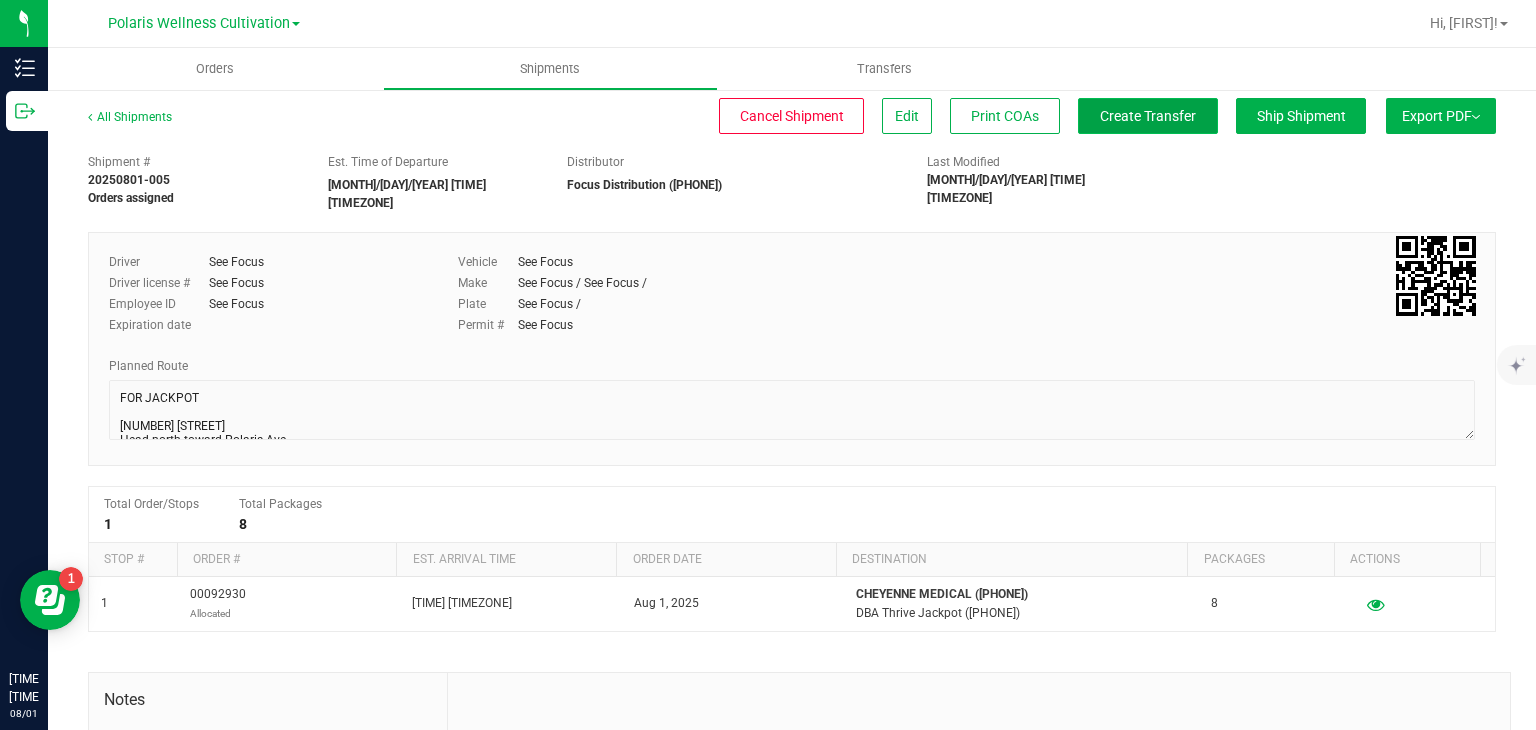 click on "Create Transfer" at bounding box center (1148, 116) 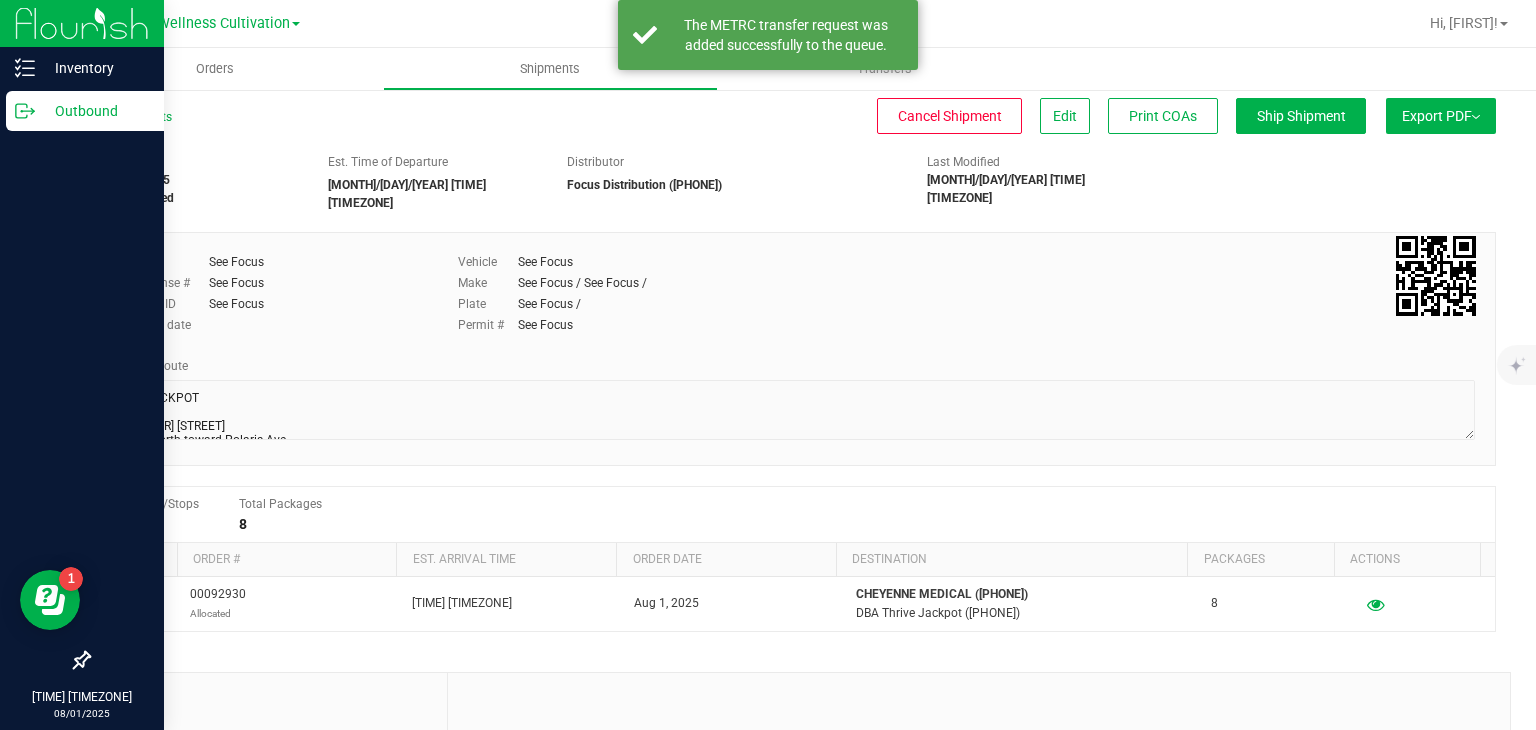 click on "Outbound" at bounding box center (95, 111) 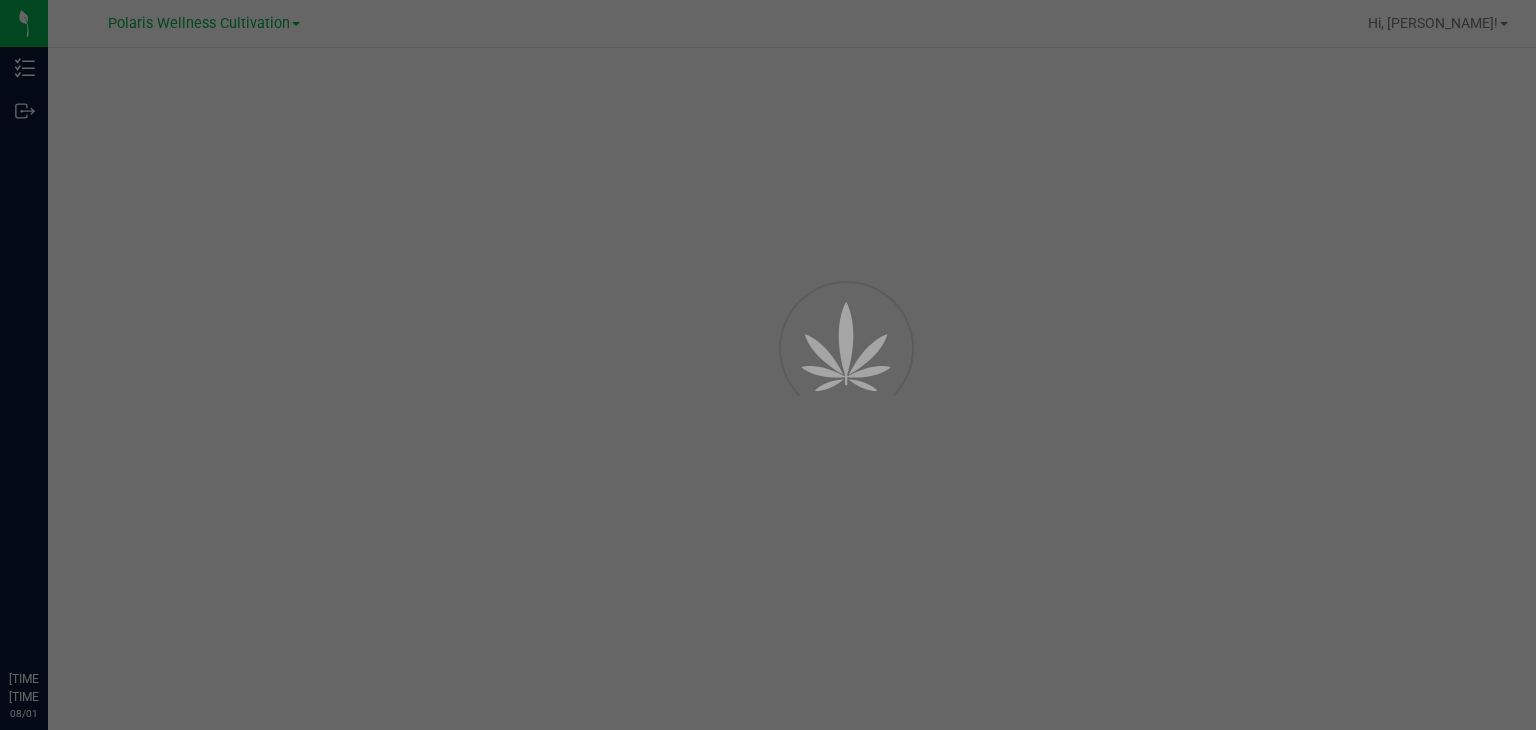 scroll, scrollTop: 0, scrollLeft: 0, axis: both 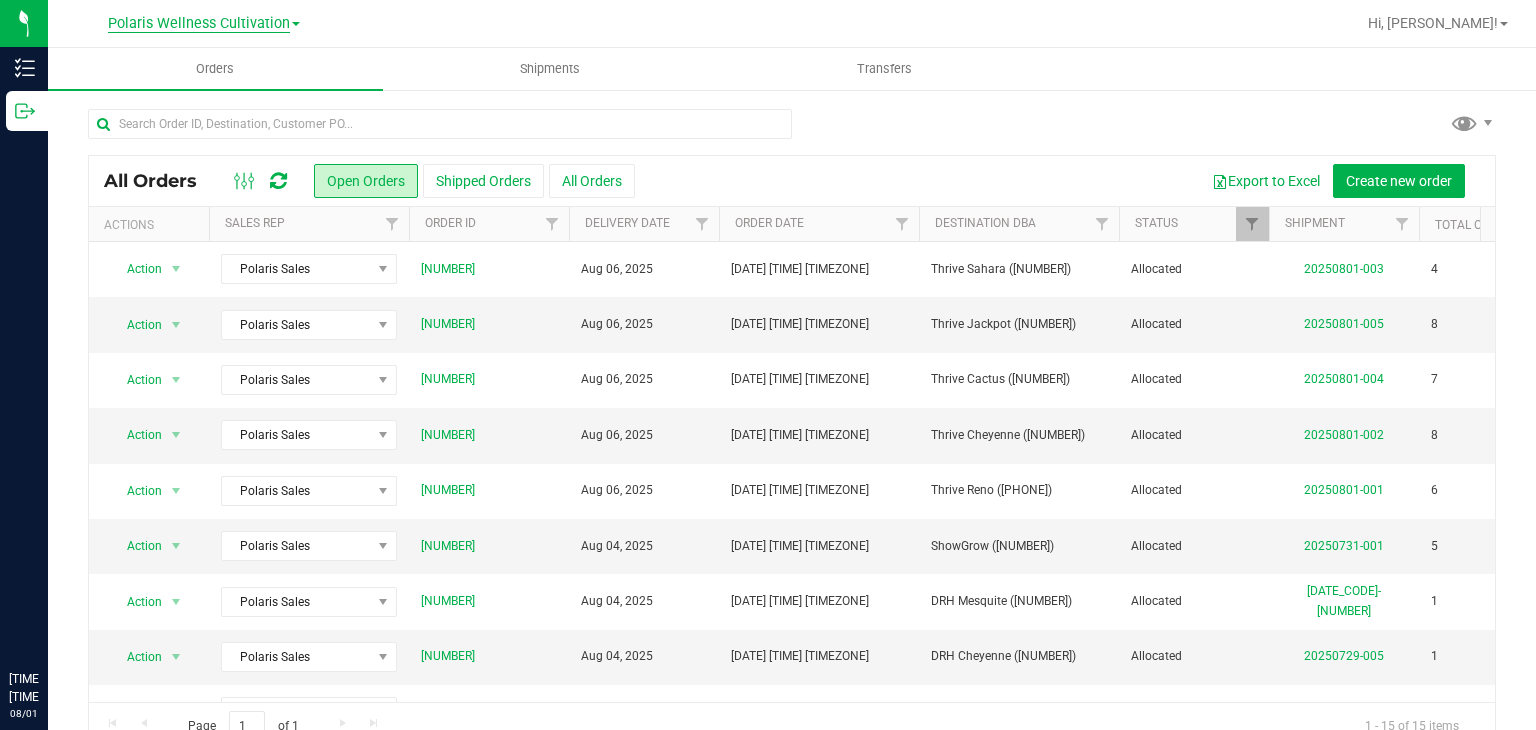 click on "Polaris Wellness Cultivation" at bounding box center [199, 24] 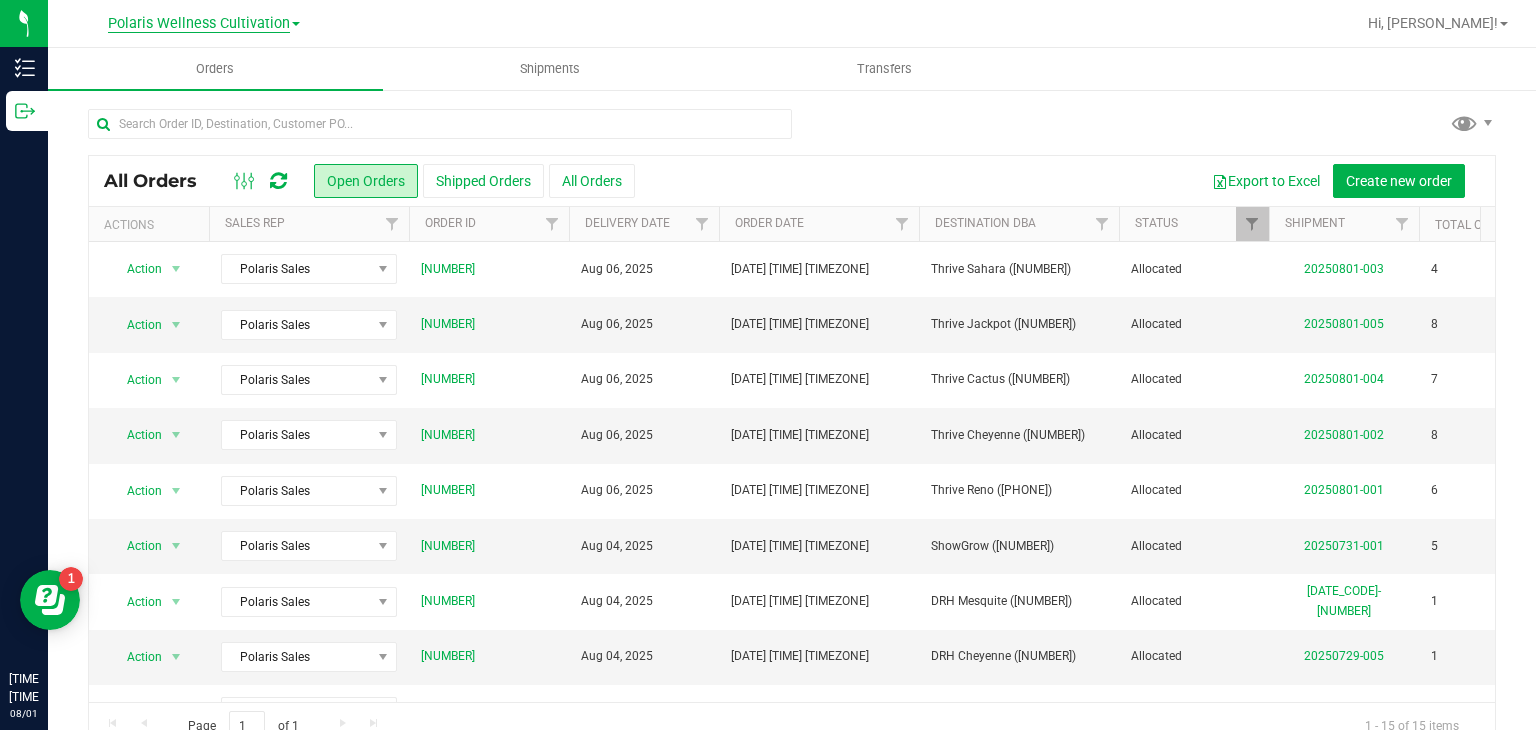 scroll, scrollTop: 0, scrollLeft: 0, axis: both 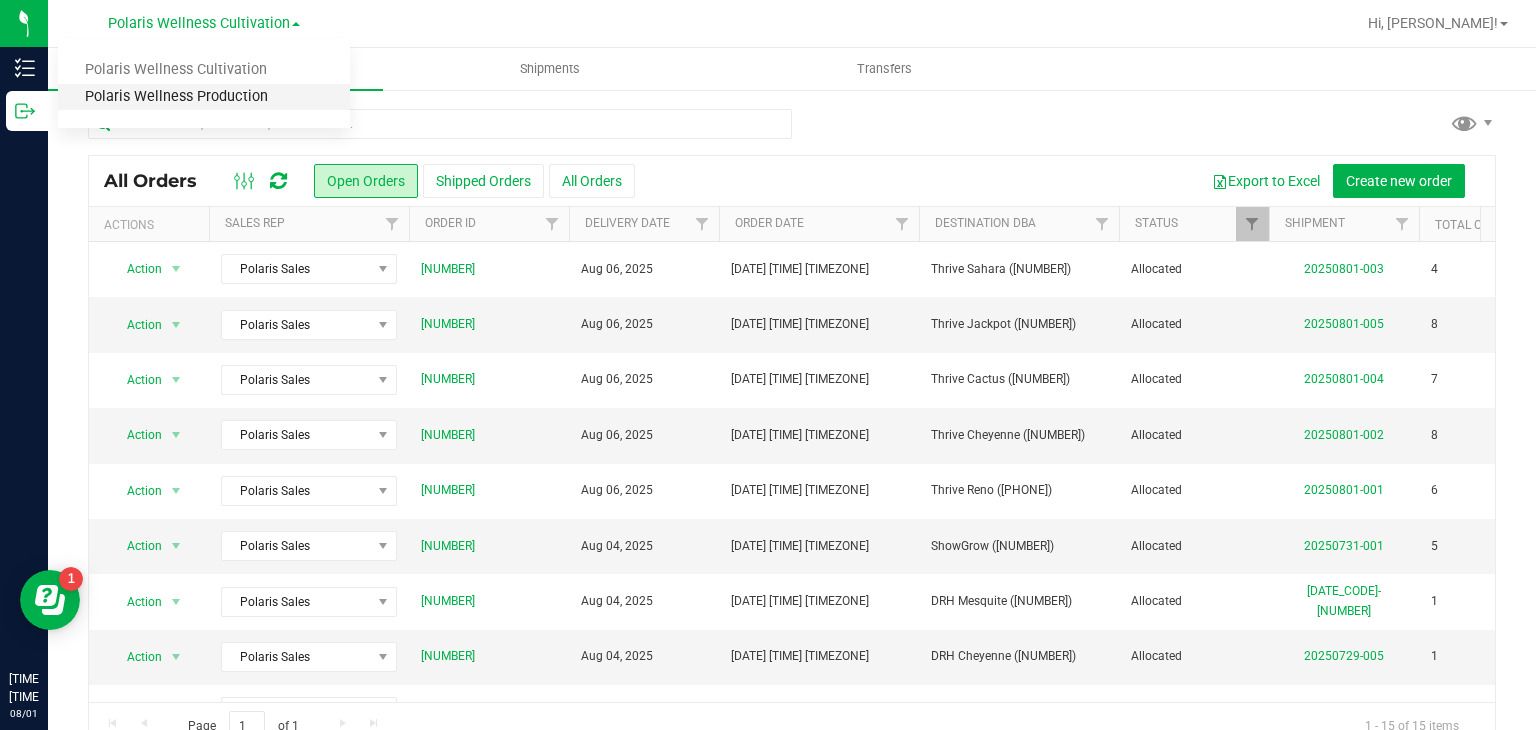 click on "Polaris Wellness Production" at bounding box center [204, 97] 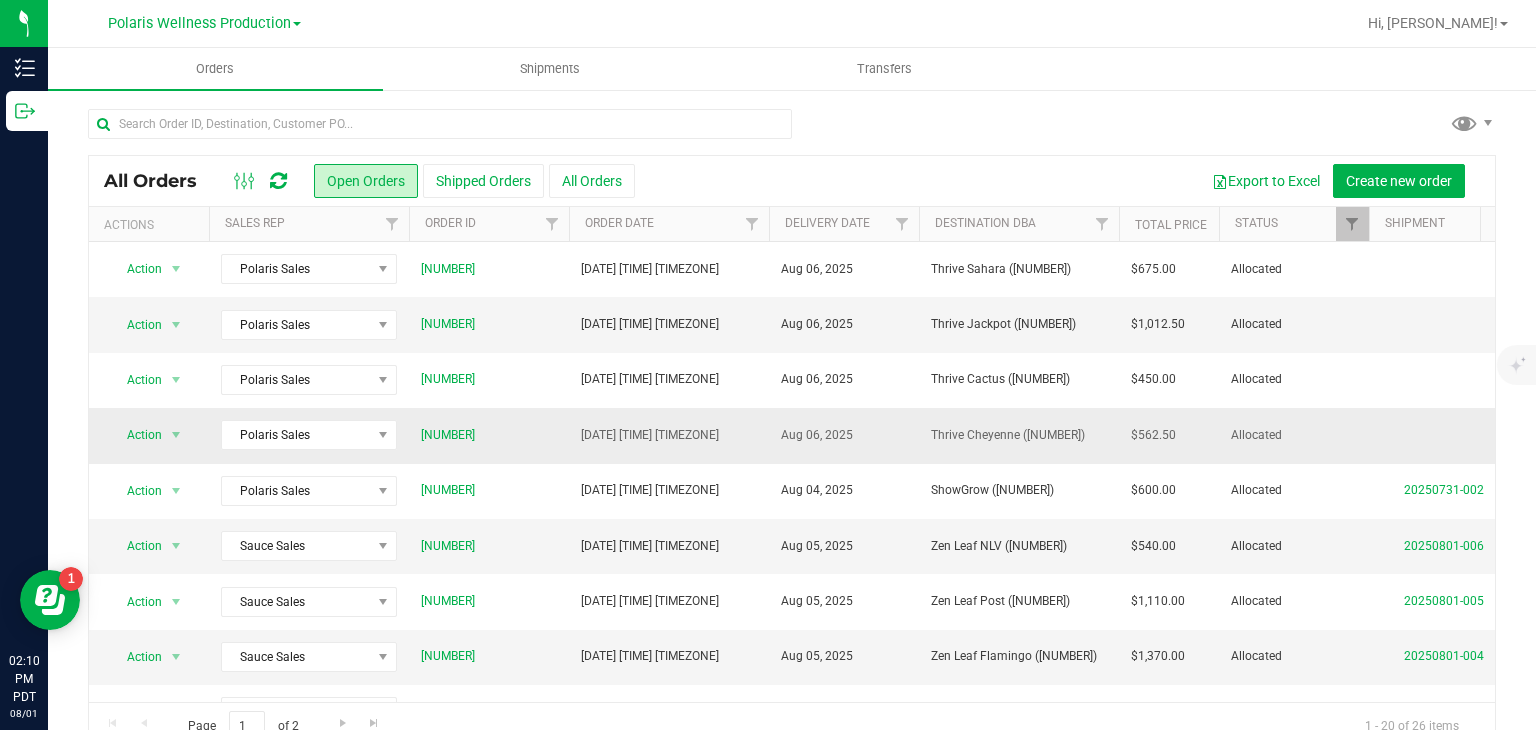 click on "[DATE] [TIME] [TIMEZONE]" at bounding box center (669, 435) 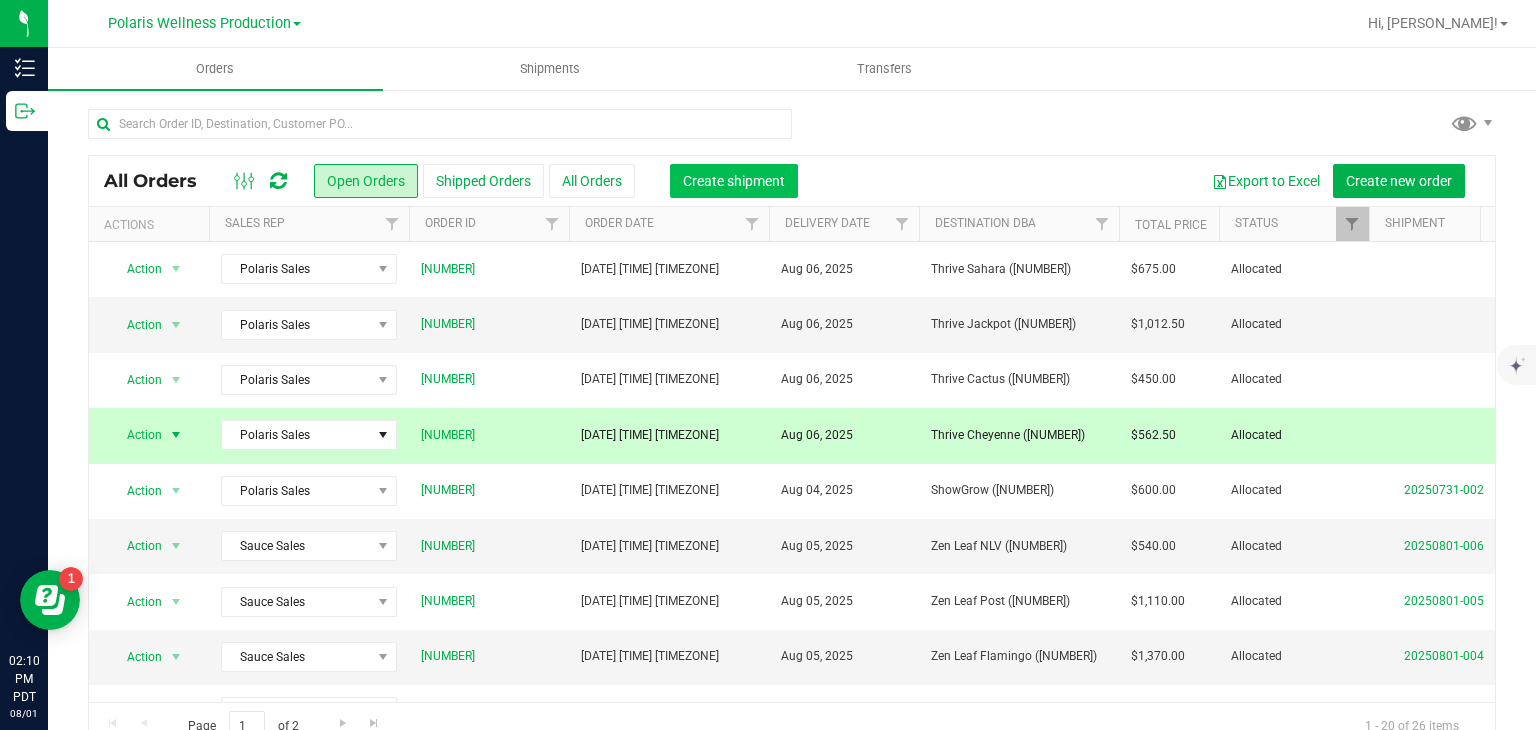 click on "Create shipment" at bounding box center [734, 181] 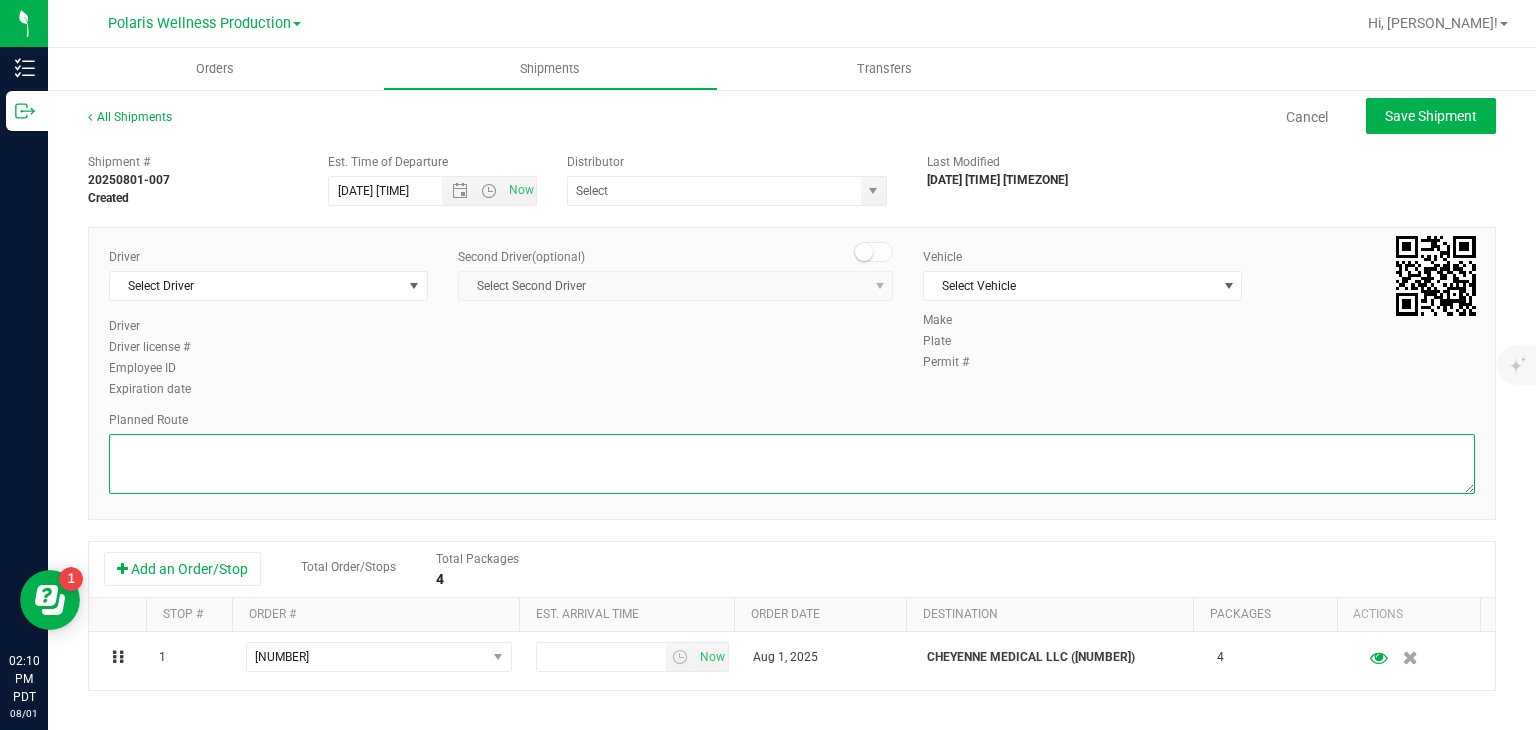 click at bounding box center [792, 464] 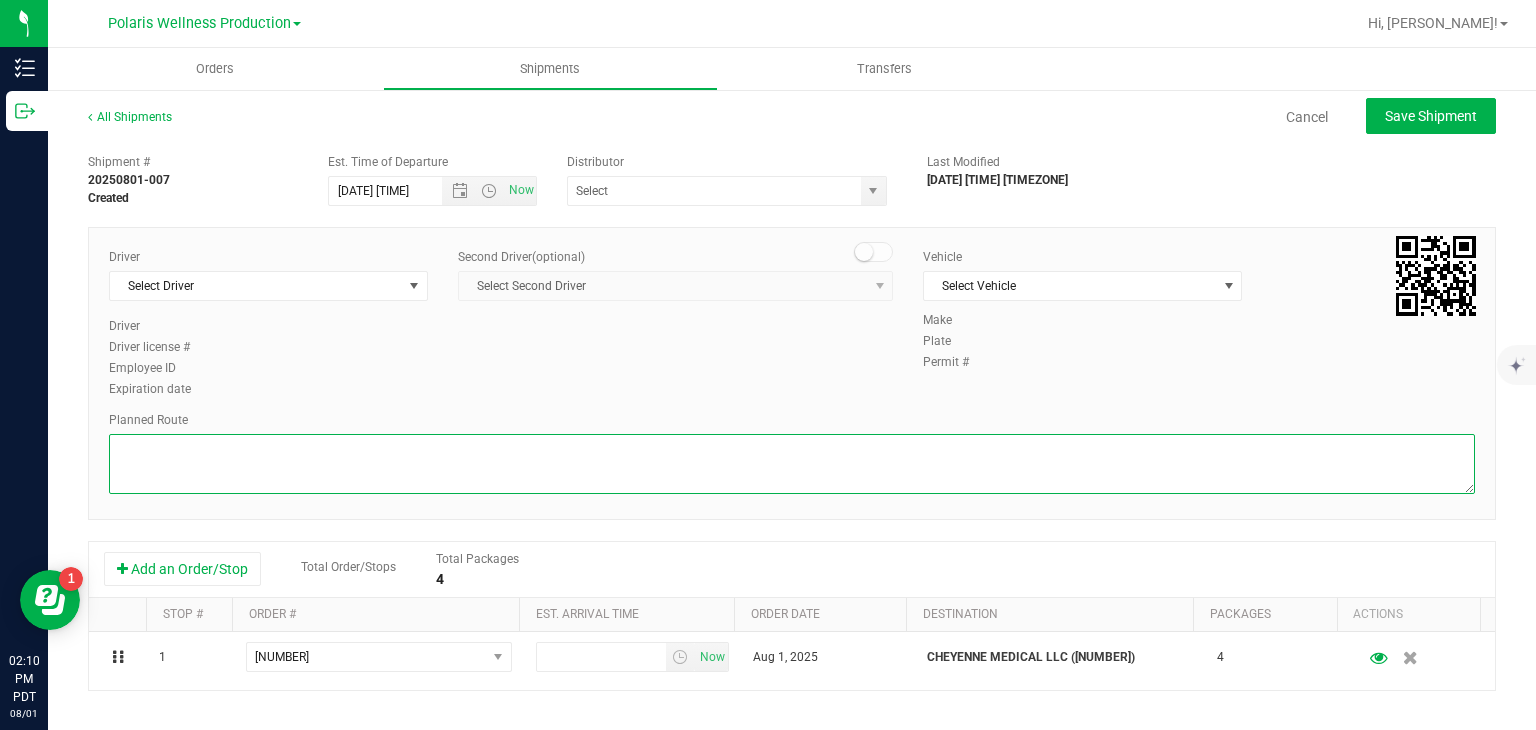 paste on "5385 Polaris Ave Head north toward Polaris Ave 49 ft Turn right toward Polaris Ave 69 ft Turn left onto Polaris Ave 0.2 mi Turn right onto W Ali Baba Ln 0.2 mi Turn left to merge onto I-15 N toward Salt Lk 5.0 mi Take exit 42A for US-95 N toward Reno/Martin L King 0.2 mi Keep right, follow signs for Martin Luther King Blvd 0.8 mi Keep right at the fork and merge onto N M.L.K. Blvd Pass by Jack in the Box (on the right in 1.4 mi) 2.9 mi Turn left onto W Cheyenne Ave 0.9 mi Turn left at Ernest St 108 ft Slight right Destination will be on the left 72 ft Thrive Cannabis Marketplace, 2755 W Cheyenne Ave #103, North Las Vegas, NV 89032
2755 W Cheyenne Ave #103
N Las Vegas, NV 89032" 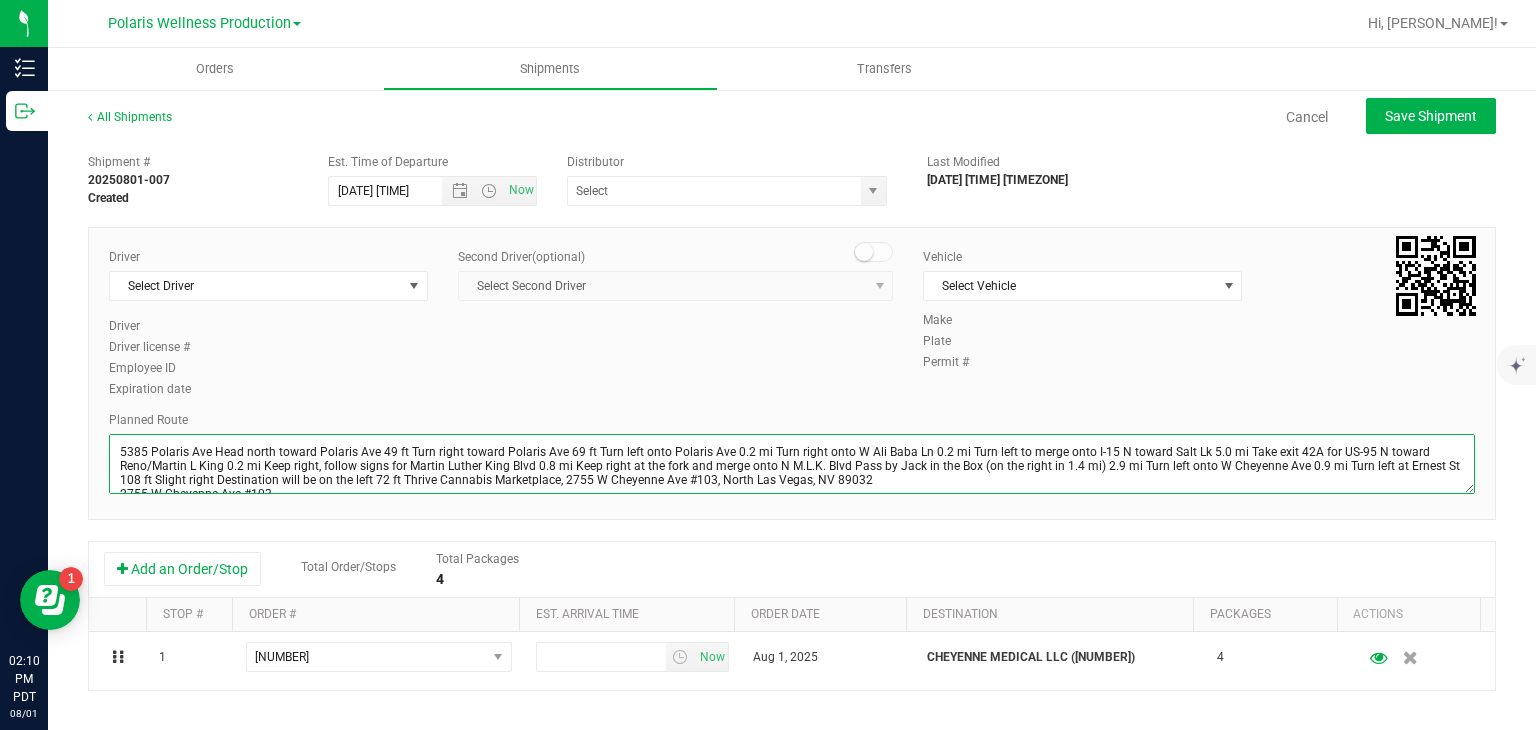 scroll, scrollTop: 24, scrollLeft: 0, axis: vertical 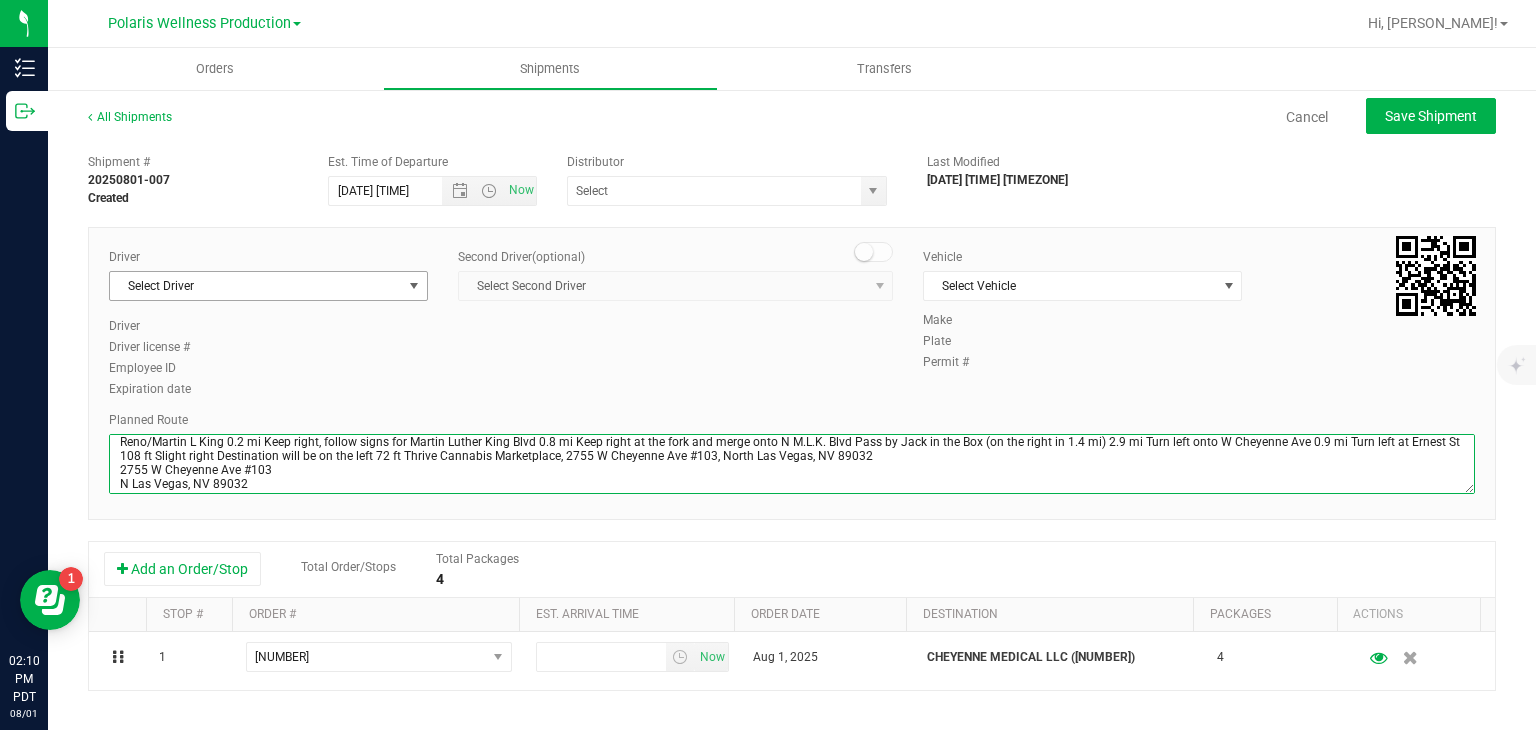 type on "5385 Polaris Ave Head north toward Polaris Ave 49 ft Turn right toward Polaris Ave 69 ft Turn left onto Polaris Ave 0.2 mi Turn right onto W Ali Baba Ln 0.2 mi Turn left to merge onto I-15 N toward Salt Lk 5.0 mi Take exit 42A for US-95 N toward Reno/Martin L King 0.2 mi Keep right, follow signs for Martin Luther King Blvd 0.8 mi Keep right at the fork and merge onto N M.L.K. Blvd Pass by Jack in the Box (on the right in 1.4 mi) 2.9 mi Turn left onto W Cheyenne Ave 0.9 mi Turn left at Ernest St 108 ft Slight right Destination will be on the left 72 ft Thrive Cannabis Marketplace, 2755 W Cheyenne Ave #103, North Las Vegas, NV 89032
2755 W Cheyenne Ave #103
N Las Vegas, NV 89032" 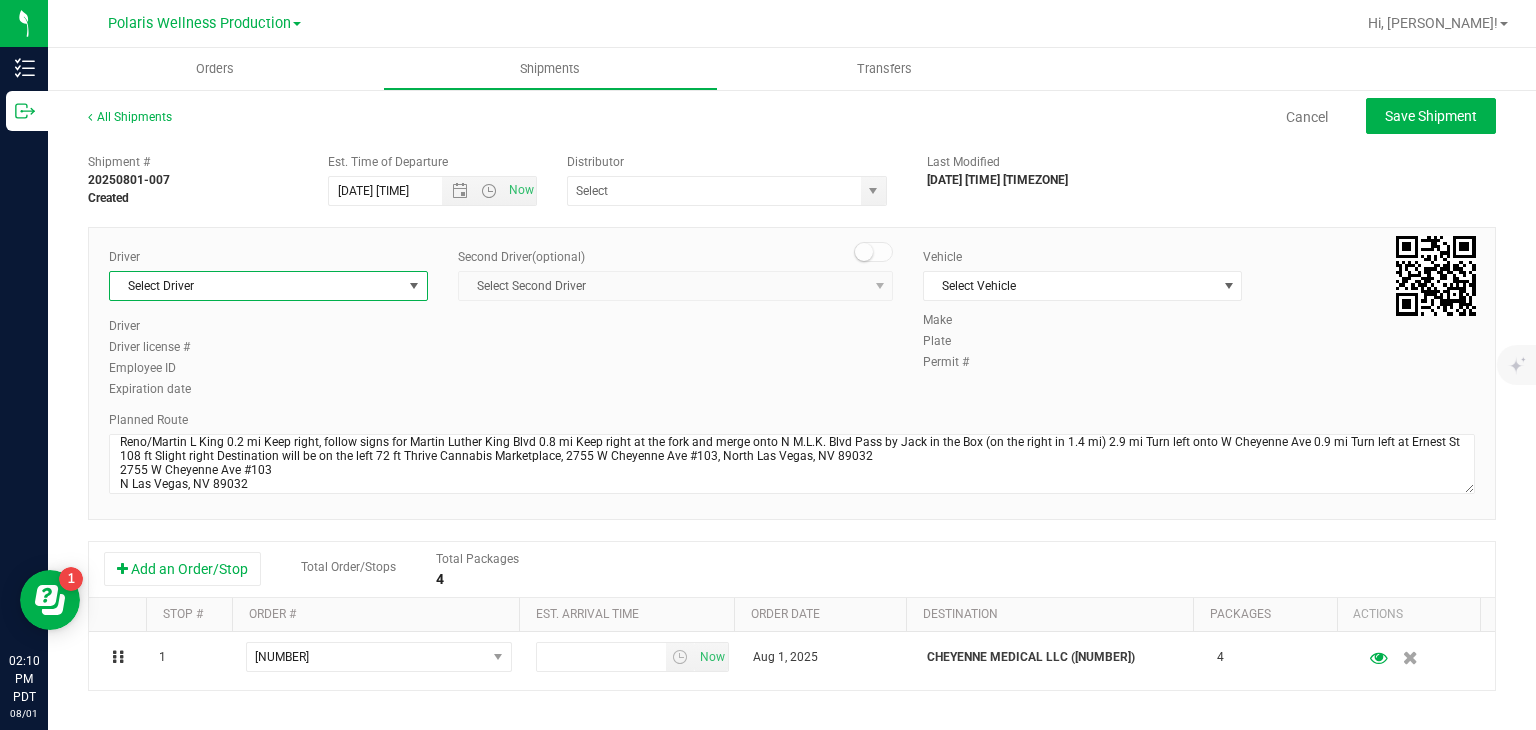 click on "Select Driver" at bounding box center [256, 286] 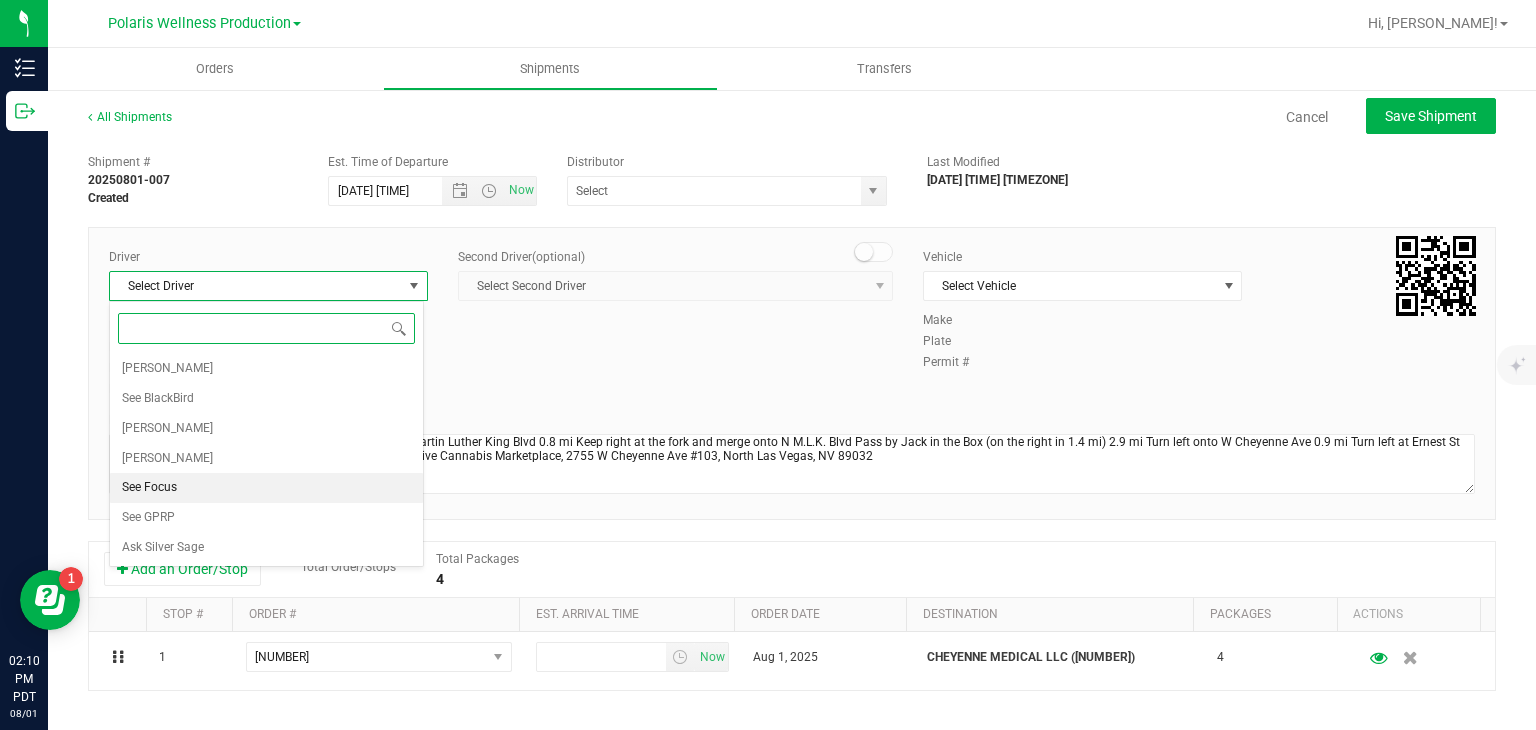 click on "See Focus" at bounding box center (266, 488) 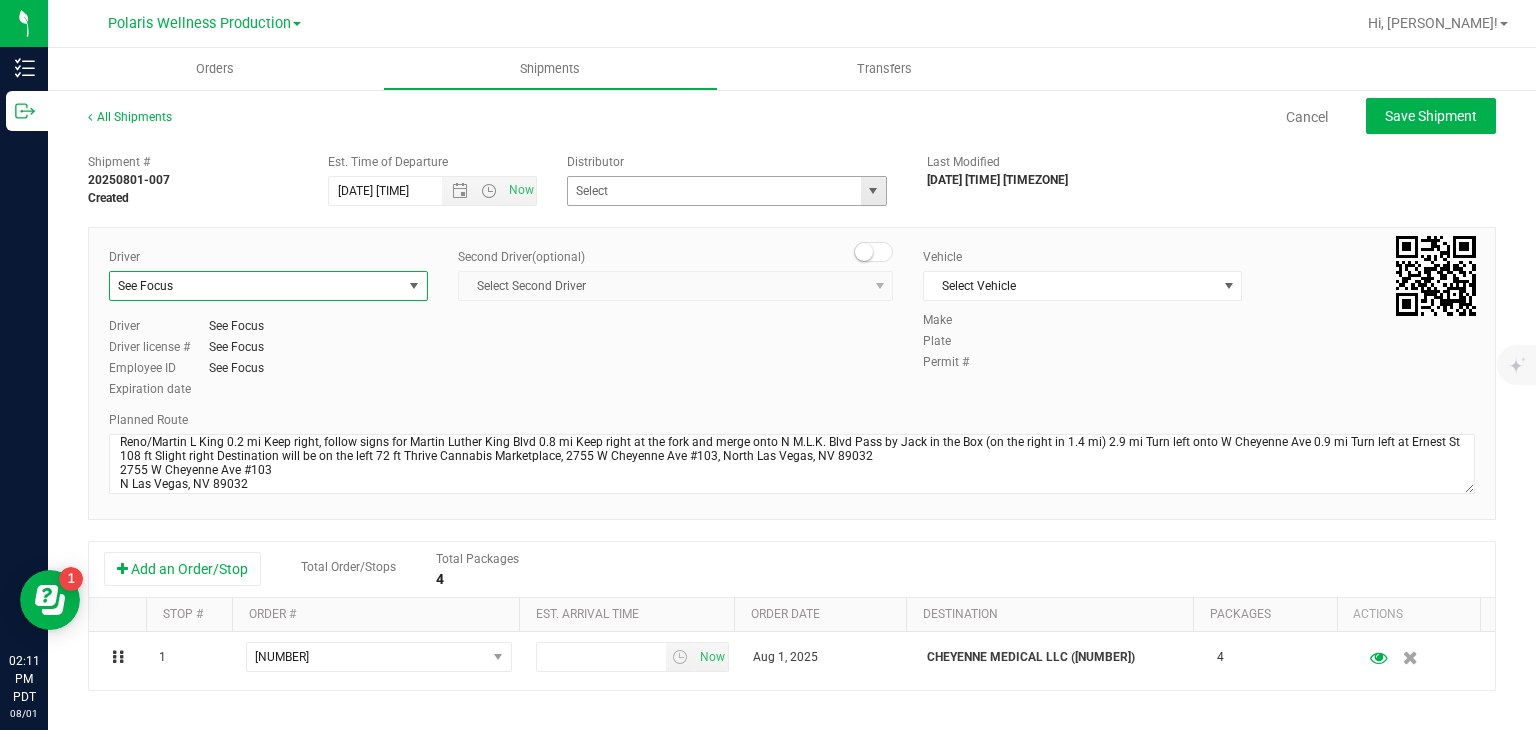 click at bounding box center [873, 191] 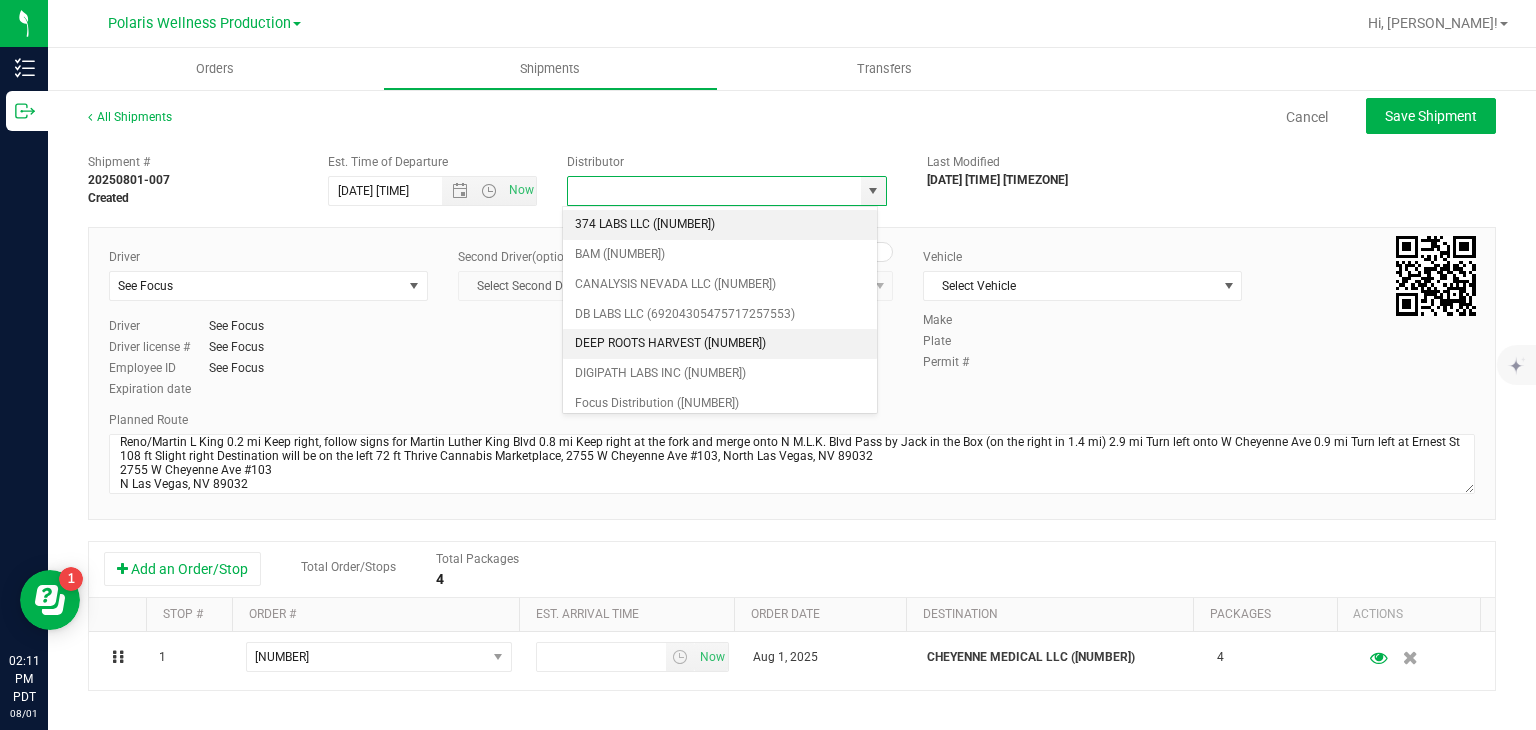 scroll, scrollTop: 80, scrollLeft: 0, axis: vertical 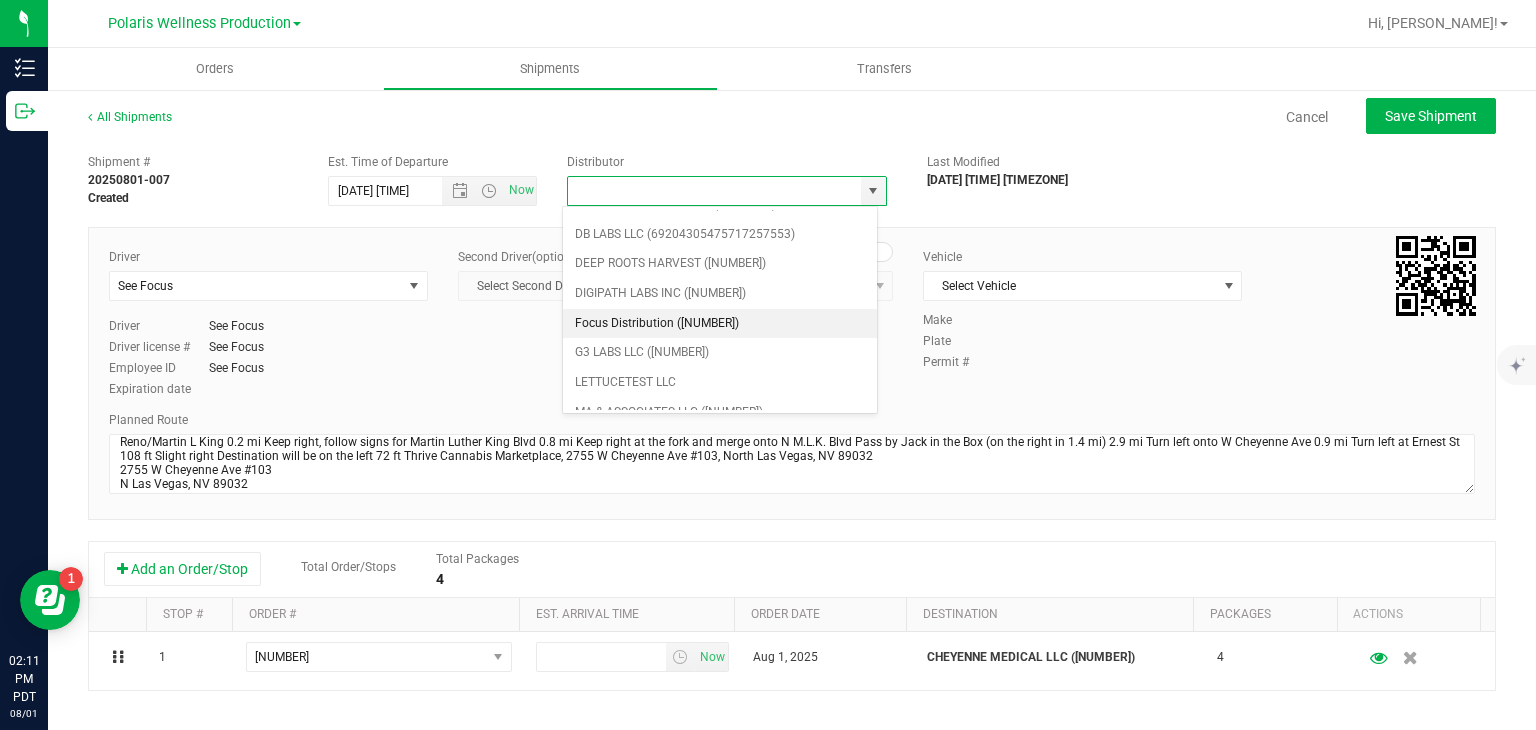 click on "Focus Distribution ([NUMBER])" at bounding box center [720, 324] 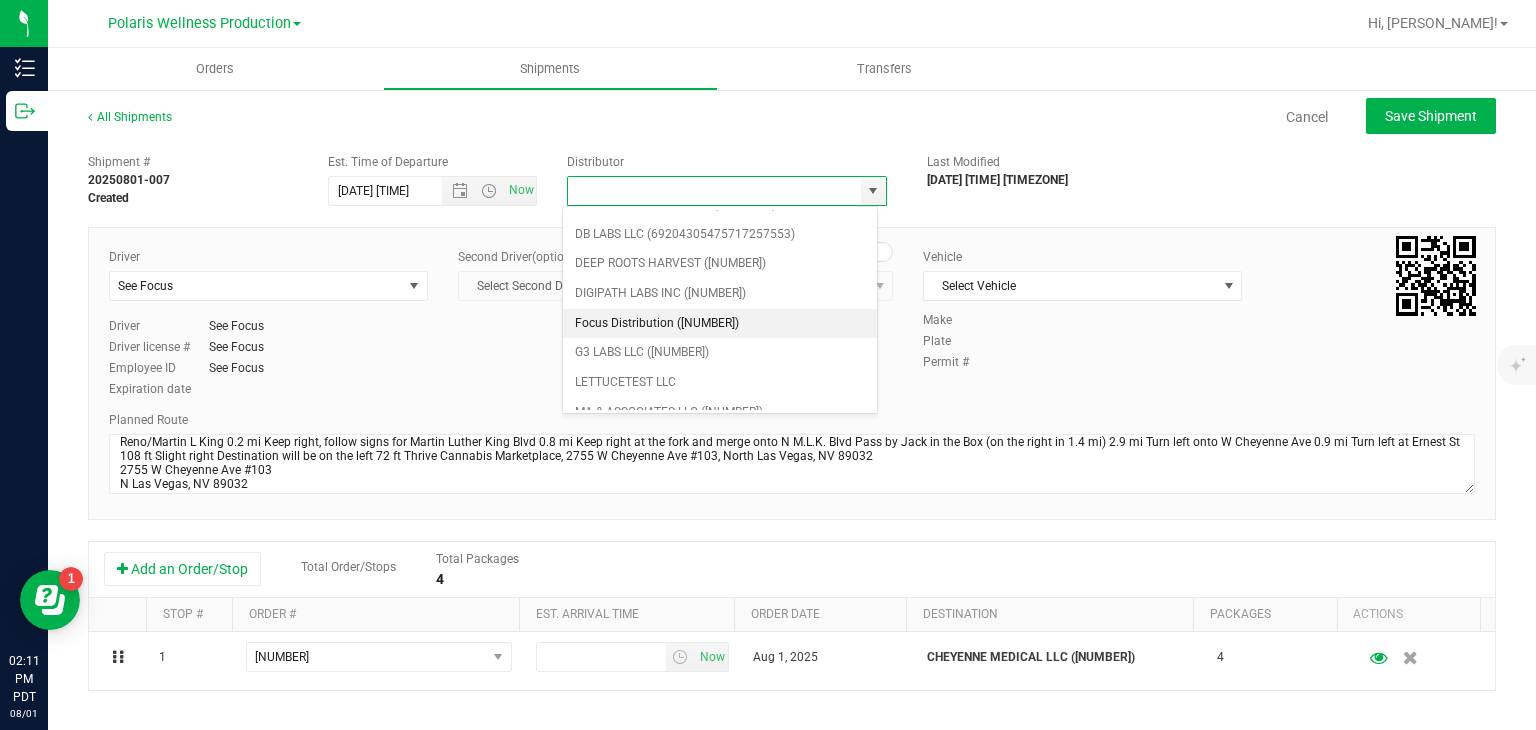 type on "Focus Distribution ([NUMBER])" 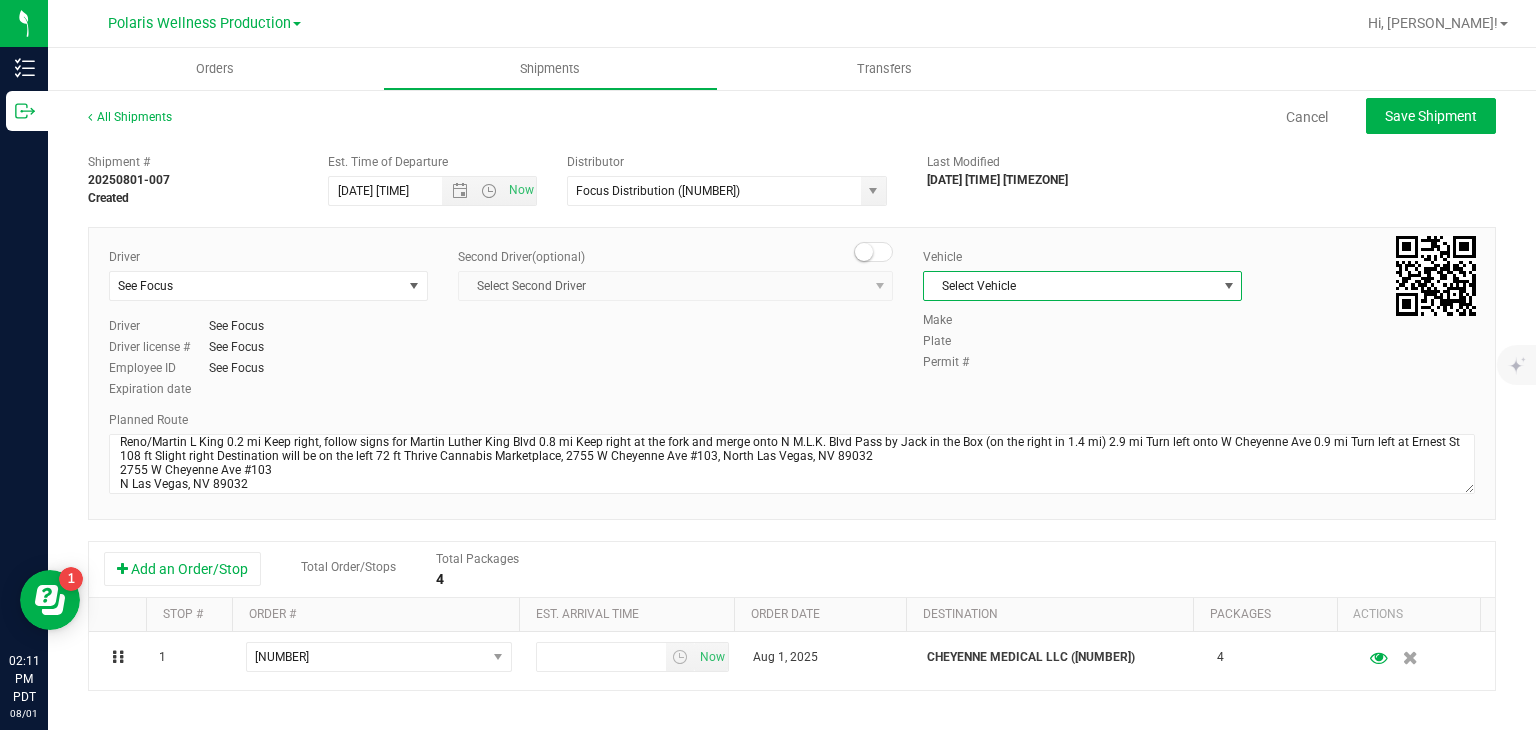 click on "Select Vehicle" at bounding box center [1070, 286] 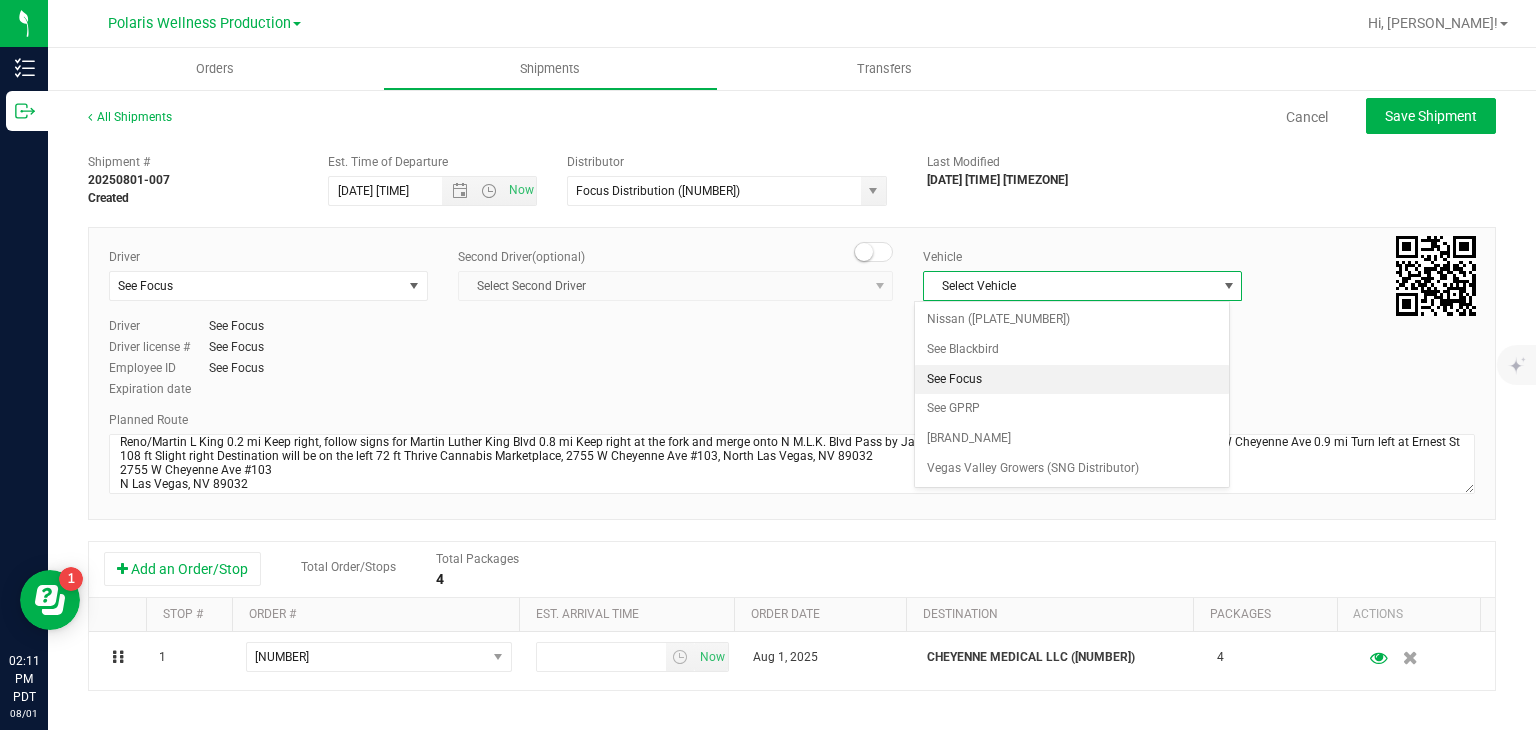 click on "See Focus" at bounding box center (1071, 380) 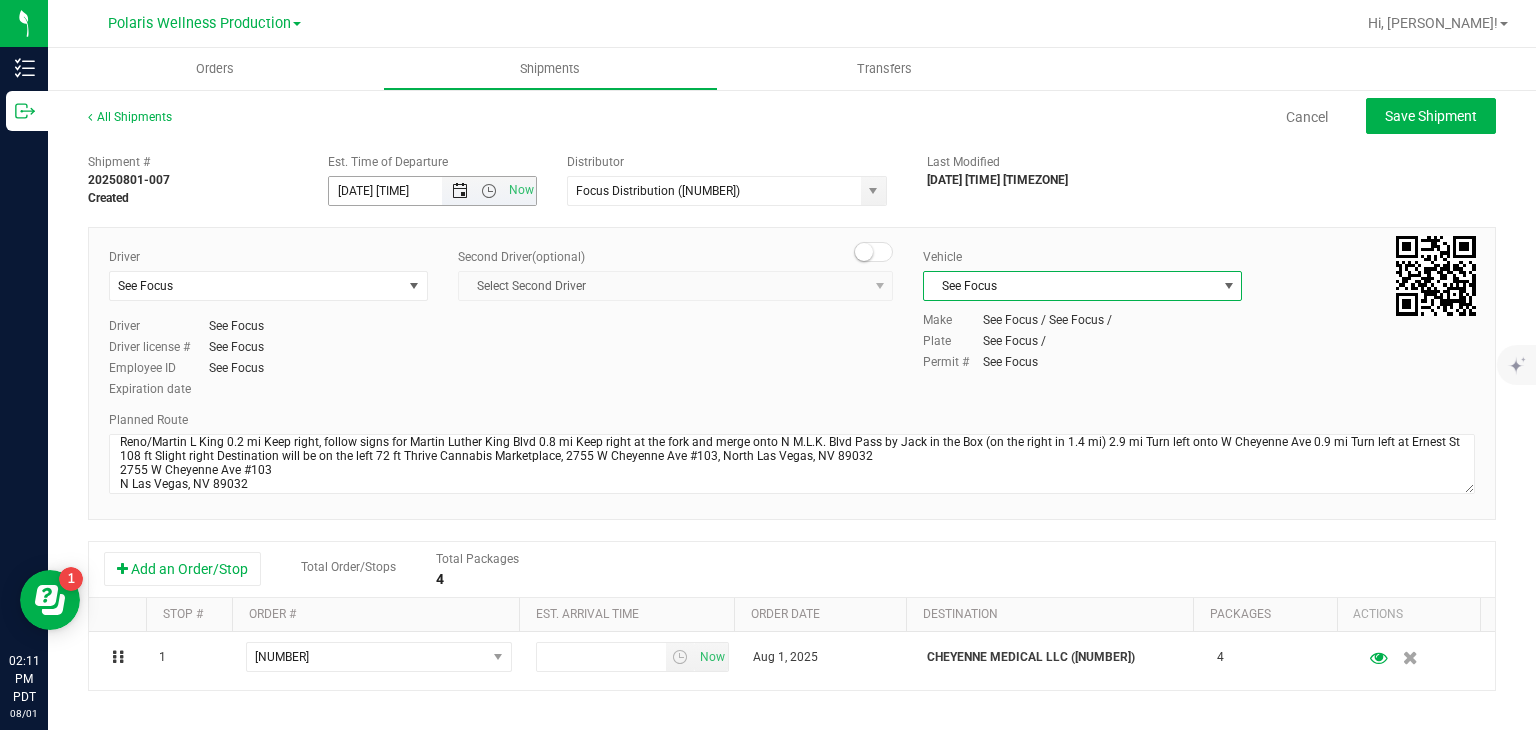 click at bounding box center [460, 191] 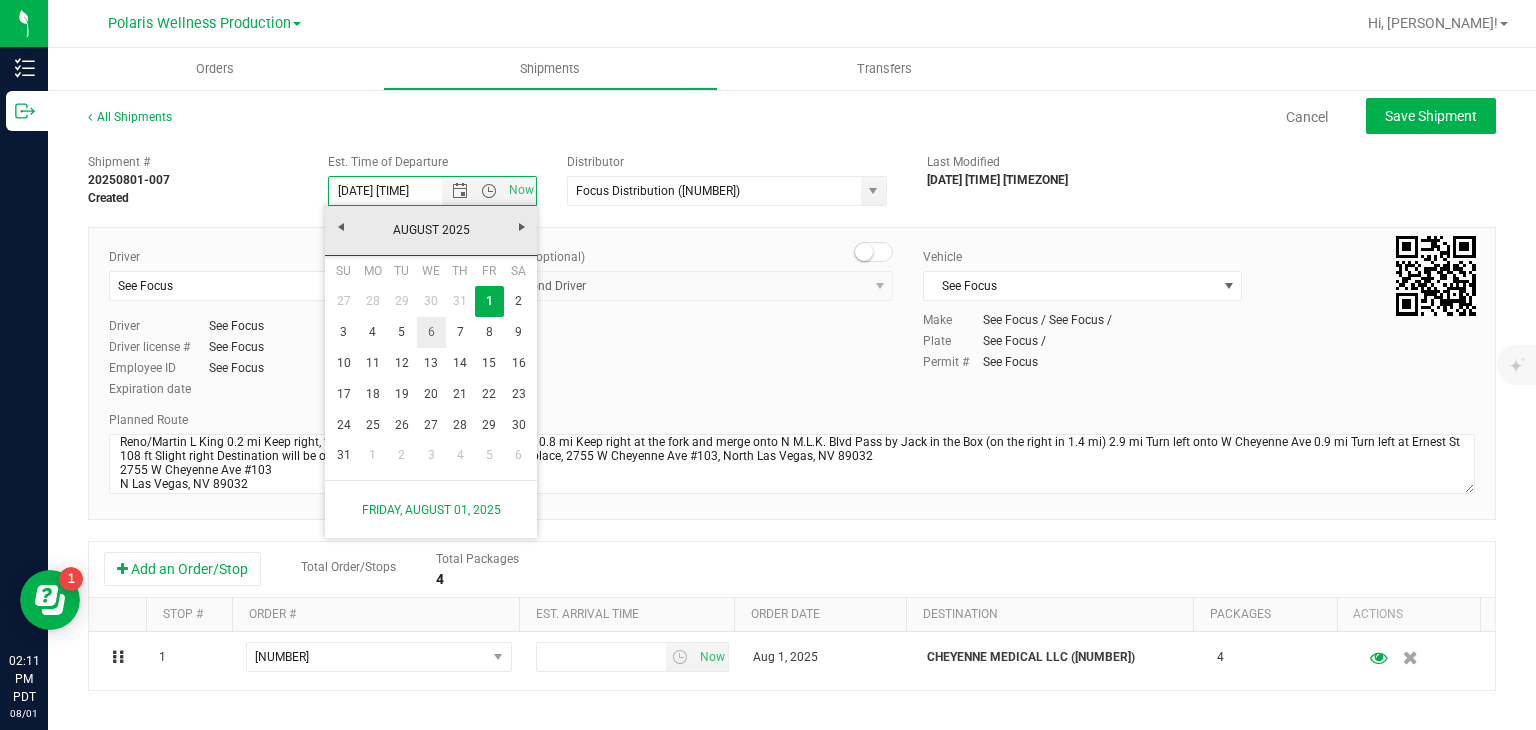 click on "6" at bounding box center [431, 332] 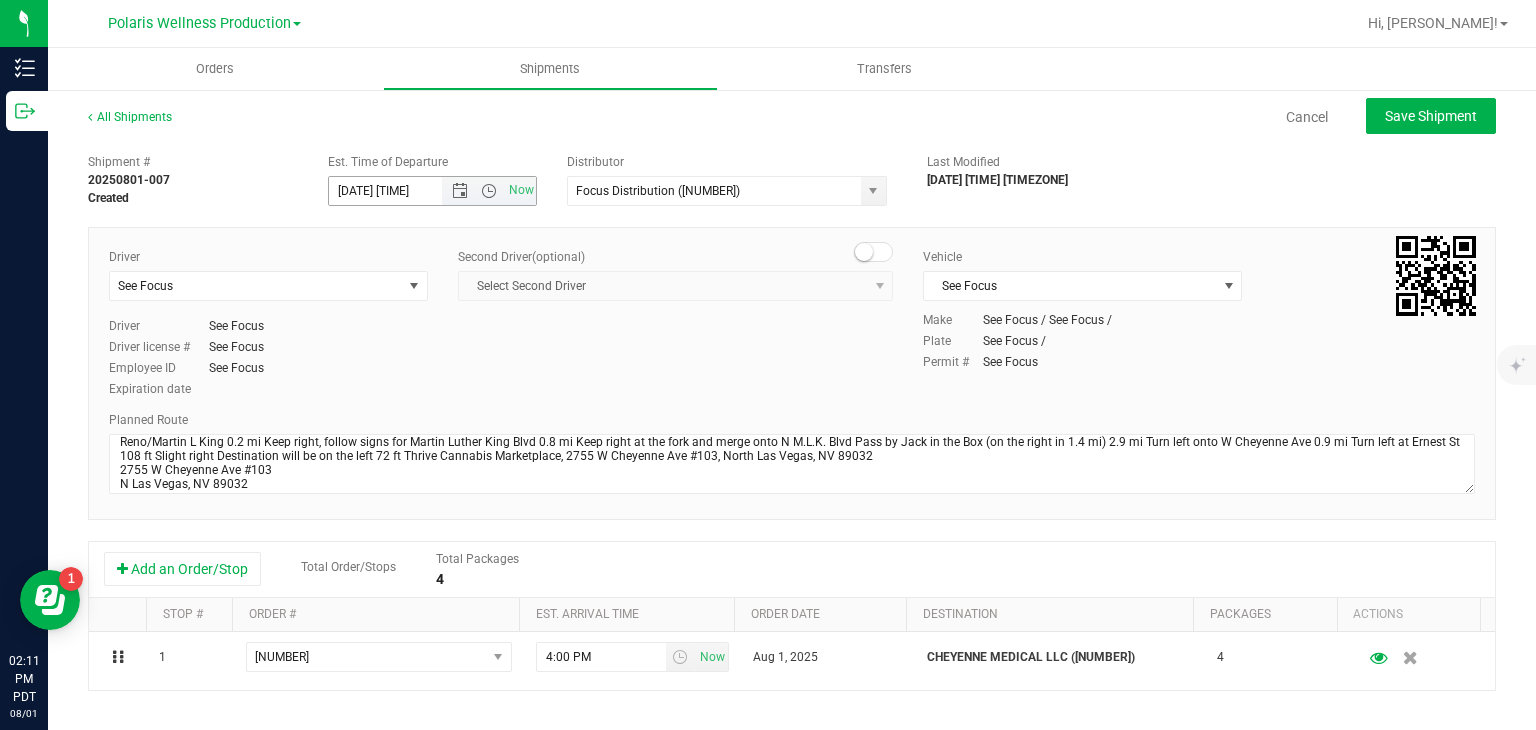 click on "Now" at bounding box center [489, 191] 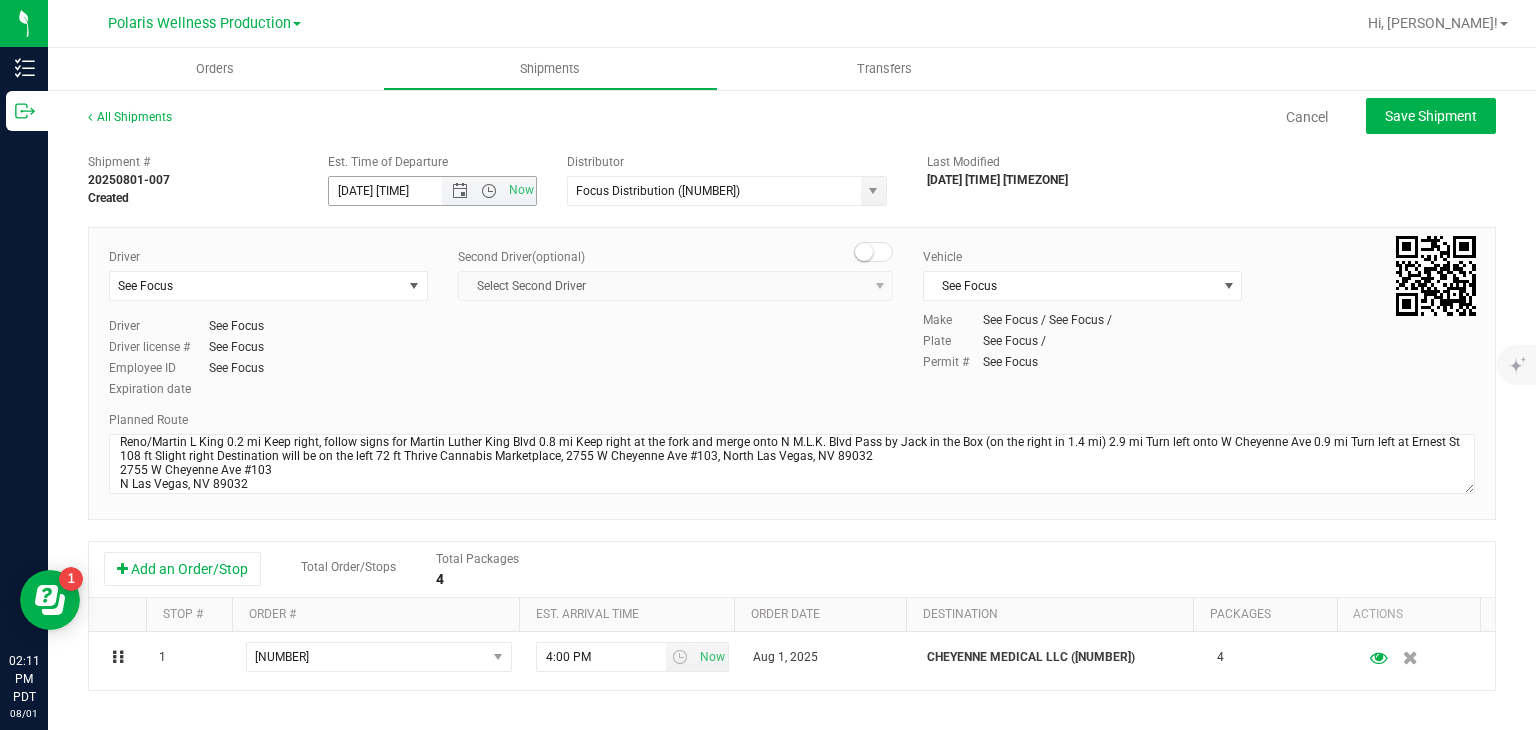 click on "Now" at bounding box center [489, 191] 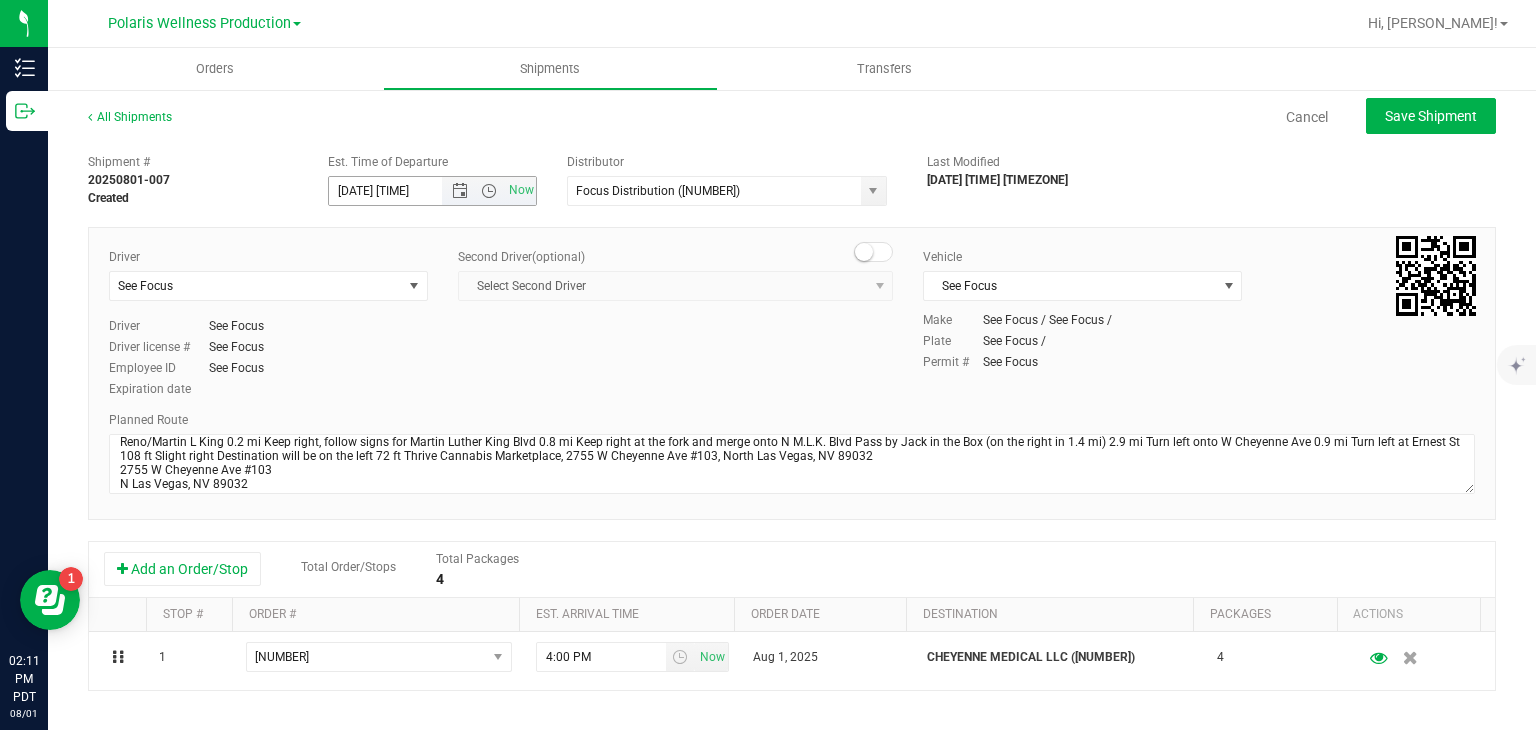 click on "Now" at bounding box center [489, 191] 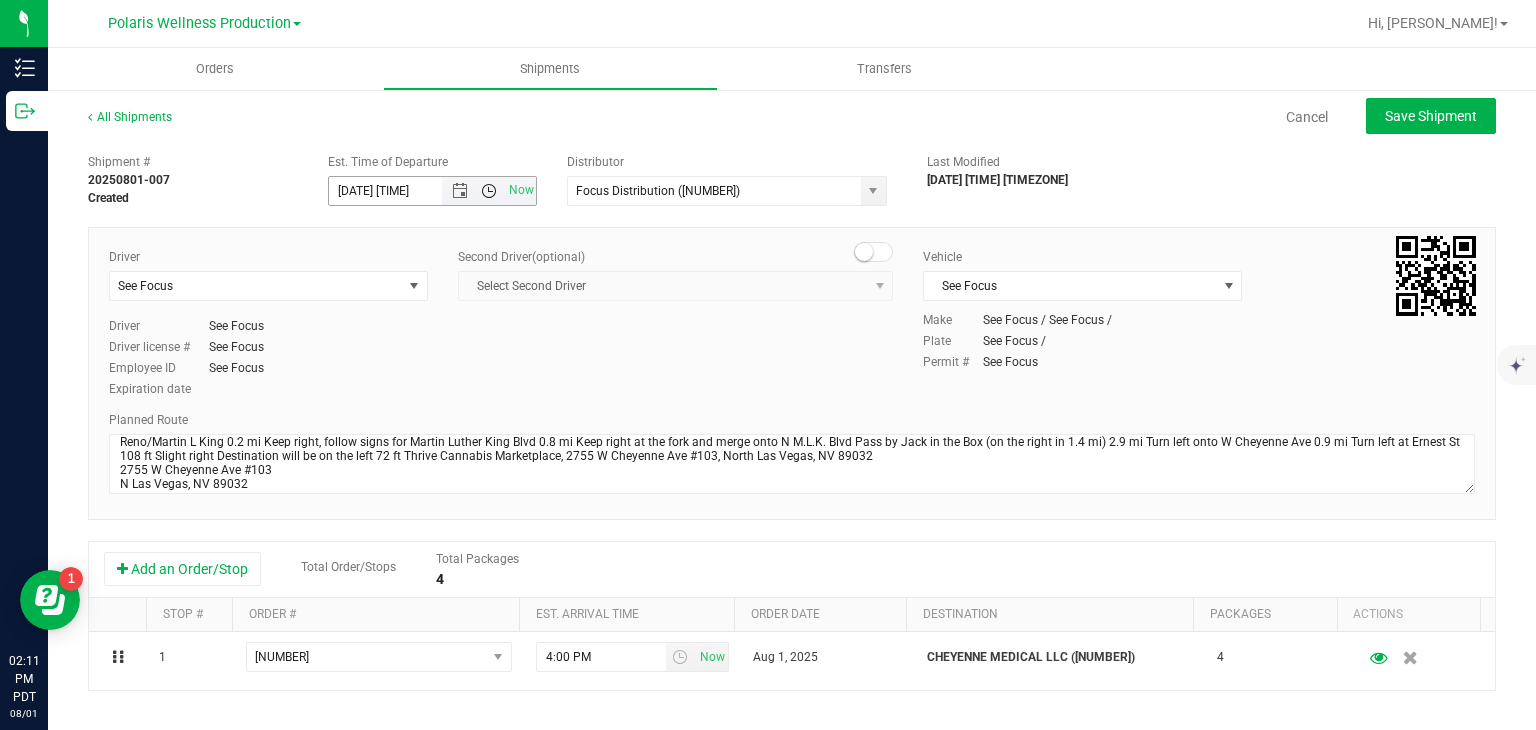 click at bounding box center (489, 191) 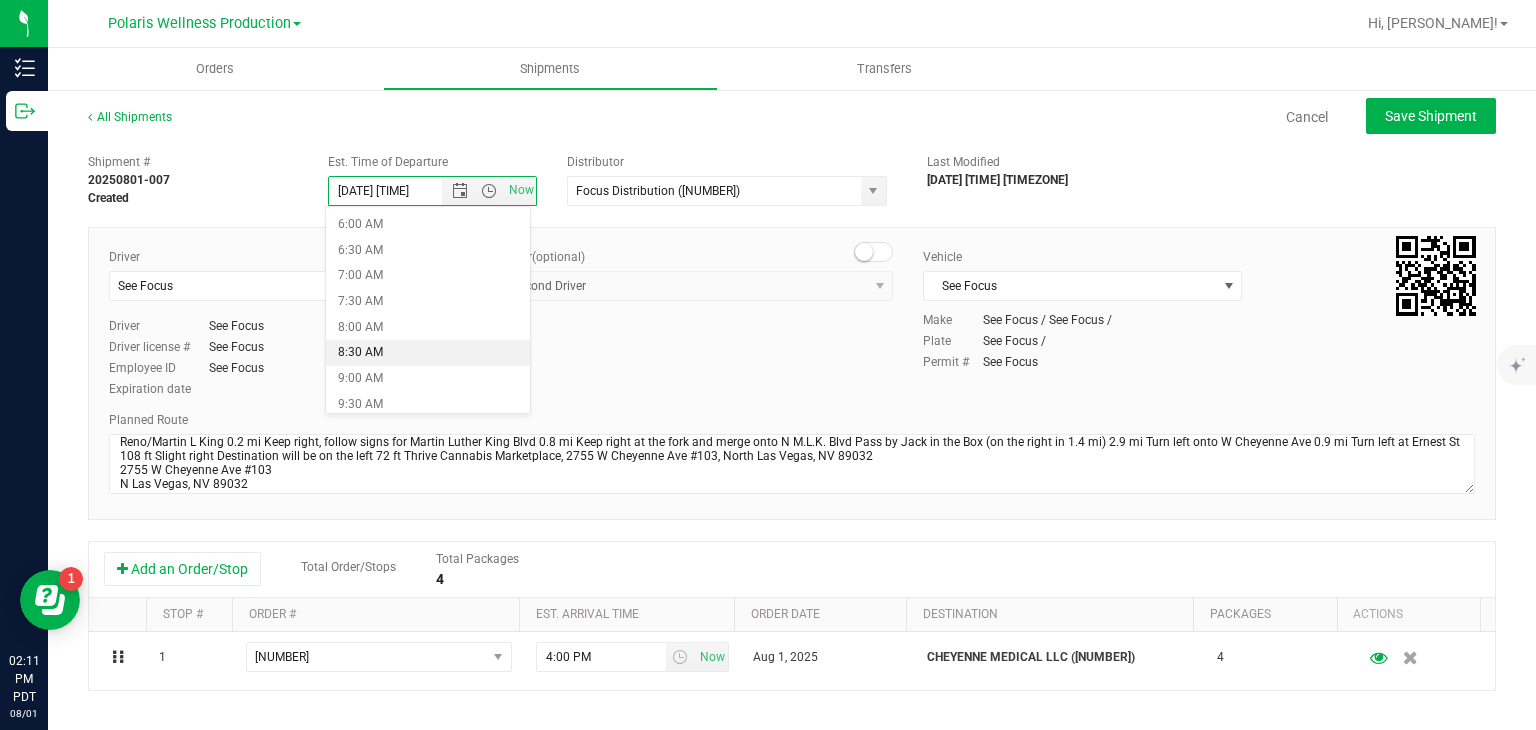 scroll, scrollTop: 308, scrollLeft: 0, axis: vertical 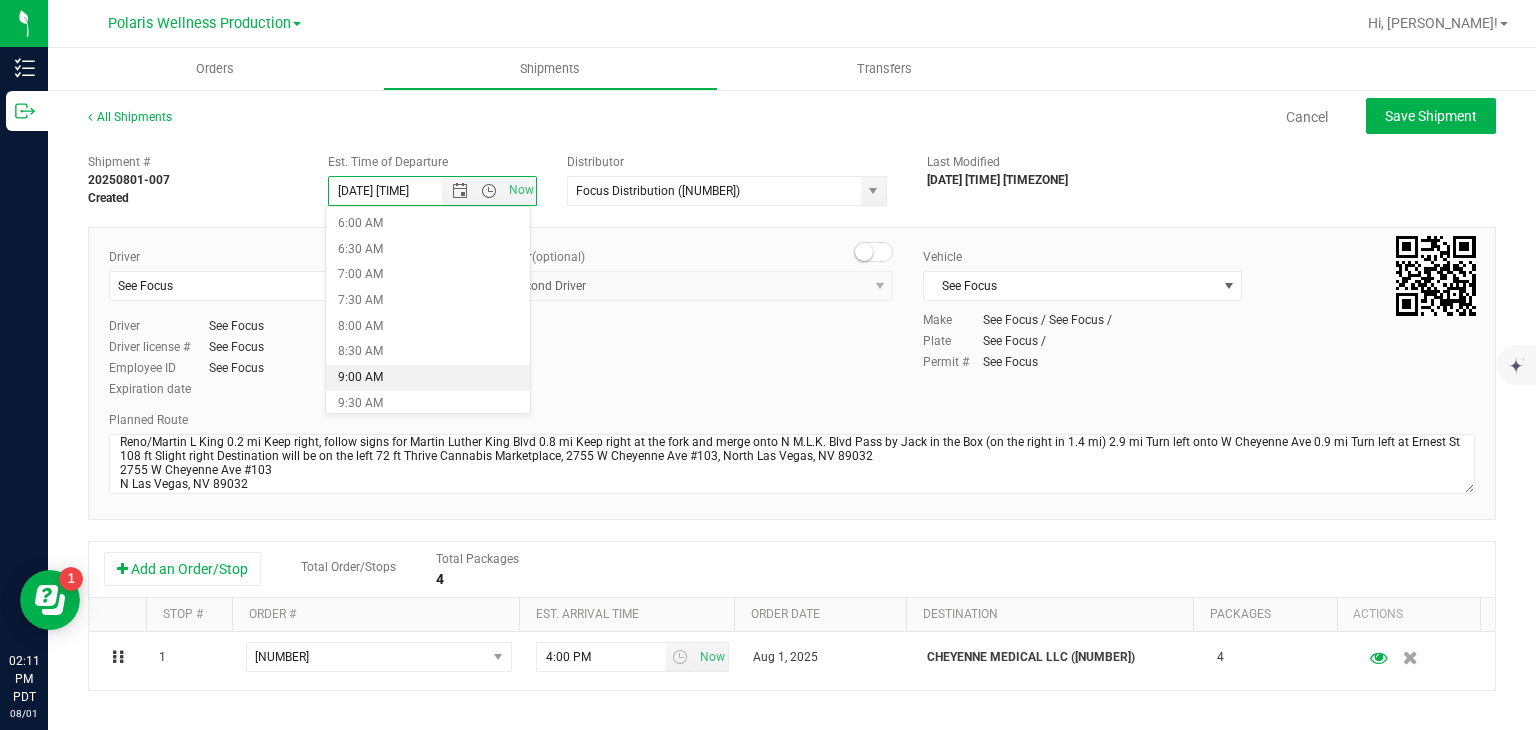 click on "9:00 AM" at bounding box center (428, 378) 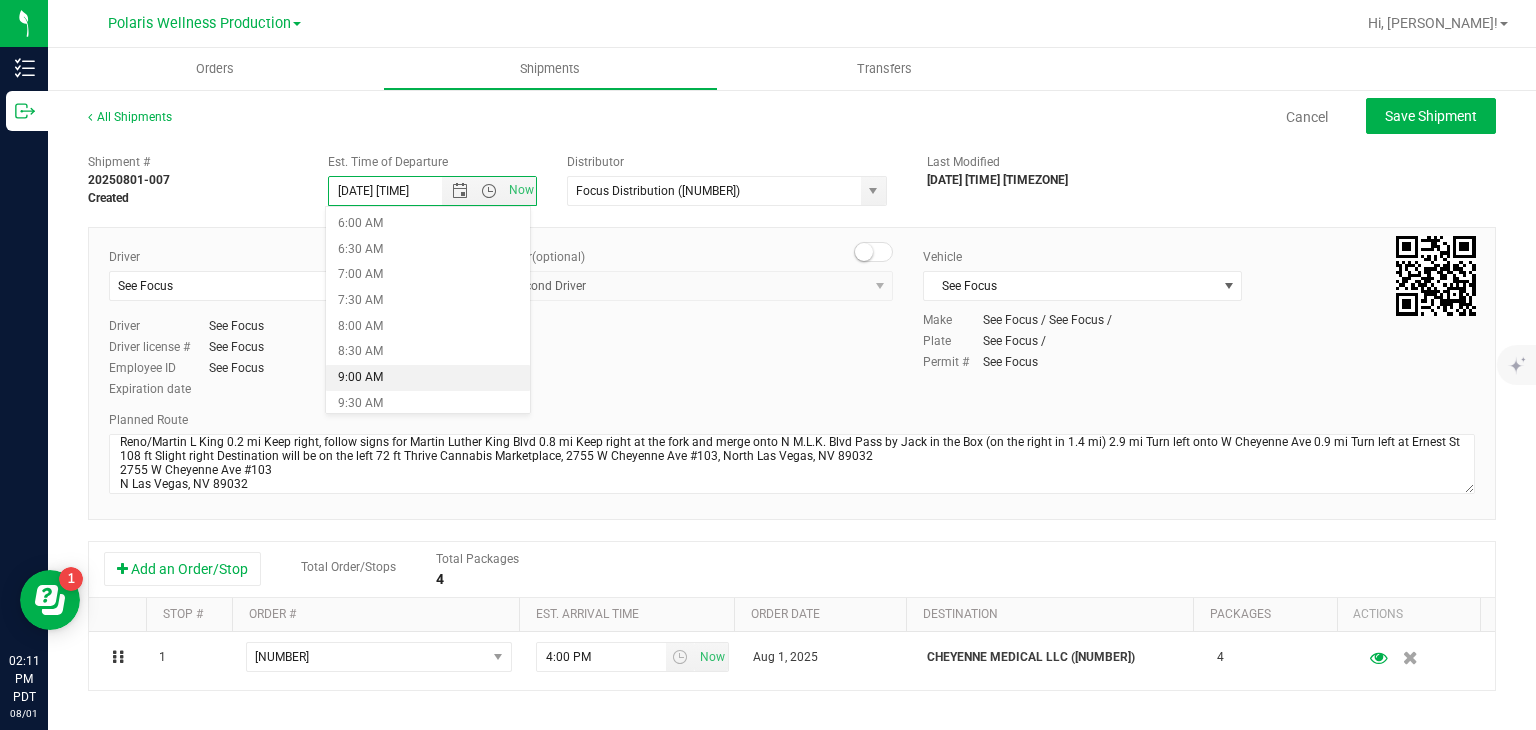 type on "[DATE] [TIME]" 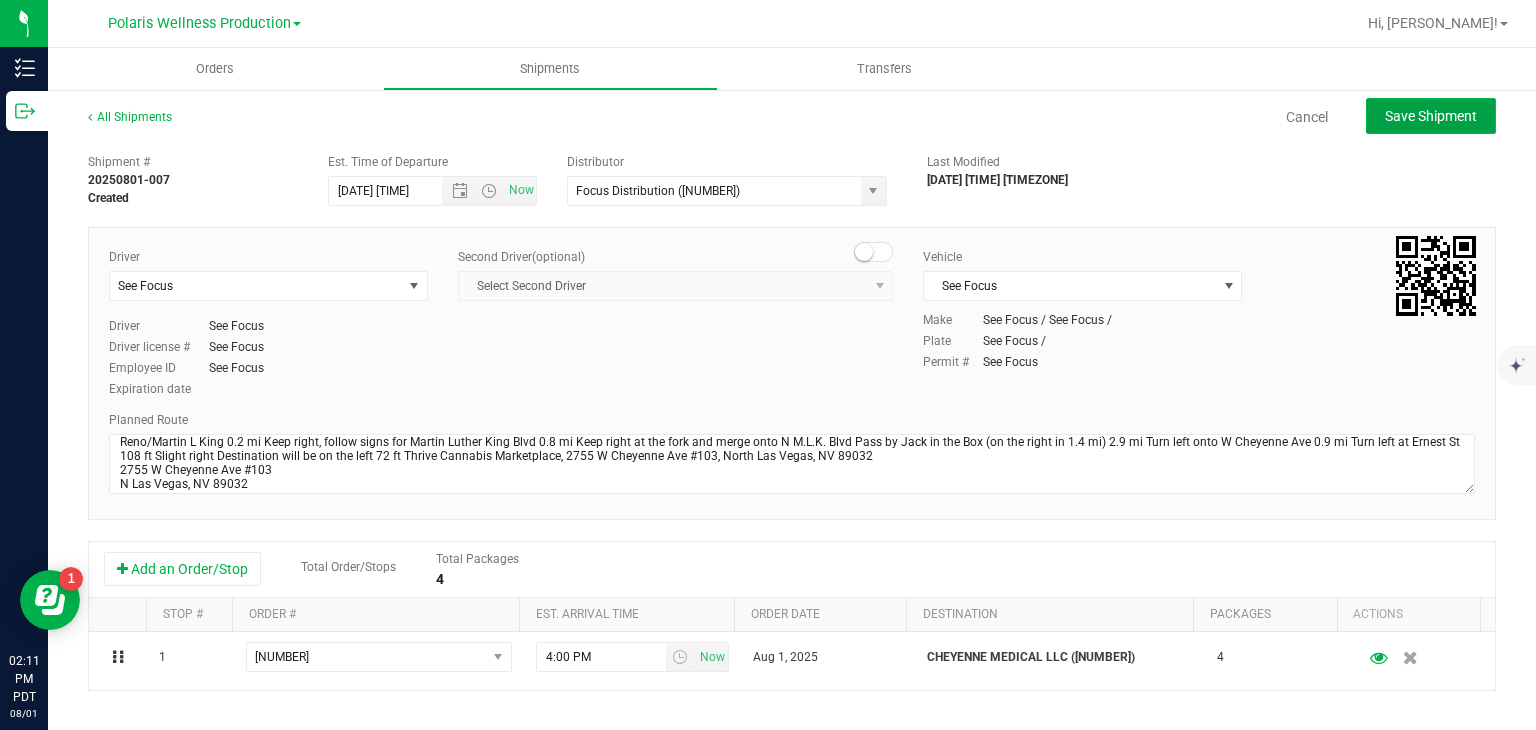 click on "Save Shipment" 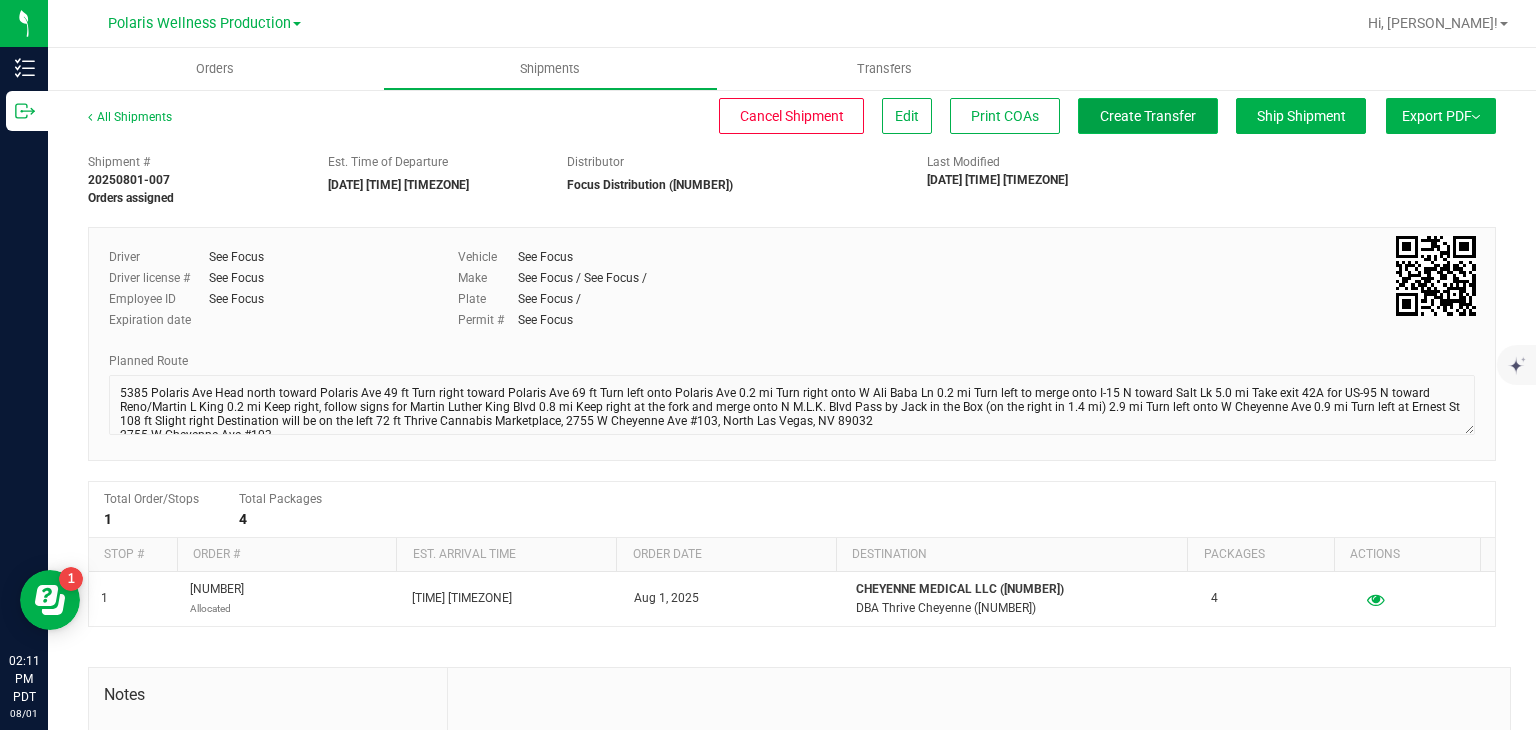 click on "Create Transfer" at bounding box center (1148, 116) 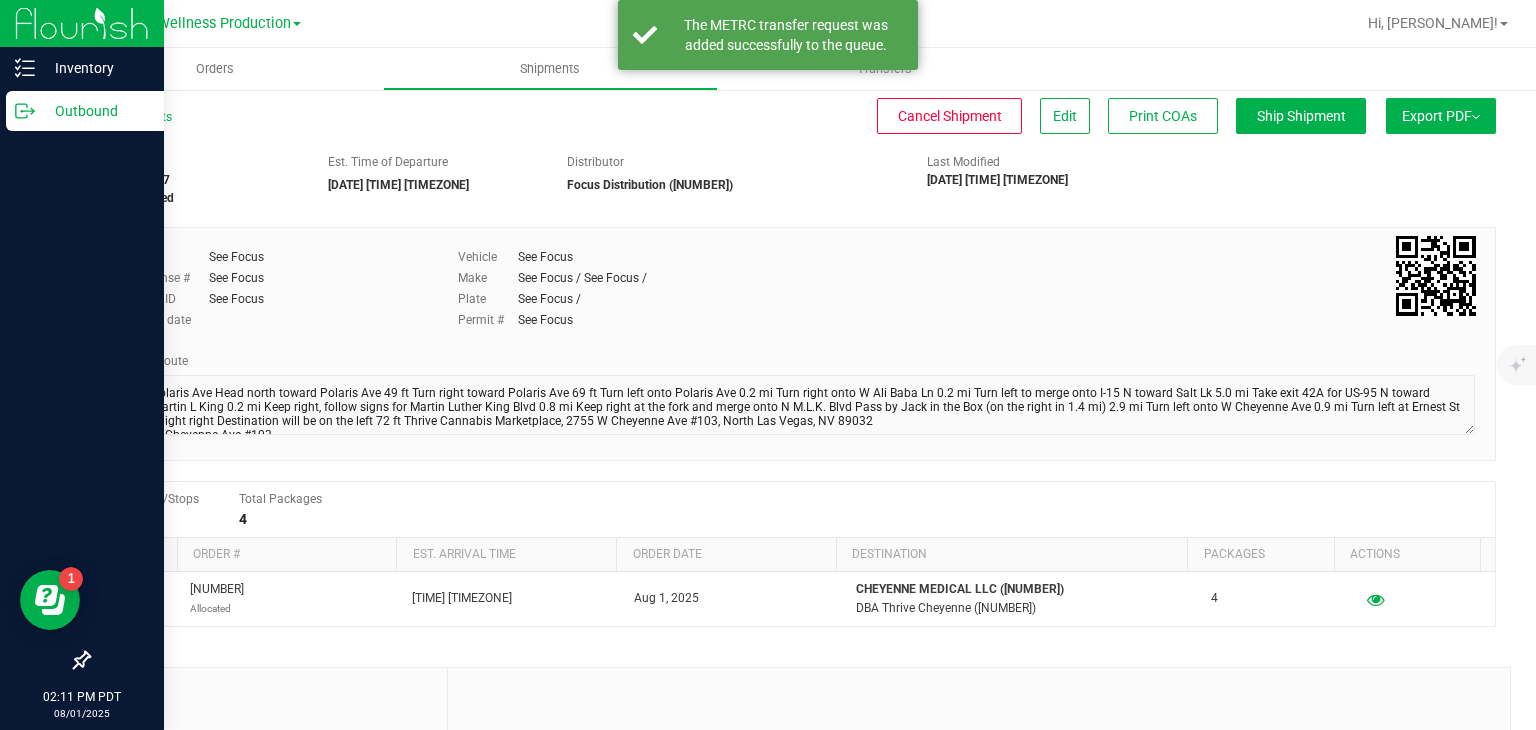 click on "Outbound" at bounding box center (85, 111) 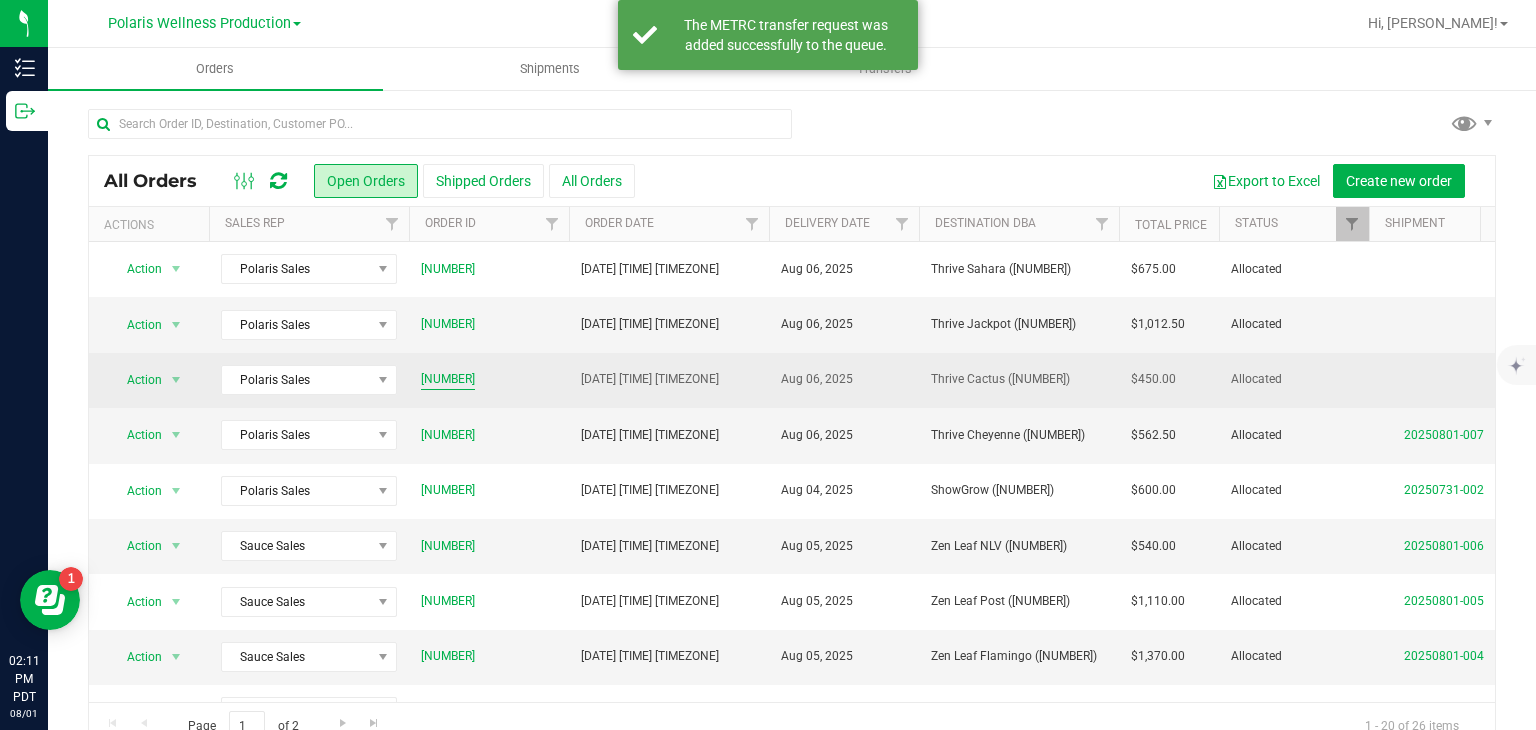 click on "[NUMBER]" at bounding box center [448, 379] 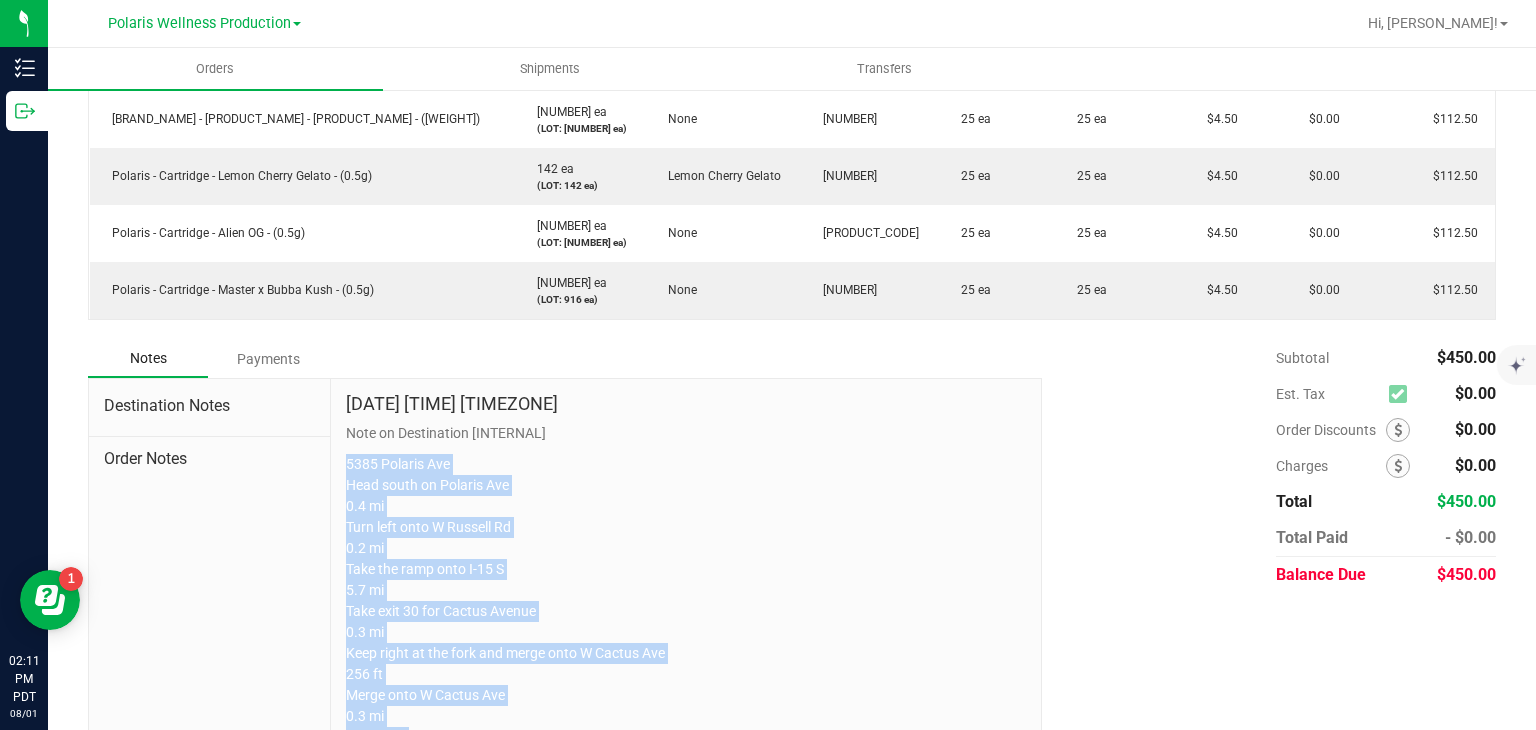 scroll, scrollTop: 738, scrollLeft: 0, axis: vertical 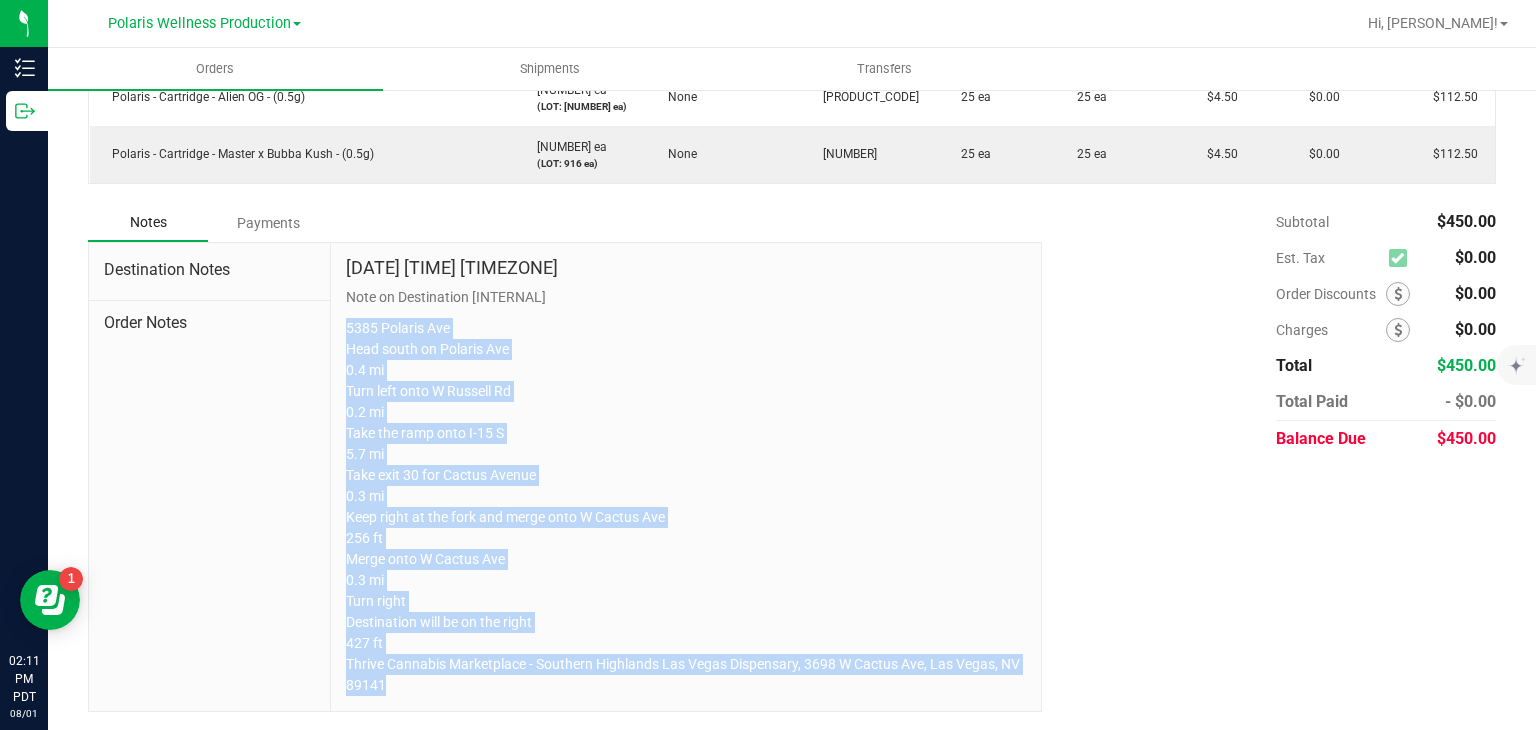 drag, startPoint x: 338, startPoint y: 465, endPoint x: 730, endPoint y: 776, distance: 500.38486 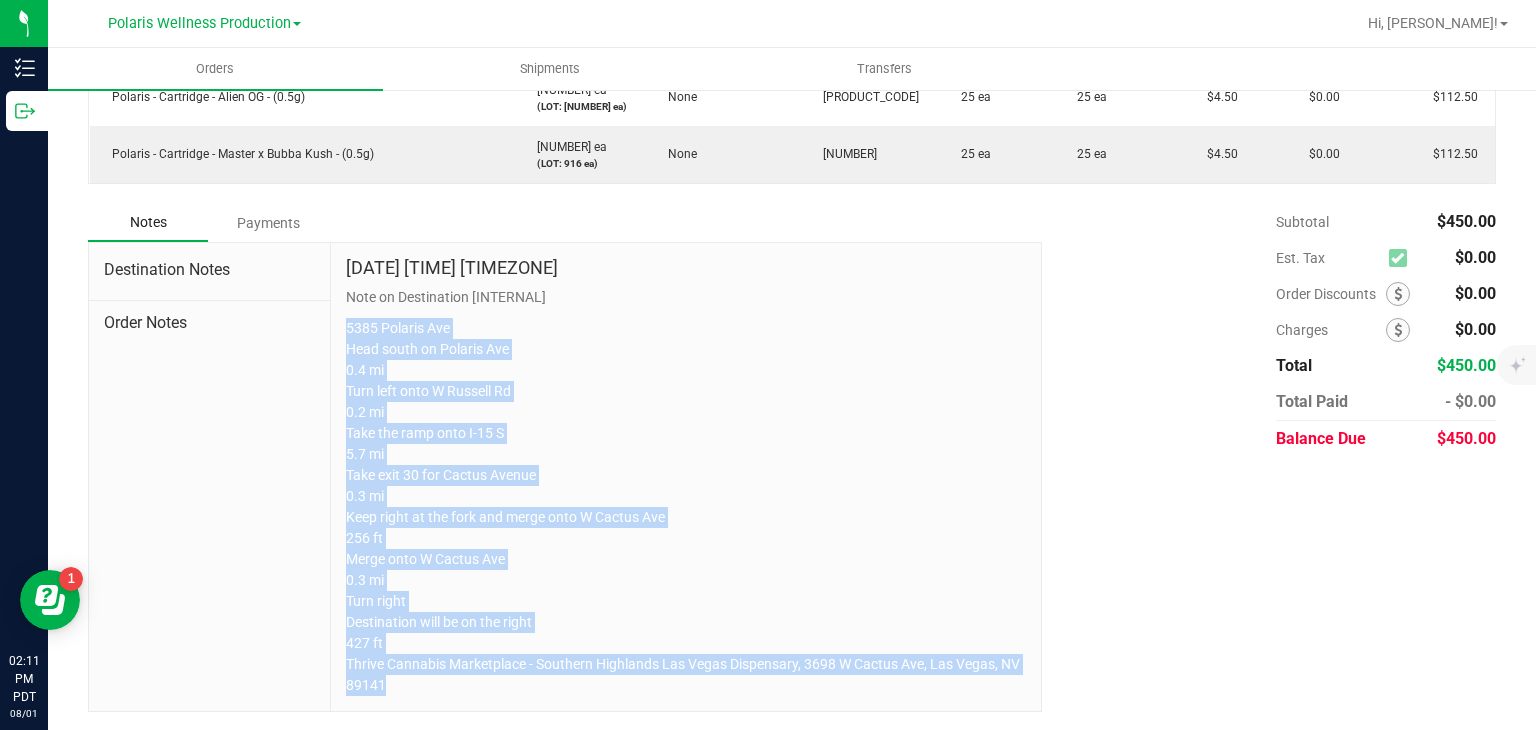 click on "Inventory Outbound 02:11 PM PDT 08/01/2025  08/01   Polaris Wellness Production   Polaris Wellness Cultivation   Polaris Wellness Production   Hi, [PERSON_NAME]!
Orders
Shipments
Transfers
Back to Orders
Order details   Export PDF   Edit Order   Order #   [ORDER_NUMBER]   Status   Allocated   Order Date   Aug 1, 2025 10:34 AM PDT   Payment Status   Awaiting Payment   Invoice Date   Aug 1, 2025   Requested Delivery Date   Aug 6, 2025   Payment Terms" at bounding box center [768, 365] 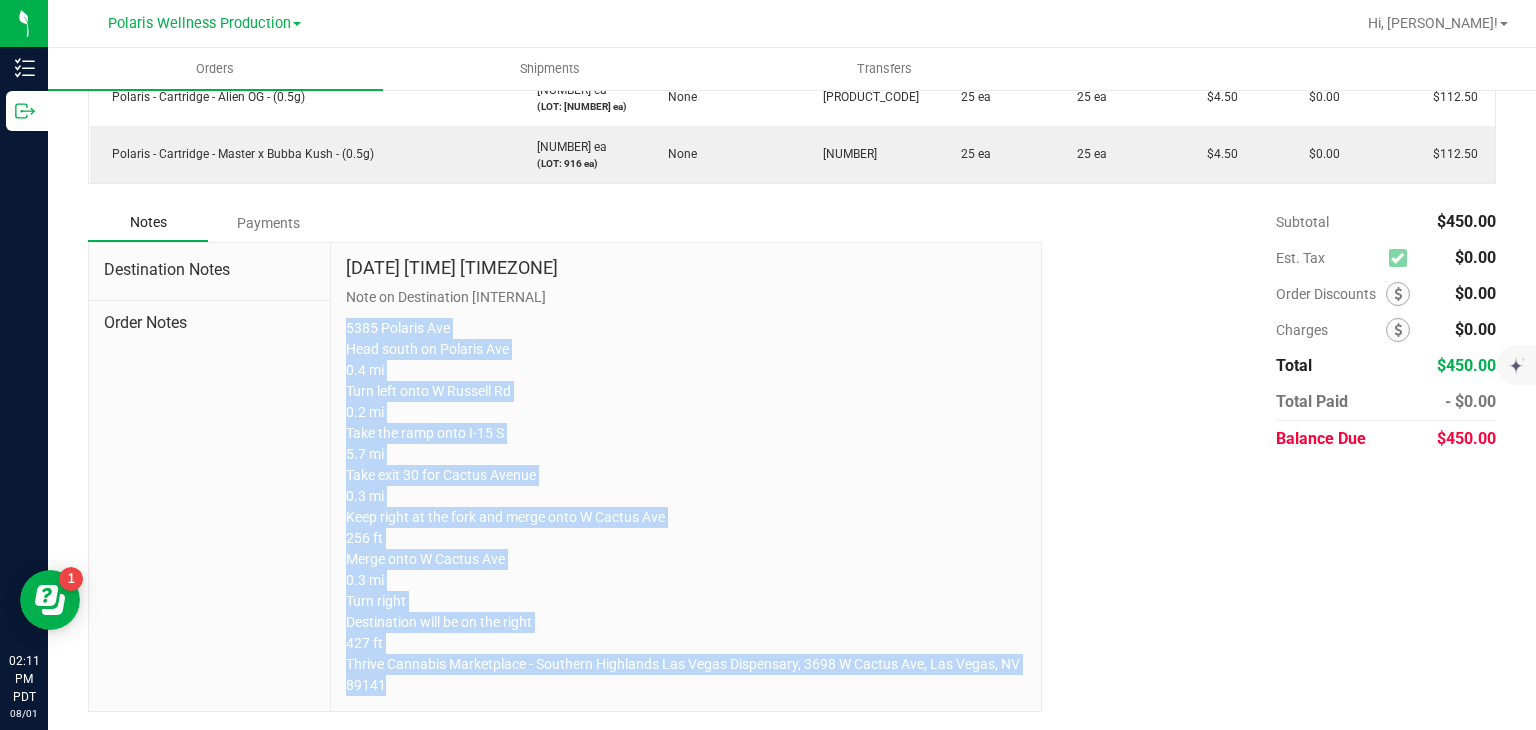 copy on "5385 Polaris Ave
Head south on Polaris Ave
0.4 mi
Turn left onto W Russell Rd
0.2 mi
Take the ramp onto I-15 S
5.7 mi
Take exit 30 for Cactus Avenue
0.3 mi
Keep right at the fork and merge onto W Cactus Ave
256 ft
Merge onto W Cactus Ave
0.3 mi
Turn right
Destination will be on the right
427 ft
Thrive Cannabis Marketplace - Southern Highlands Las Vegas Dispensary, 3698 W Cactus Ave, Las Vegas, NV 89141" 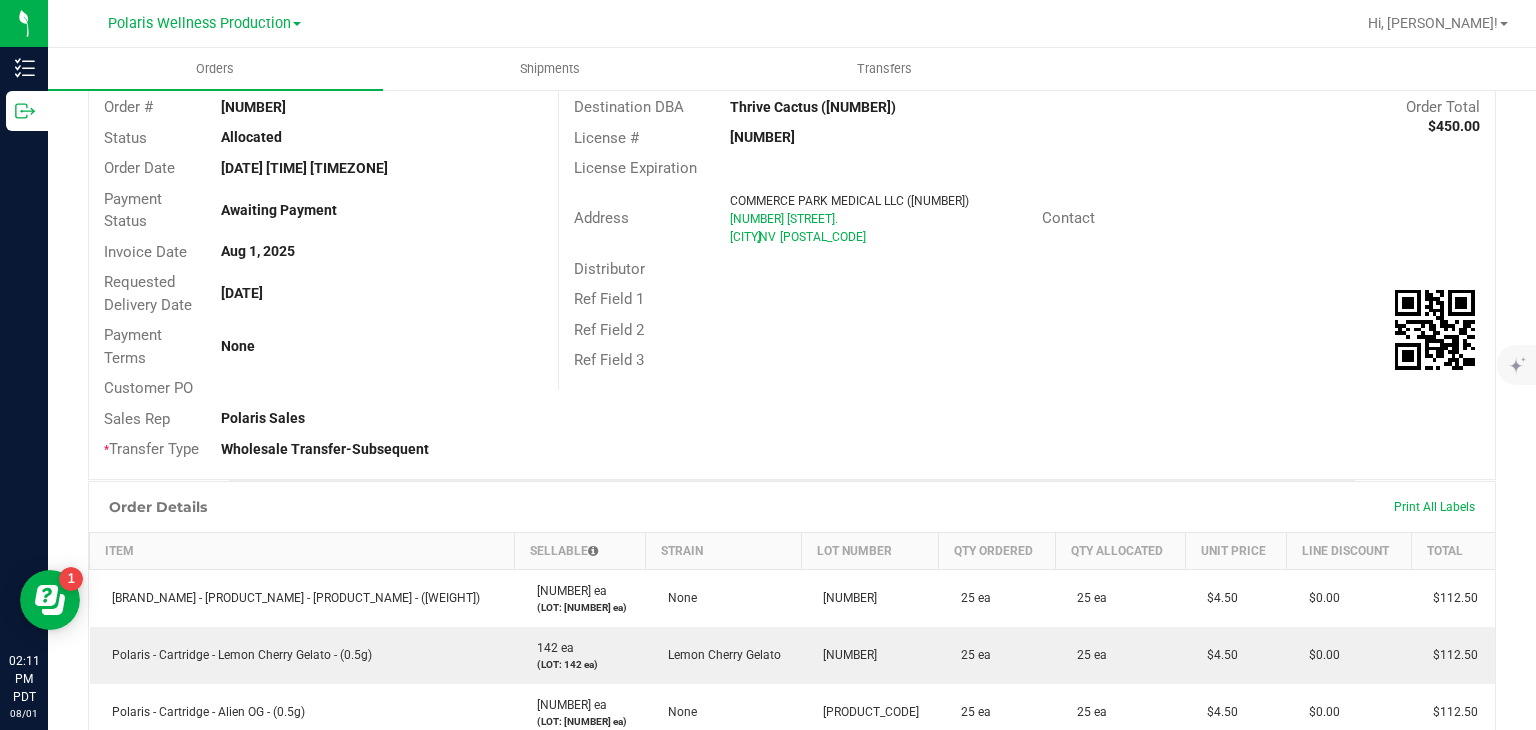 scroll, scrollTop: 72, scrollLeft: 0, axis: vertical 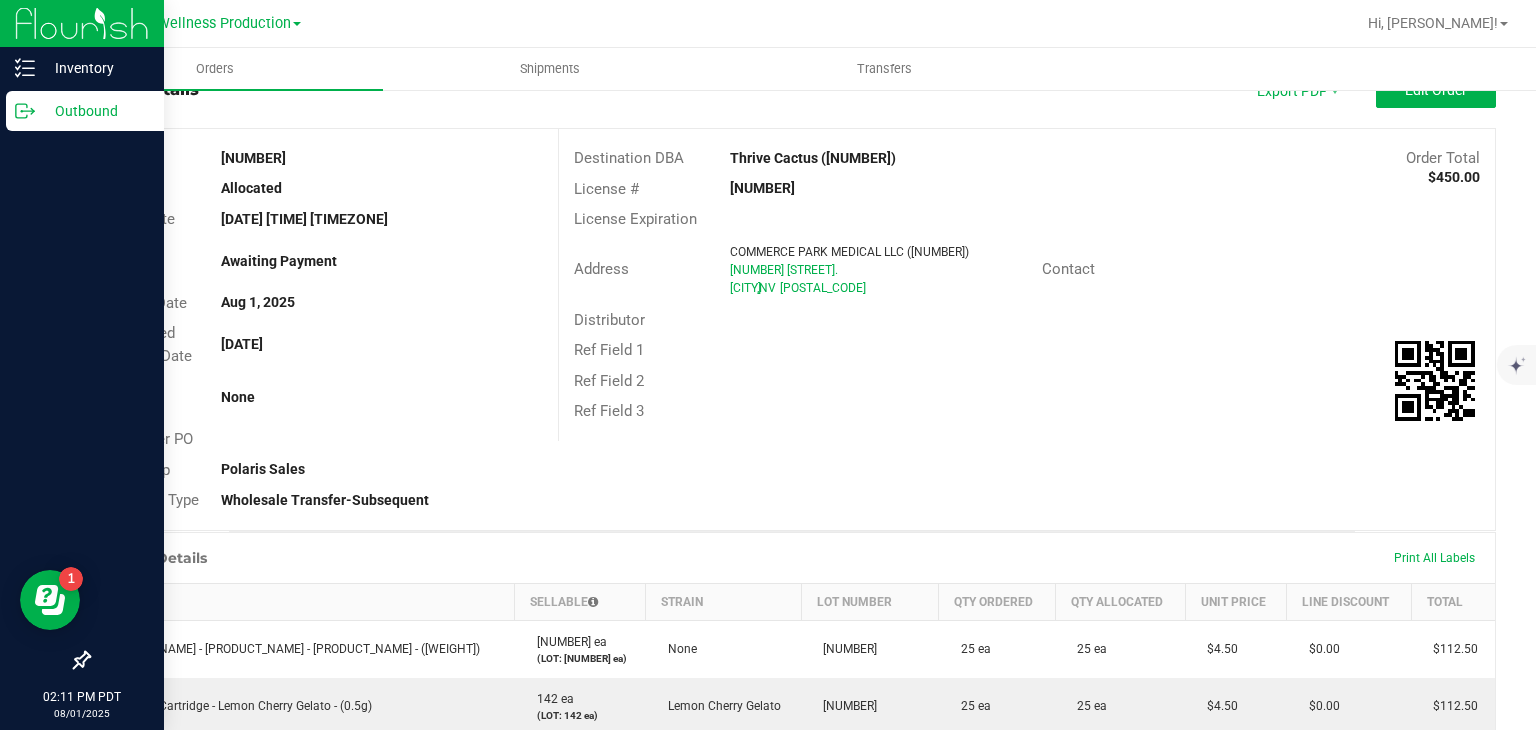 click 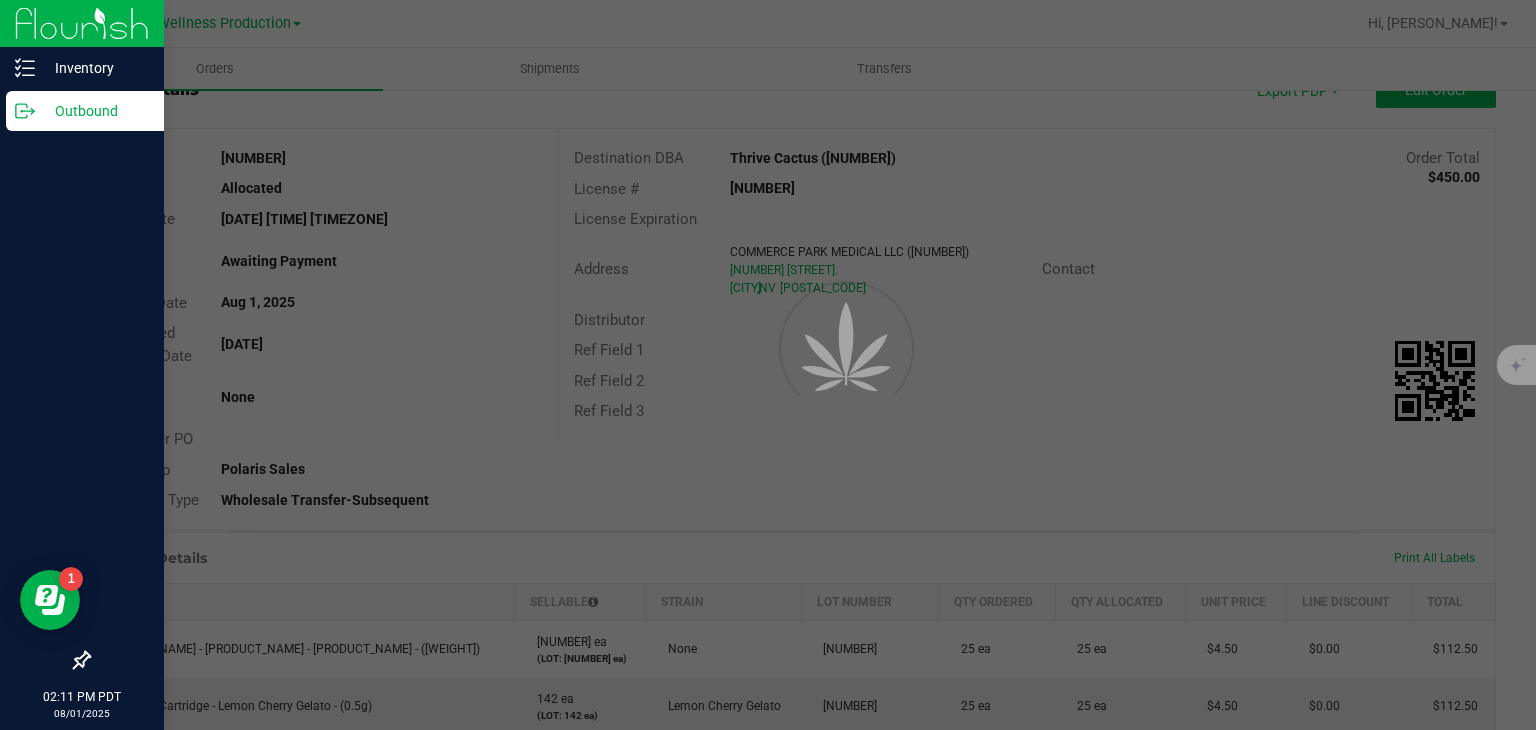 scroll, scrollTop: 0, scrollLeft: 0, axis: both 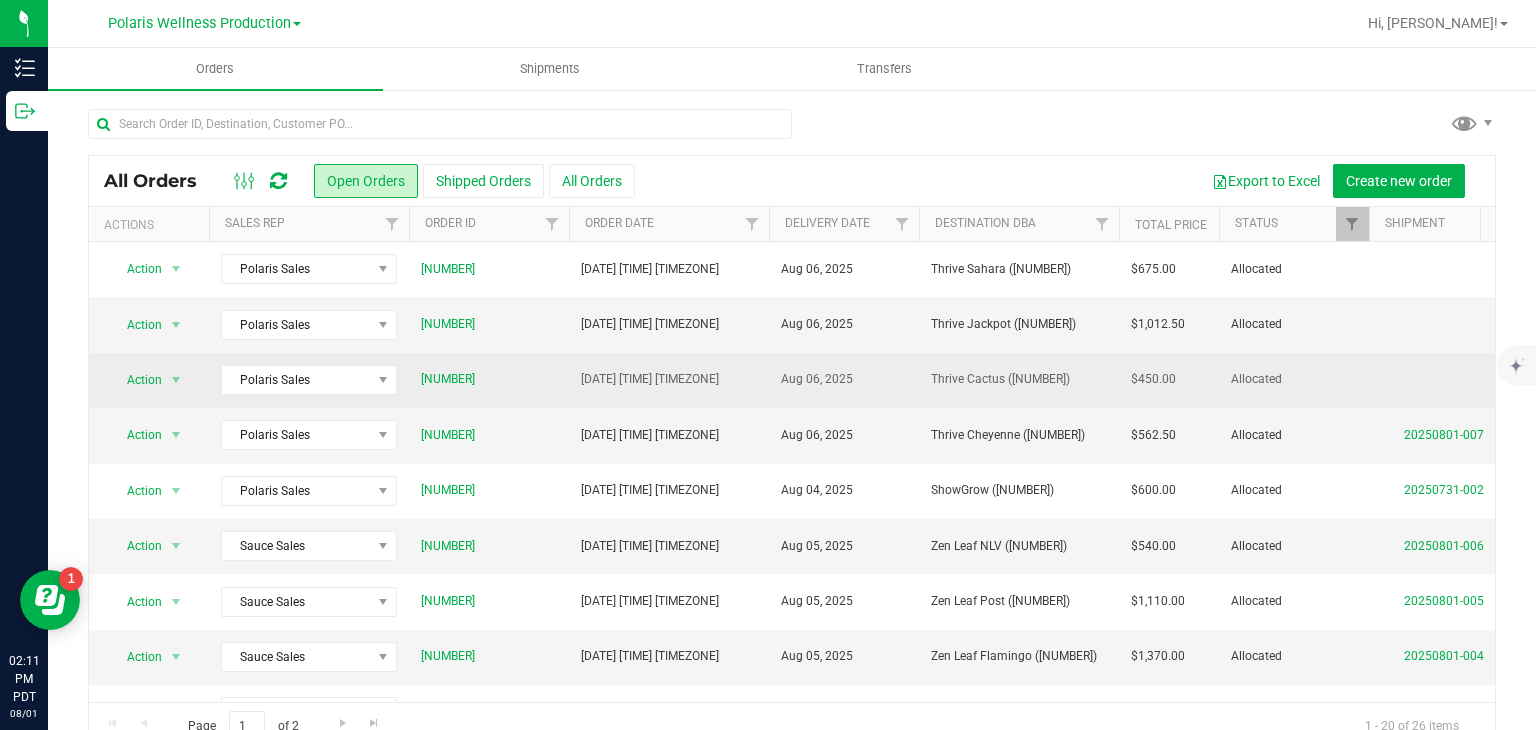 click on "Aug 06, 2025" at bounding box center (844, 380) 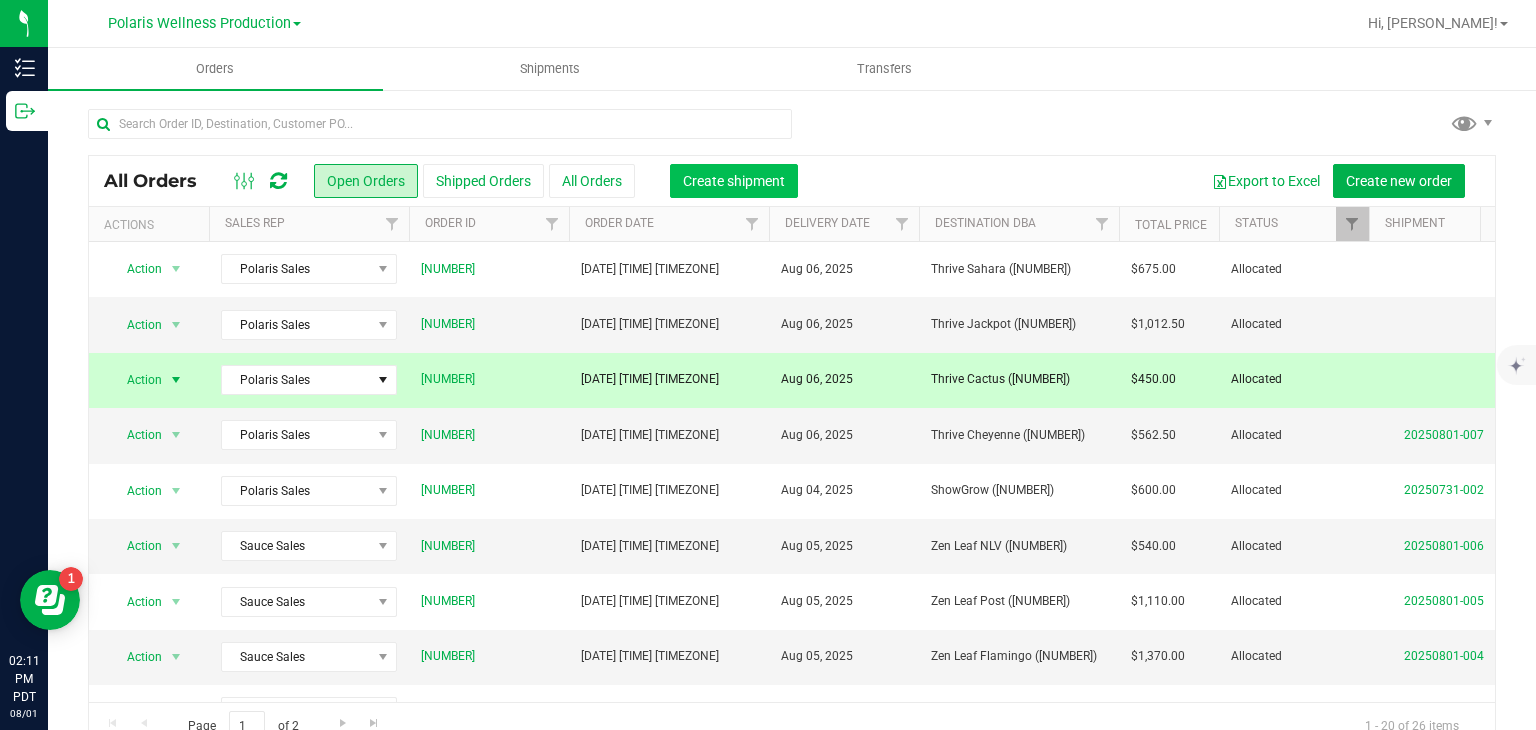 click on "Create shipment" at bounding box center [734, 181] 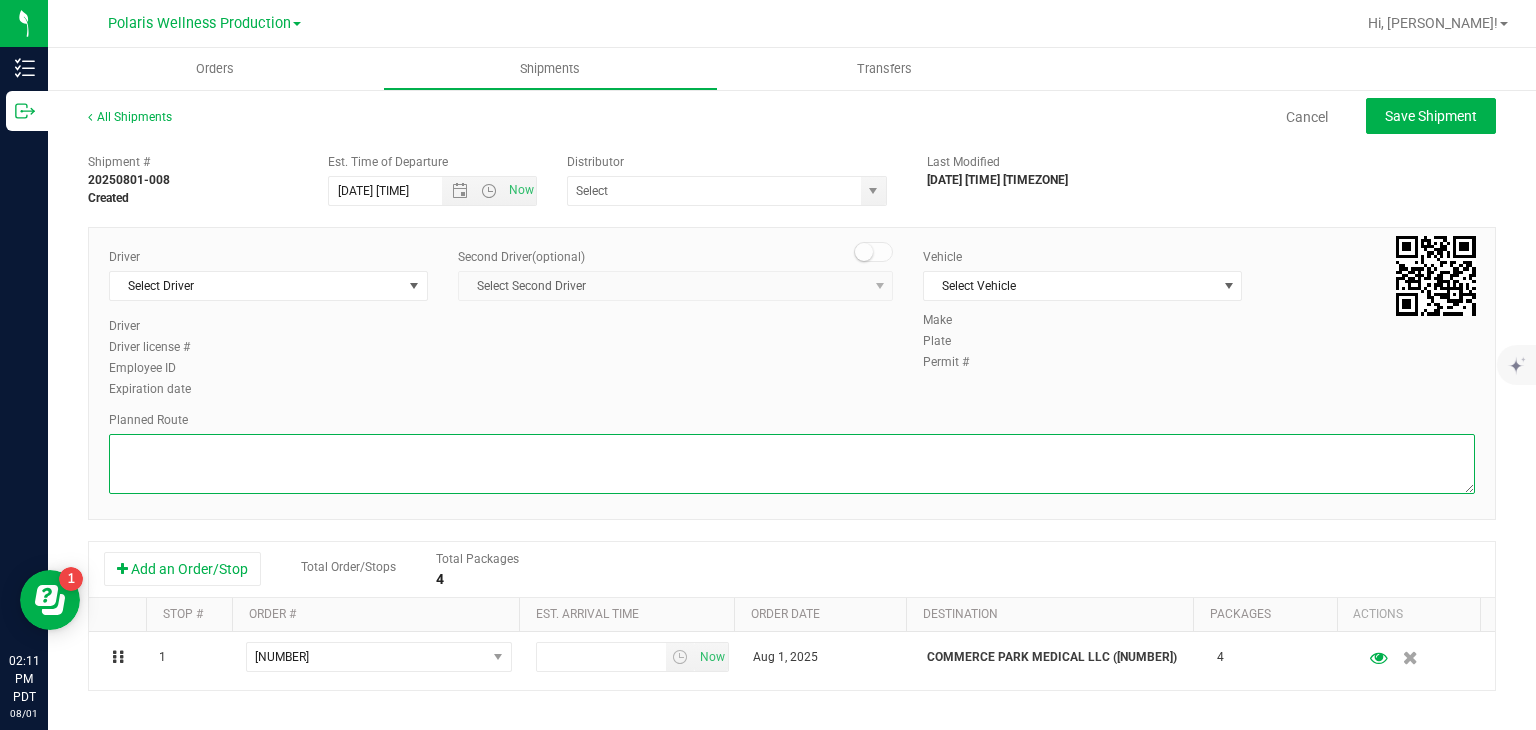 click at bounding box center [792, 464] 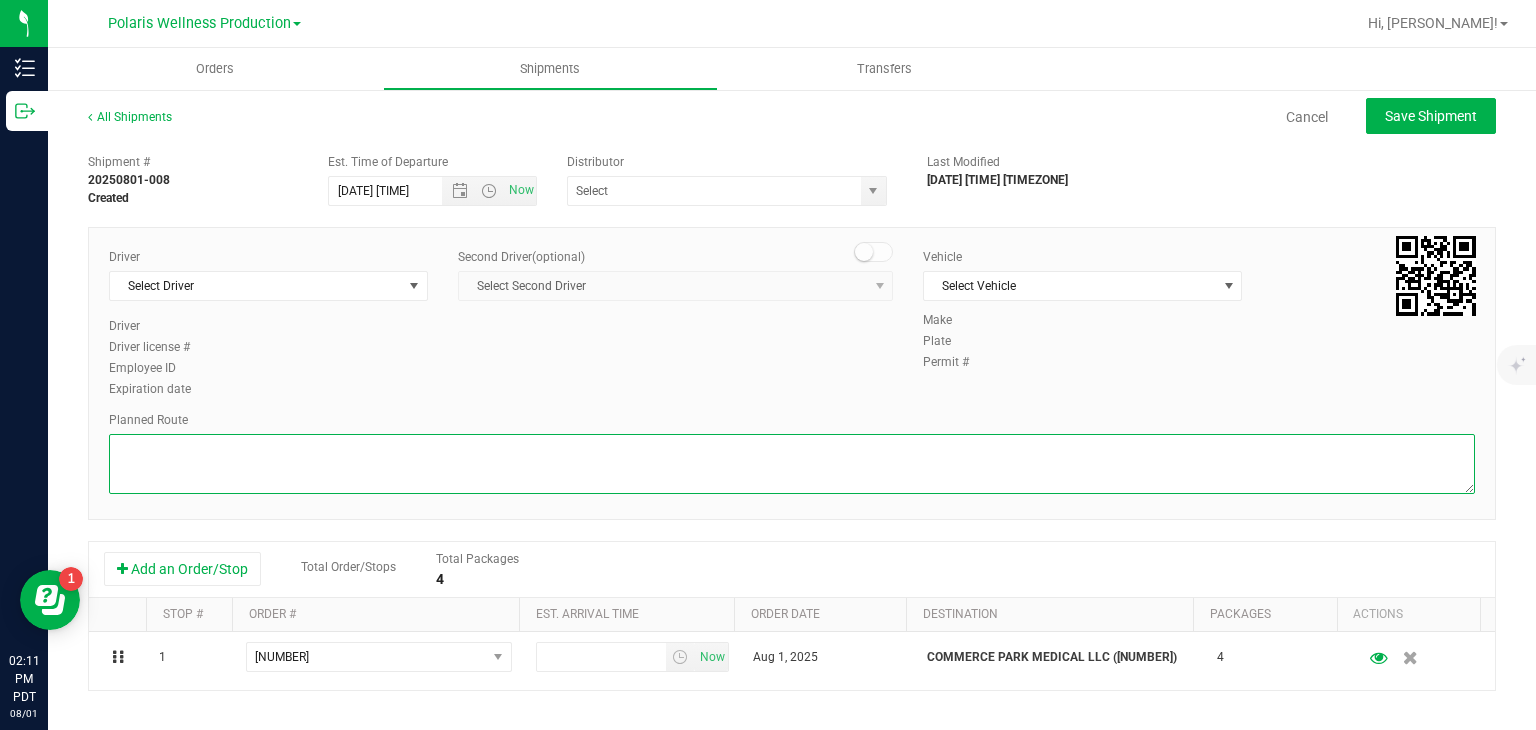 paste on "5385 Polaris Ave
Head south on Polaris Ave
0.4 mi
Turn left onto W Russell Rd
0.2 mi
Take the ramp onto I-15 S
5.7 mi
Take exit 30 for Cactus Avenue
0.3 mi
Keep right at the fork and merge onto W Cactus Ave
256 ft
Merge onto W Cactus Ave
0.3 mi
Turn right
Destination will be on the right
427 ft
Thrive Cannabis Marketplace - Southern Highlands Las Vegas Dispensary, 3698 W Cactus Ave, Las Vegas, NV 89141" 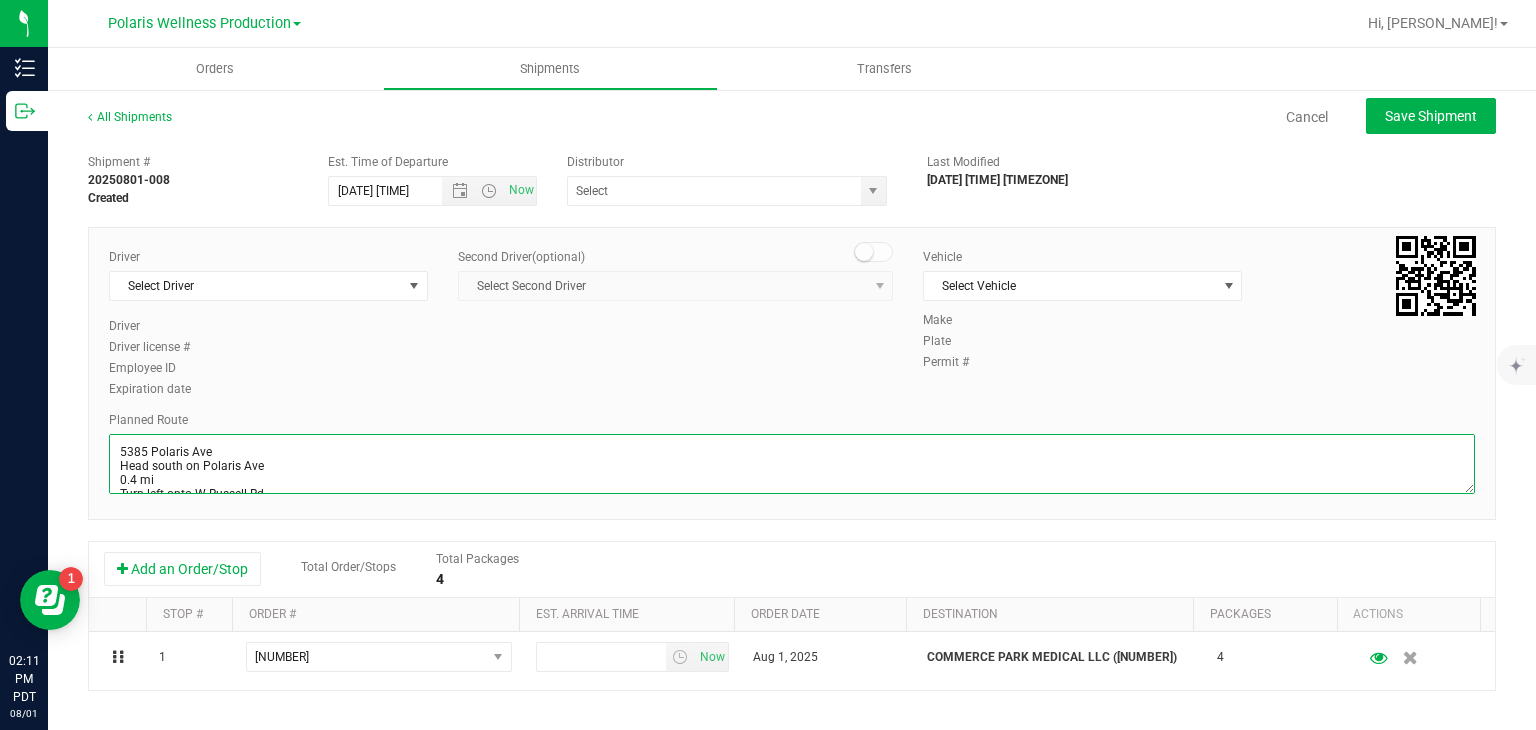 scroll, scrollTop: 196, scrollLeft: 0, axis: vertical 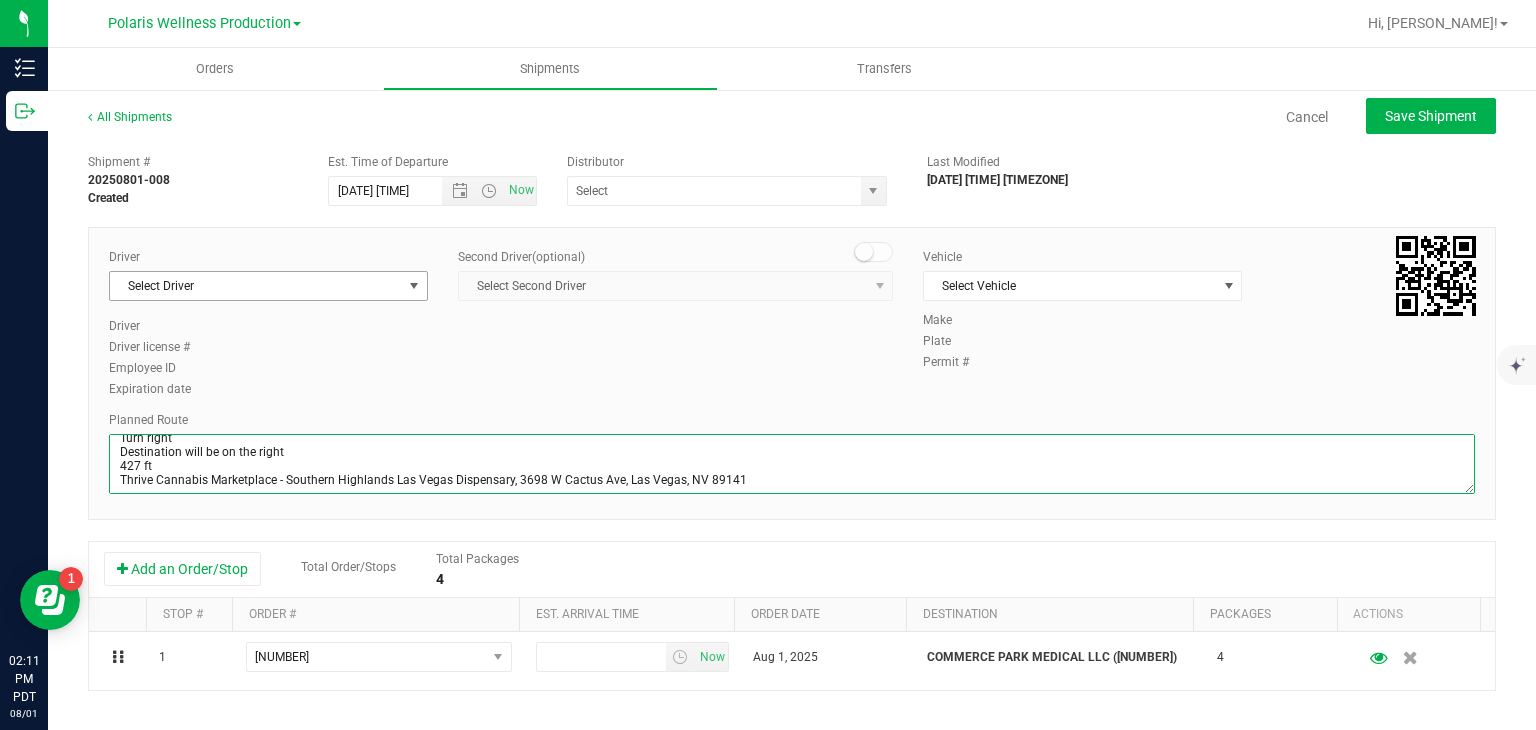 type on "5385 Polaris Ave
Head south on Polaris Ave
0.4 mi
Turn left onto W Russell Rd
0.2 mi
Take the ramp onto I-15 S
5.7 mi
Take exit 30 for Cactus Avenue
0.3 mi
Keep right at the fork and merge onto W Cactus Ave
256 ft
Merge onto W Cactus Ave
0.3 mi
Turn right
Destination will be on the right
427 ft
Thrive Cannabis Marketplace - Southern Highlands Las Vegas Dispensary, 3698 W Cactus Ave, Las Vegas, NV 89141" 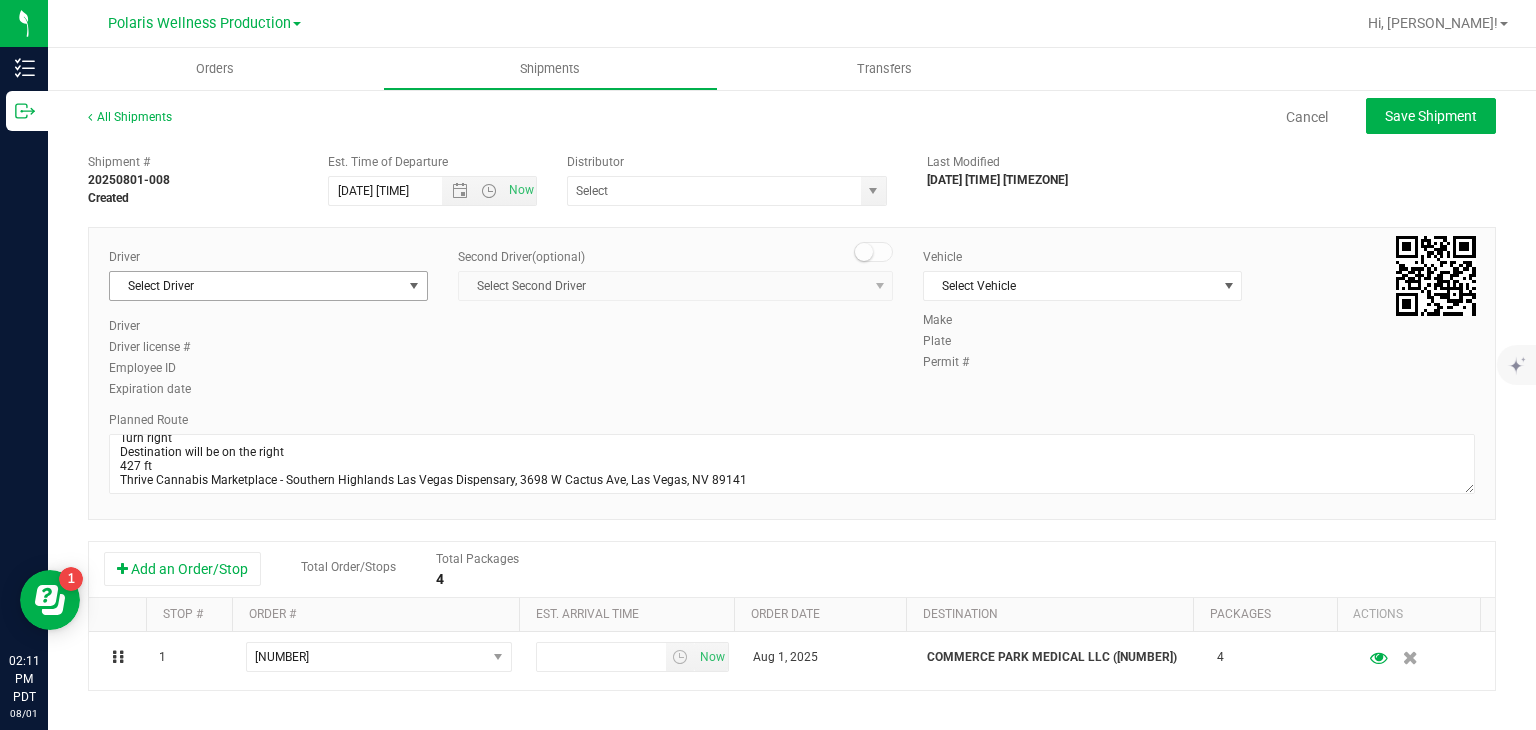 click at bounding box center [414, 286] 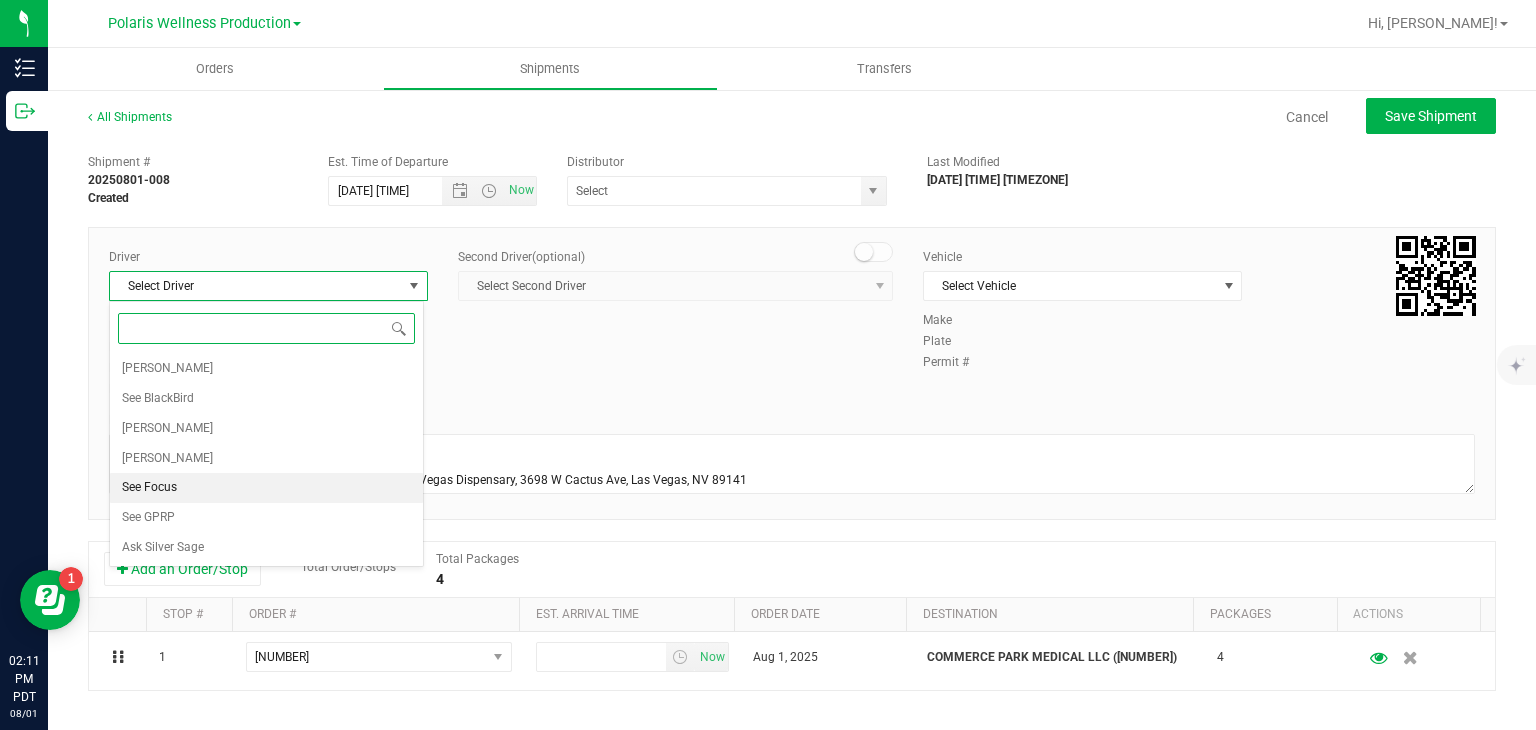 click on "See Focus" at bounding box center (266, 488) 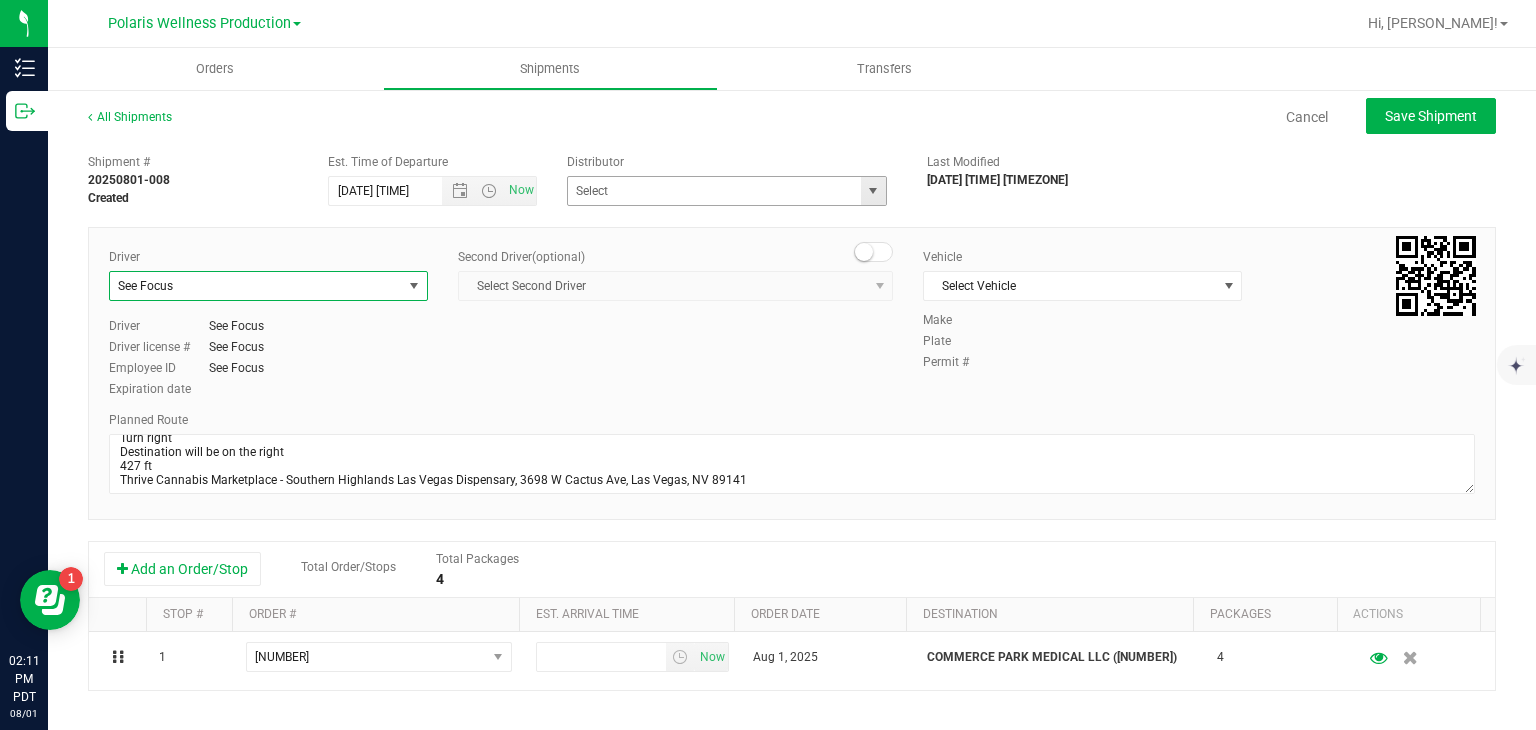 click at bounding box center [873, 191] 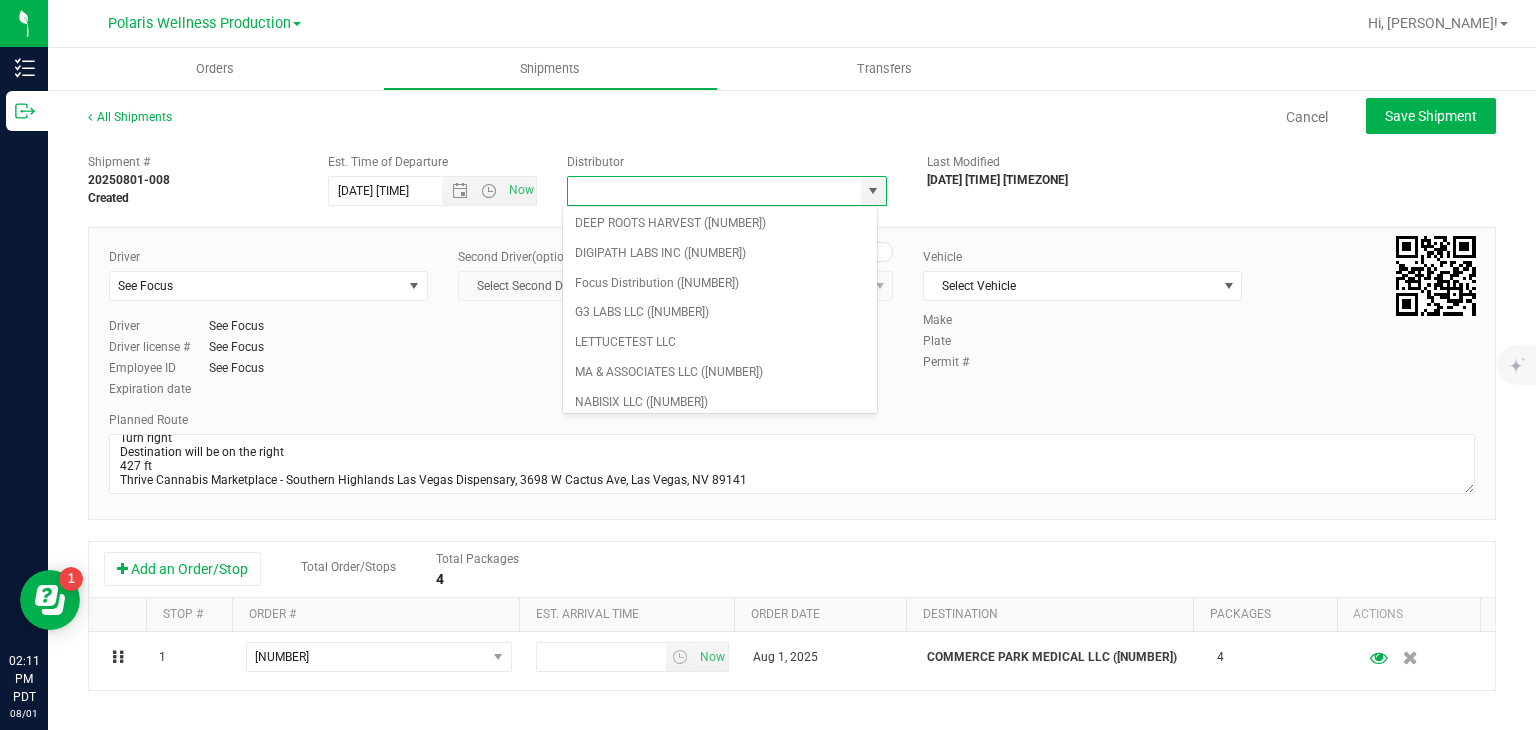 scroll, scrollTop: 130, scrollLeft: 0, axis: vertical 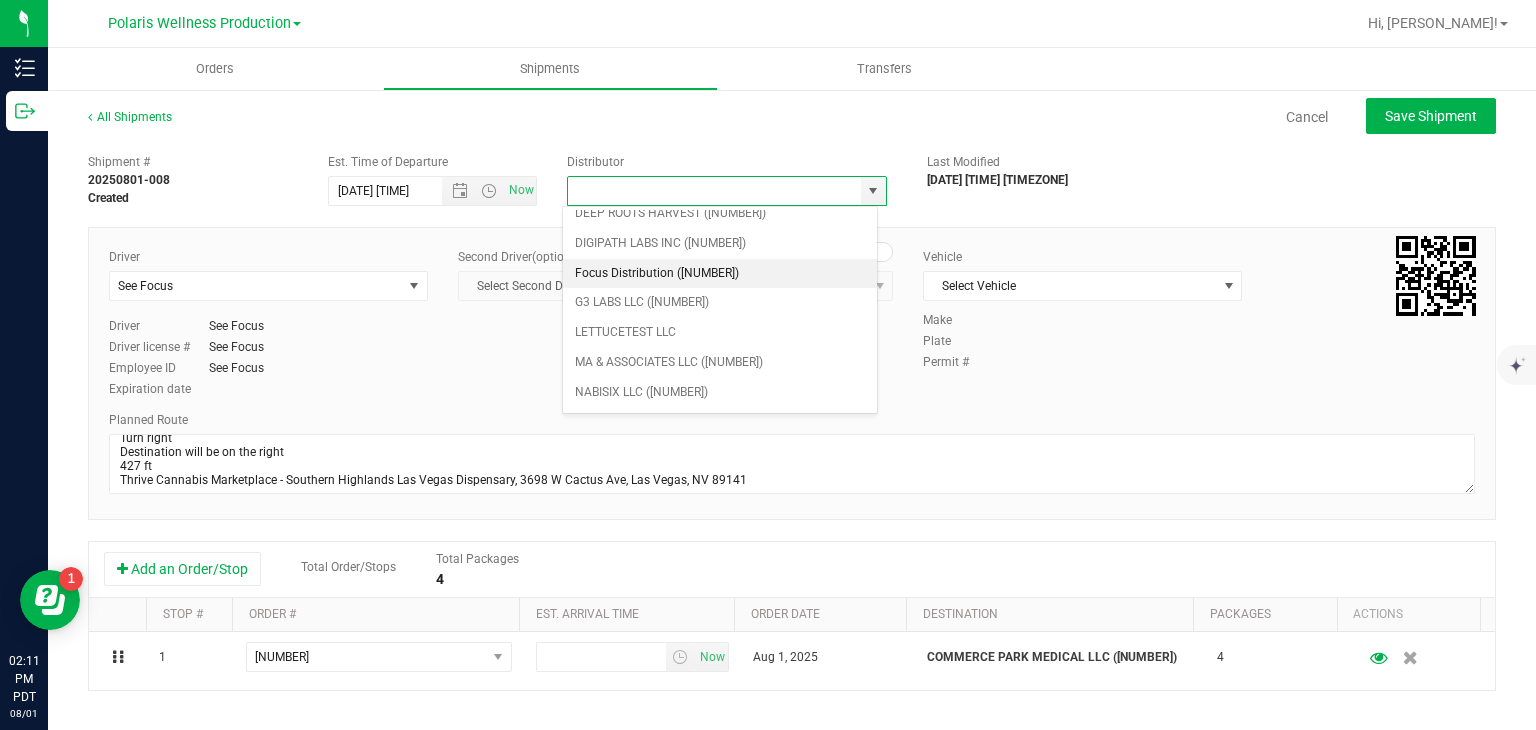 click on "Focus Distribution ([NUMBER])" at bounding box center [720, 274] 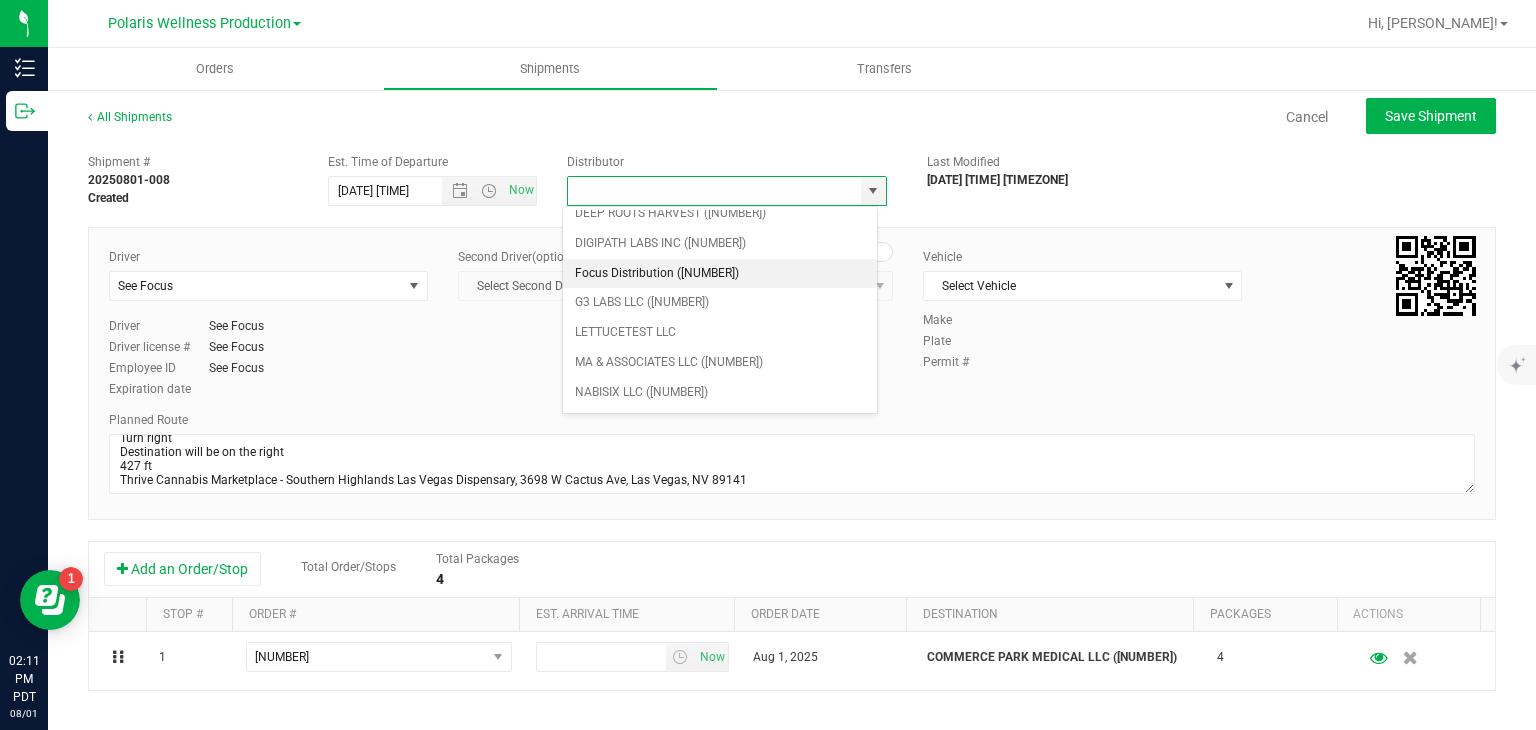type on "Focus Distribution ([NUMBER])" 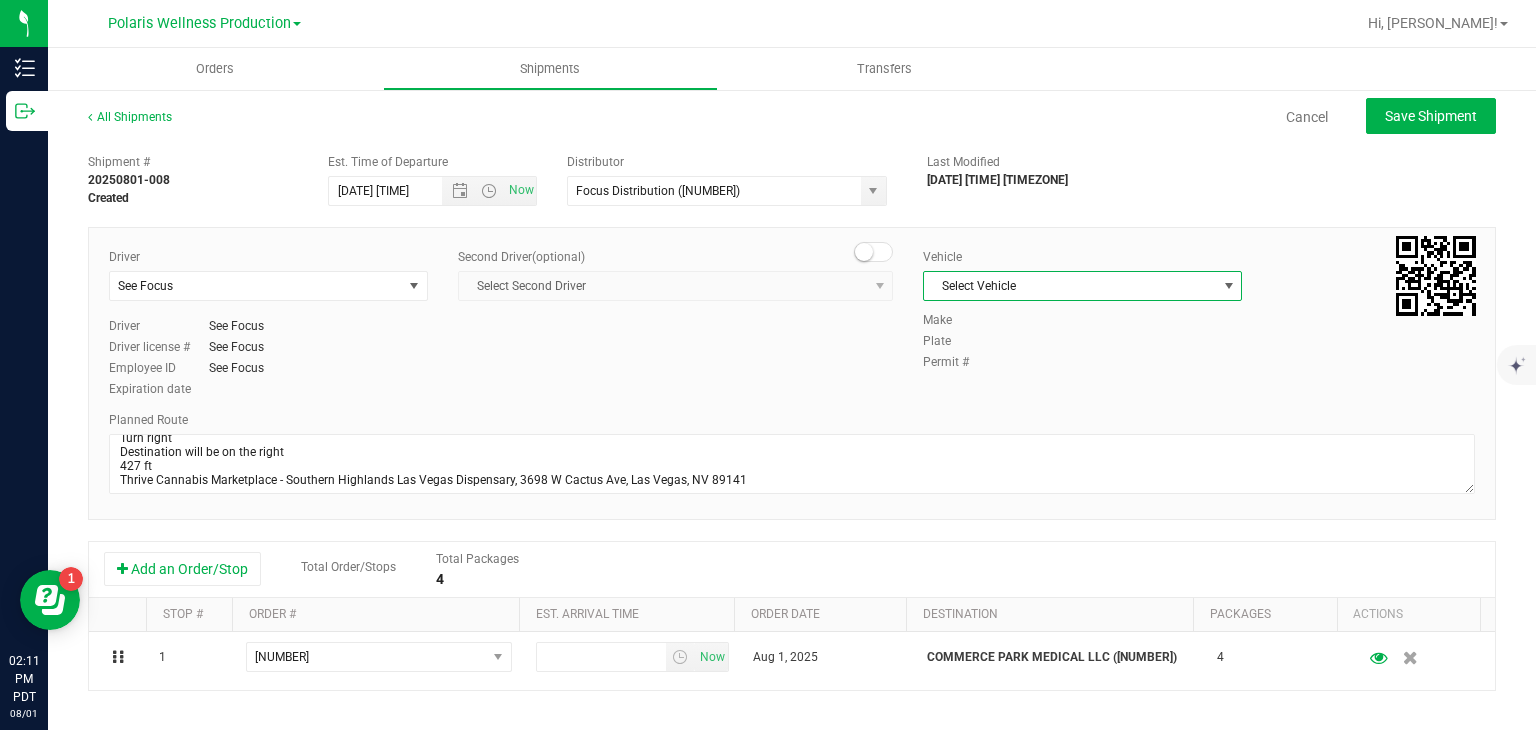 click on "Select Vehicle" at bounding box center (1070, 286) 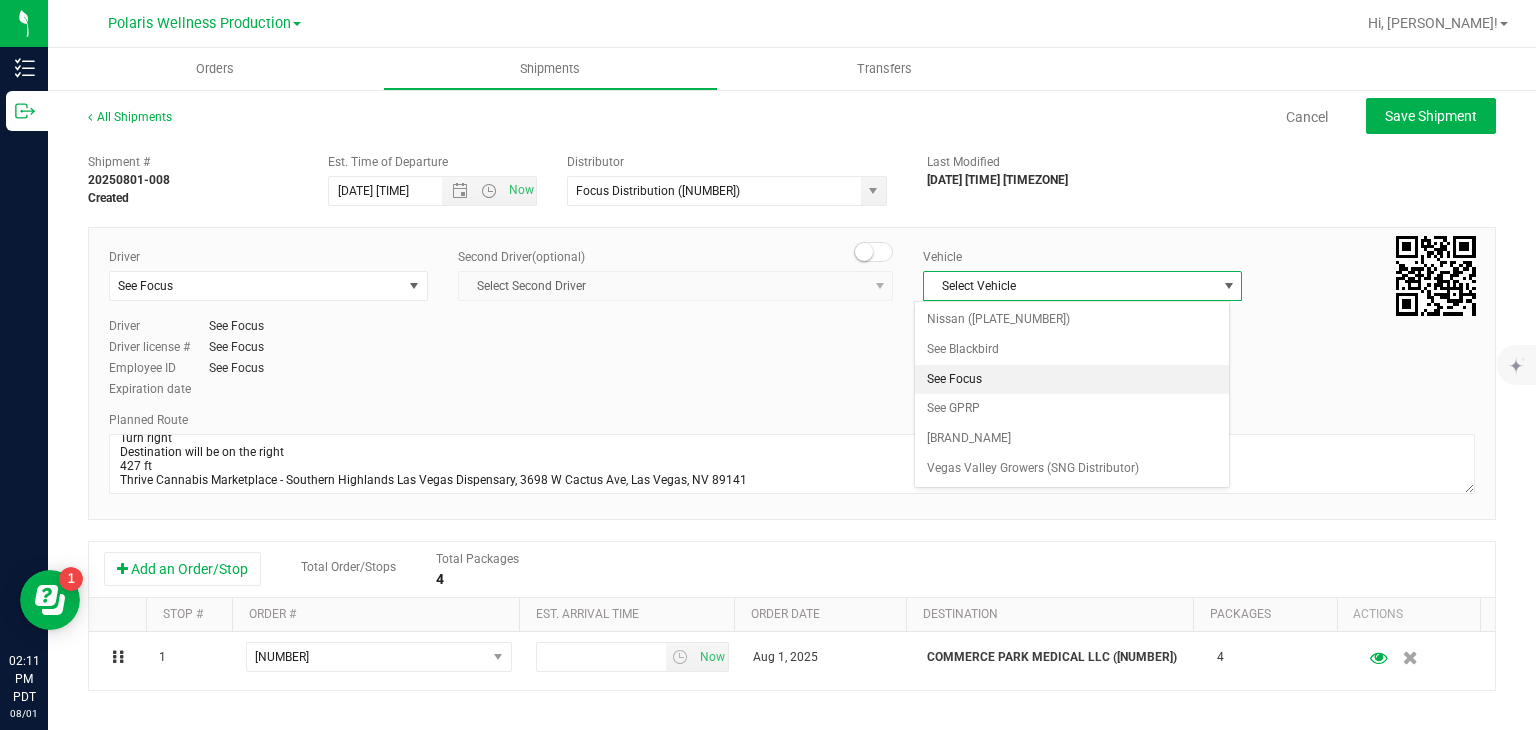 click on "See Focus" at bounding box center (1071, 380) 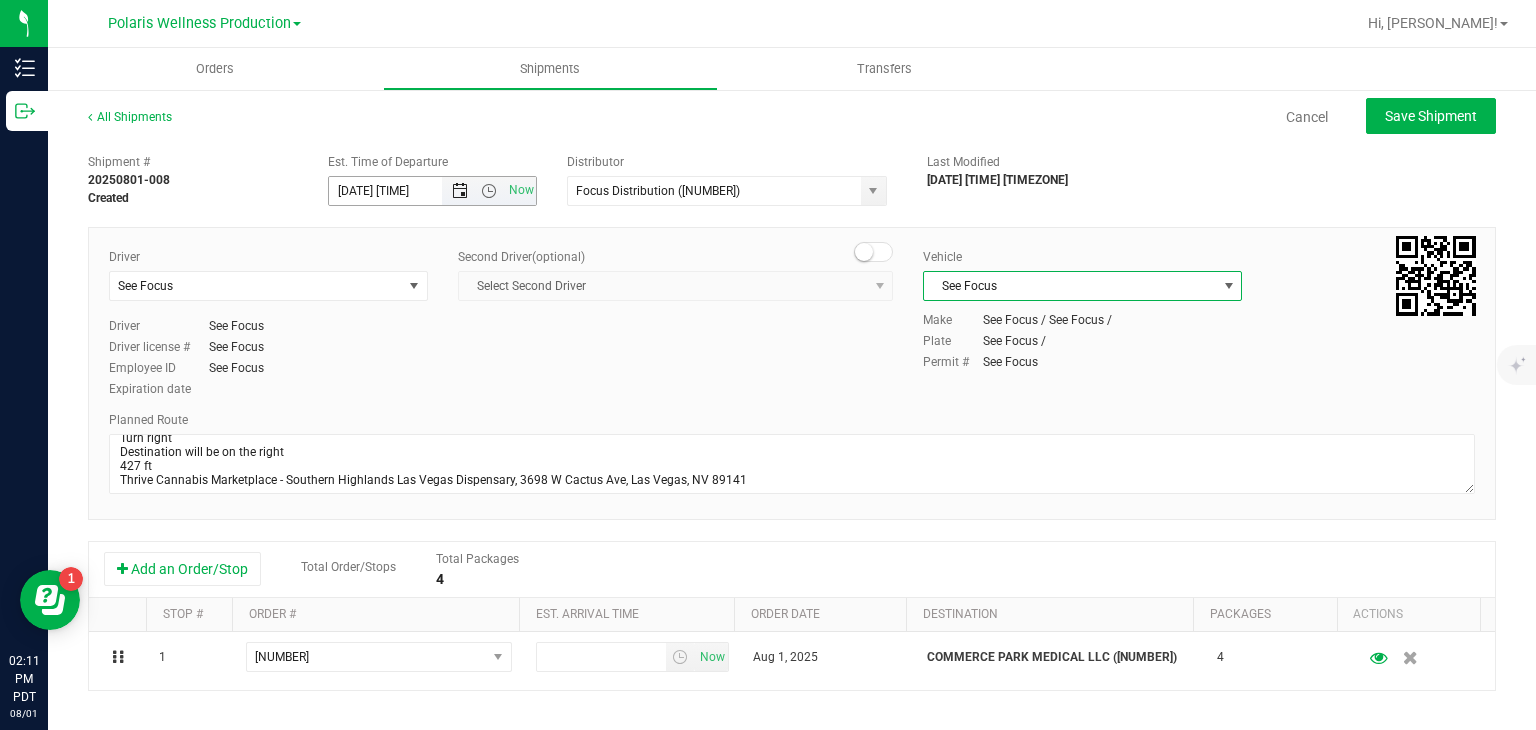 click at bounding box center (460, 191) 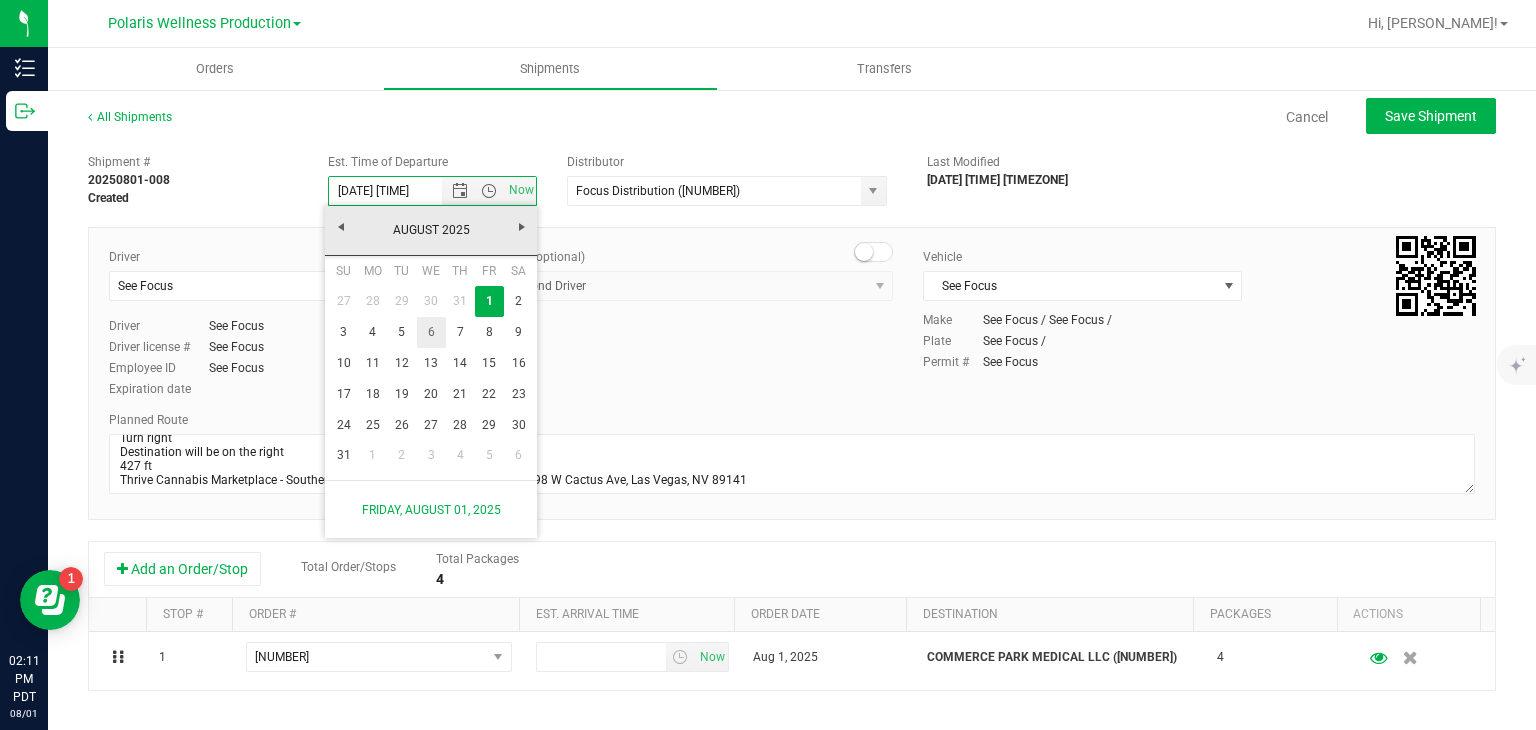 click on "6" at bounding box center [431, 332] 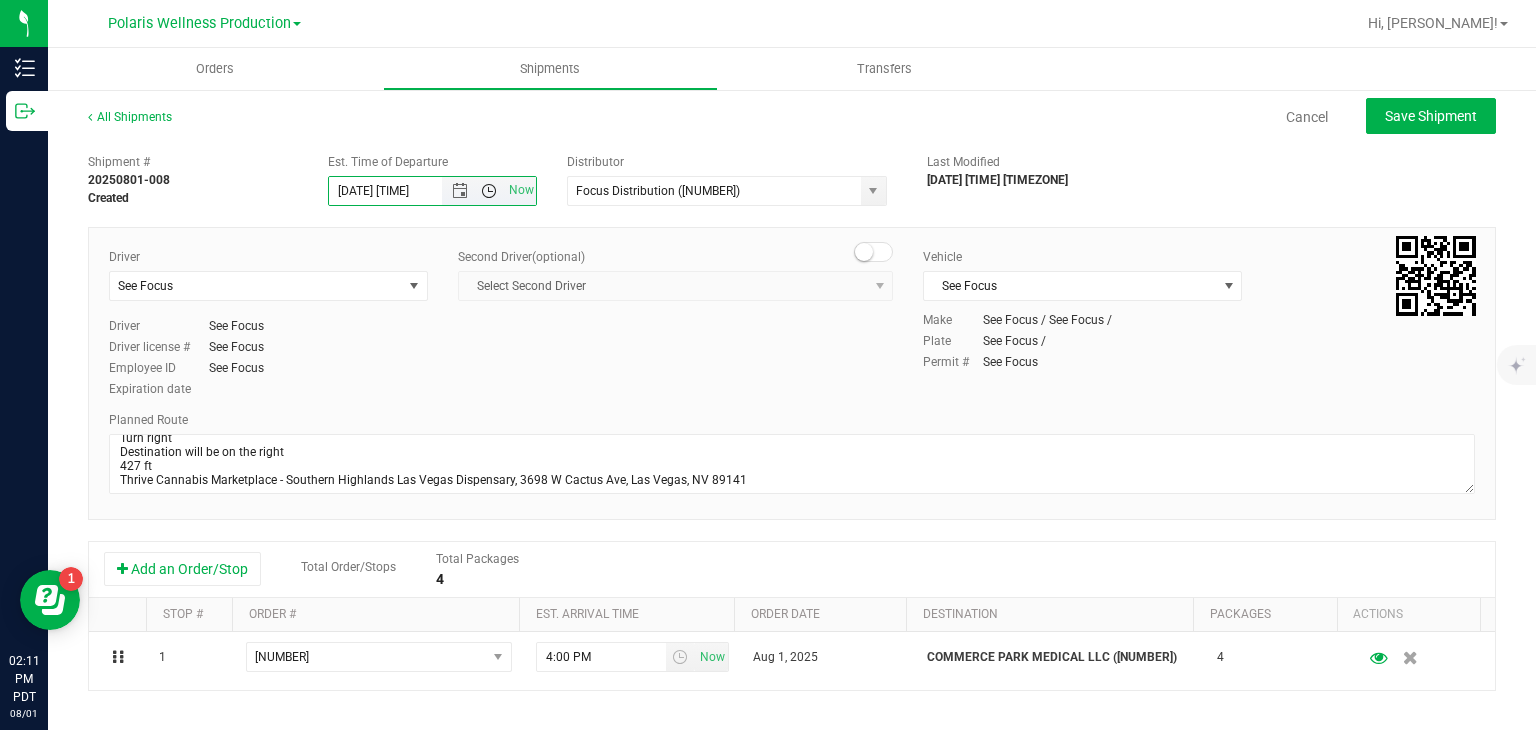 click at bounding box center [489, 191] 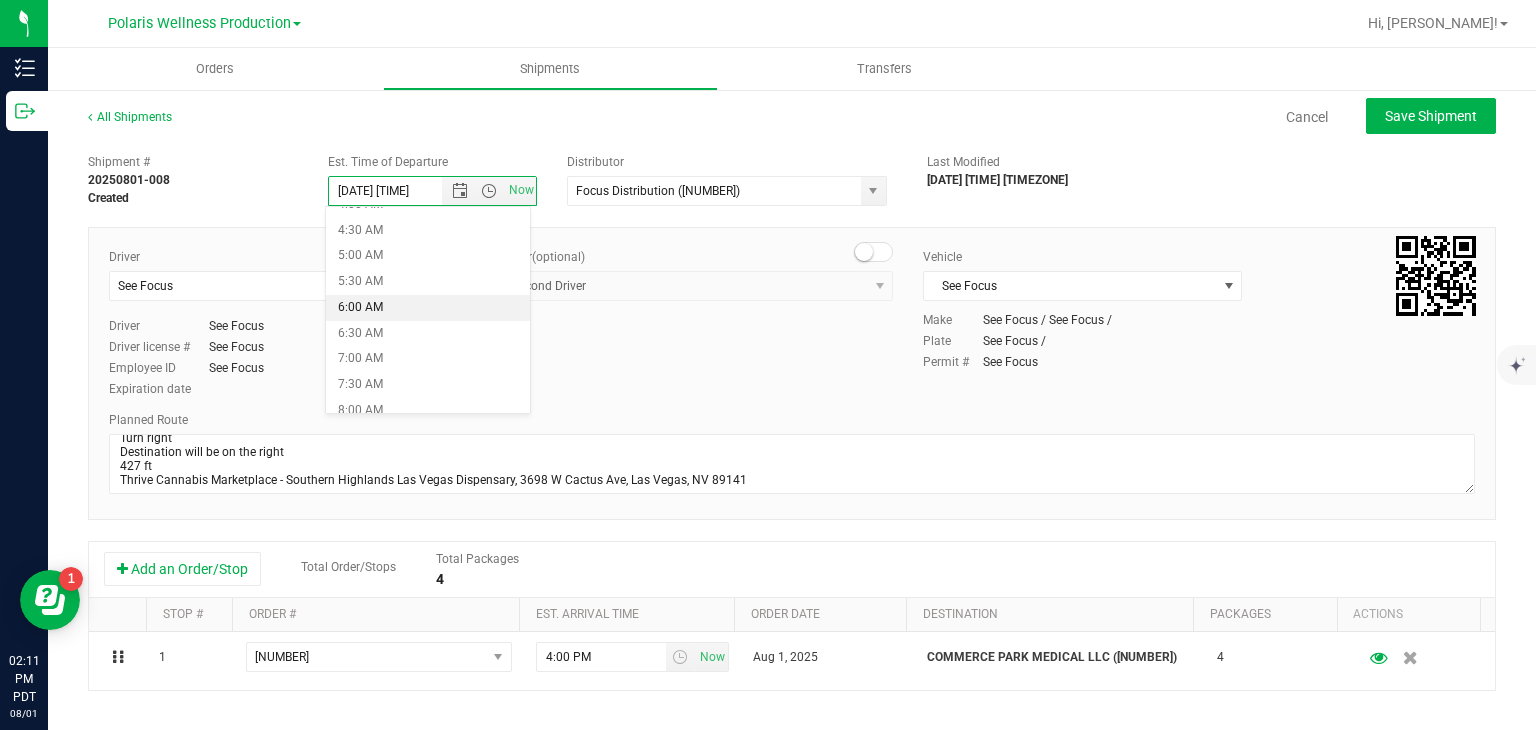 scroll, scrollTop: 347, scrollLeft: 0, axis: vertical 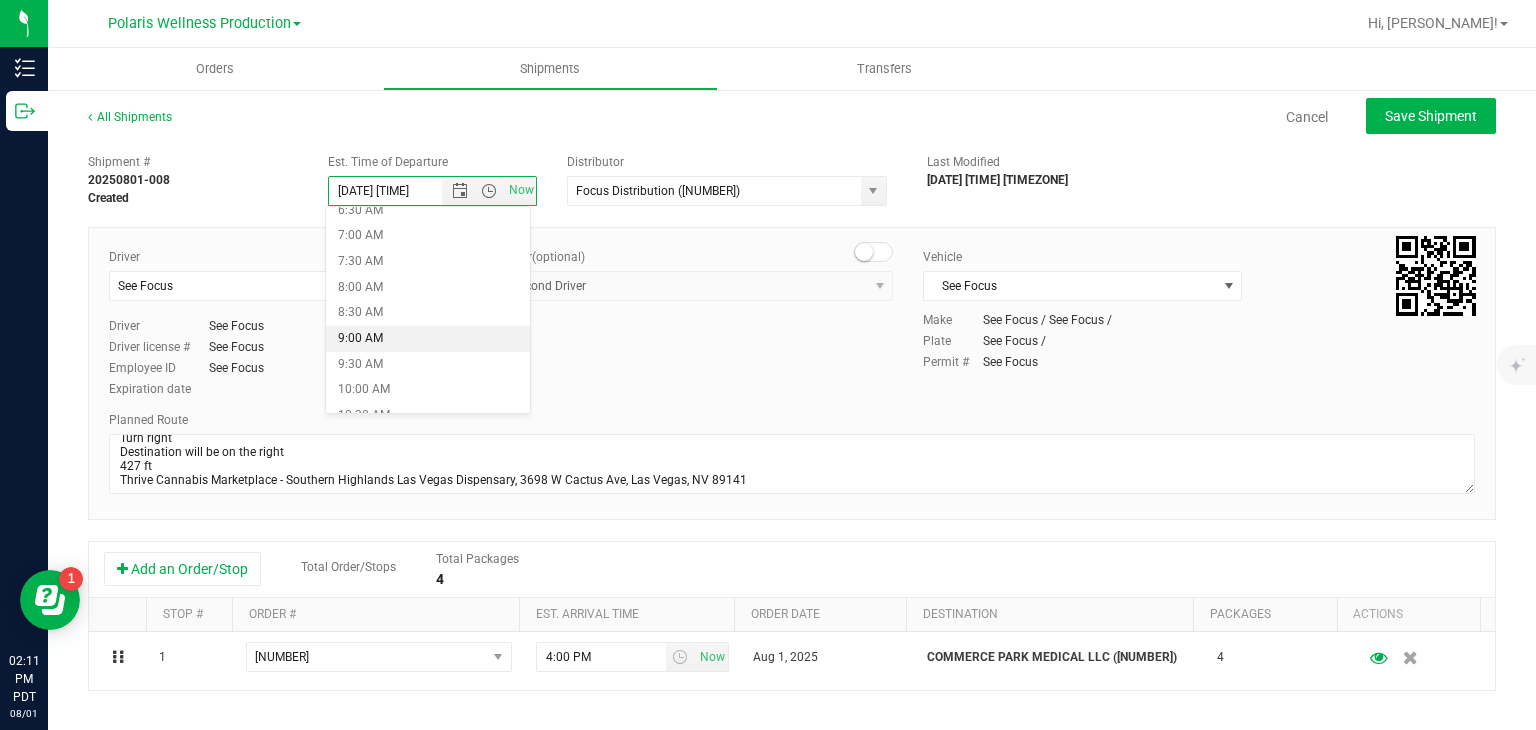 click on "9:00 AM" at bounding box center [428, 339] 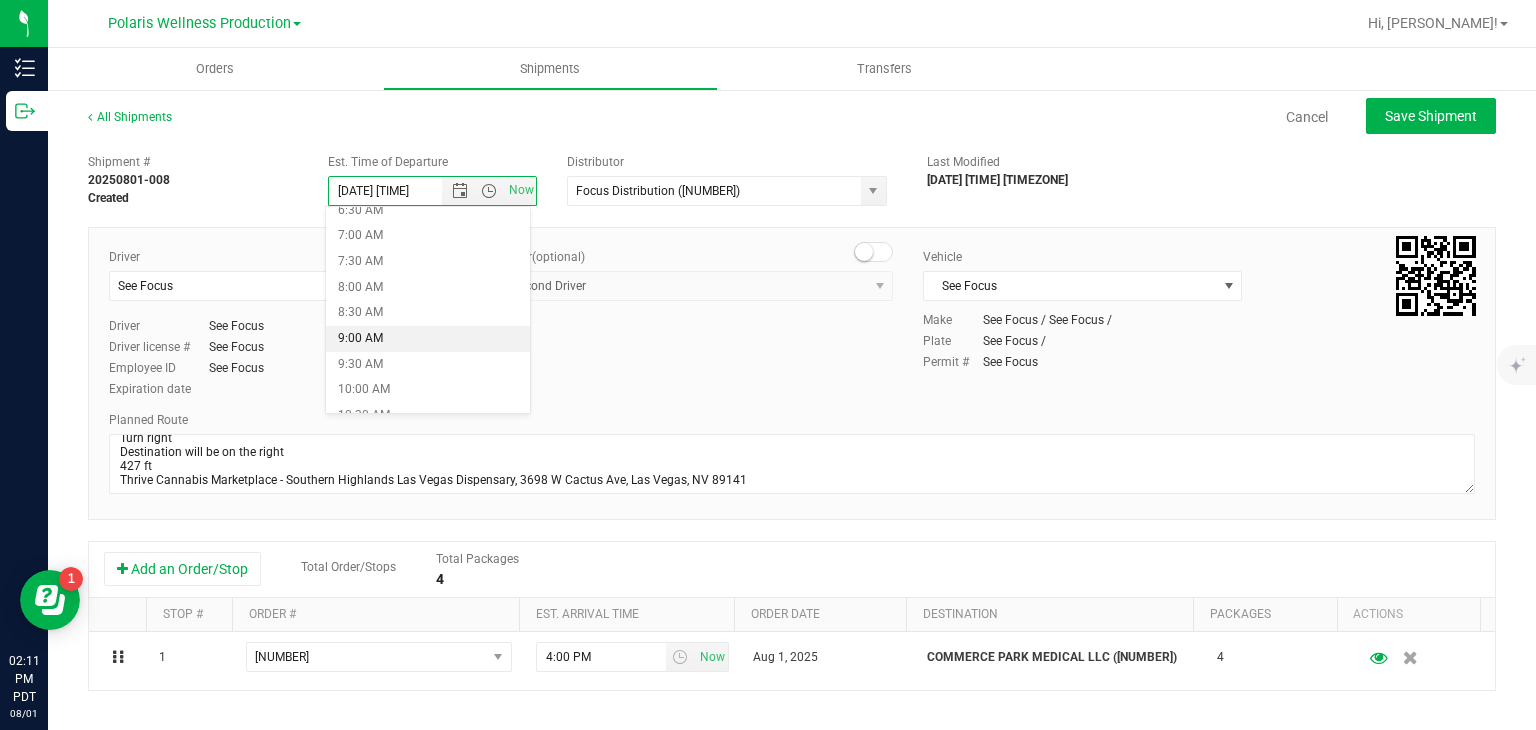 type on "[DATE] [TIME]" 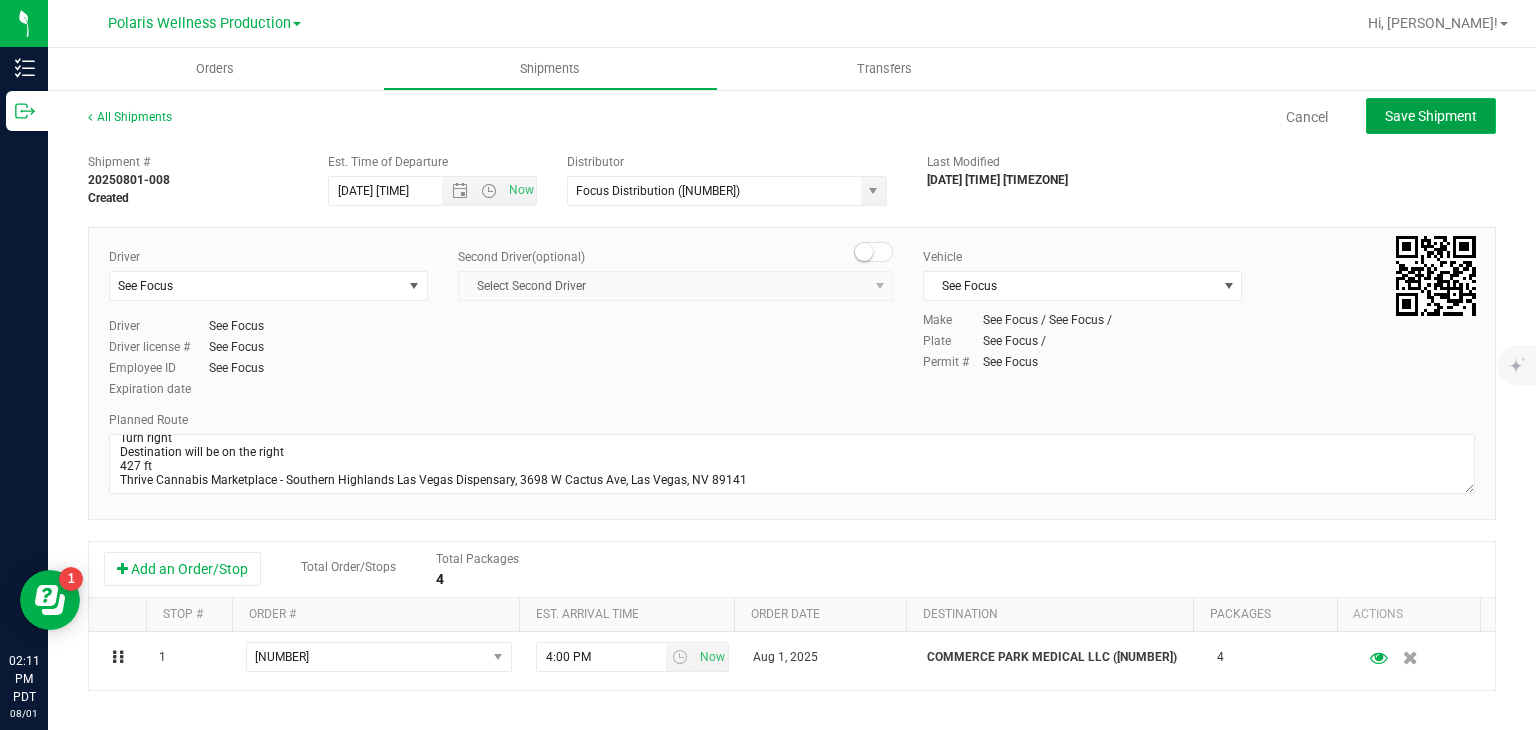 click on "Save Shipment" 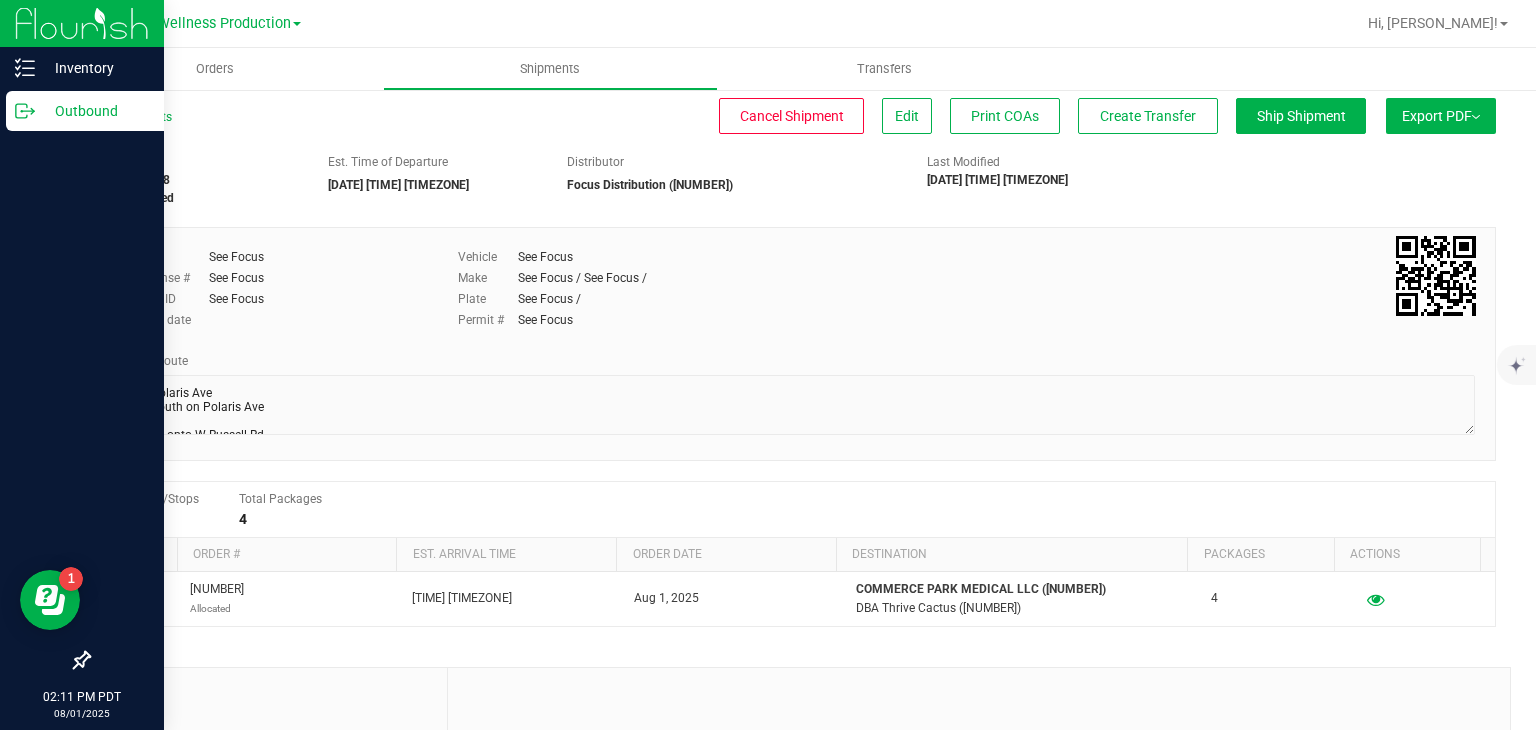 click on "Outbound" at bounding box center [95, 111] 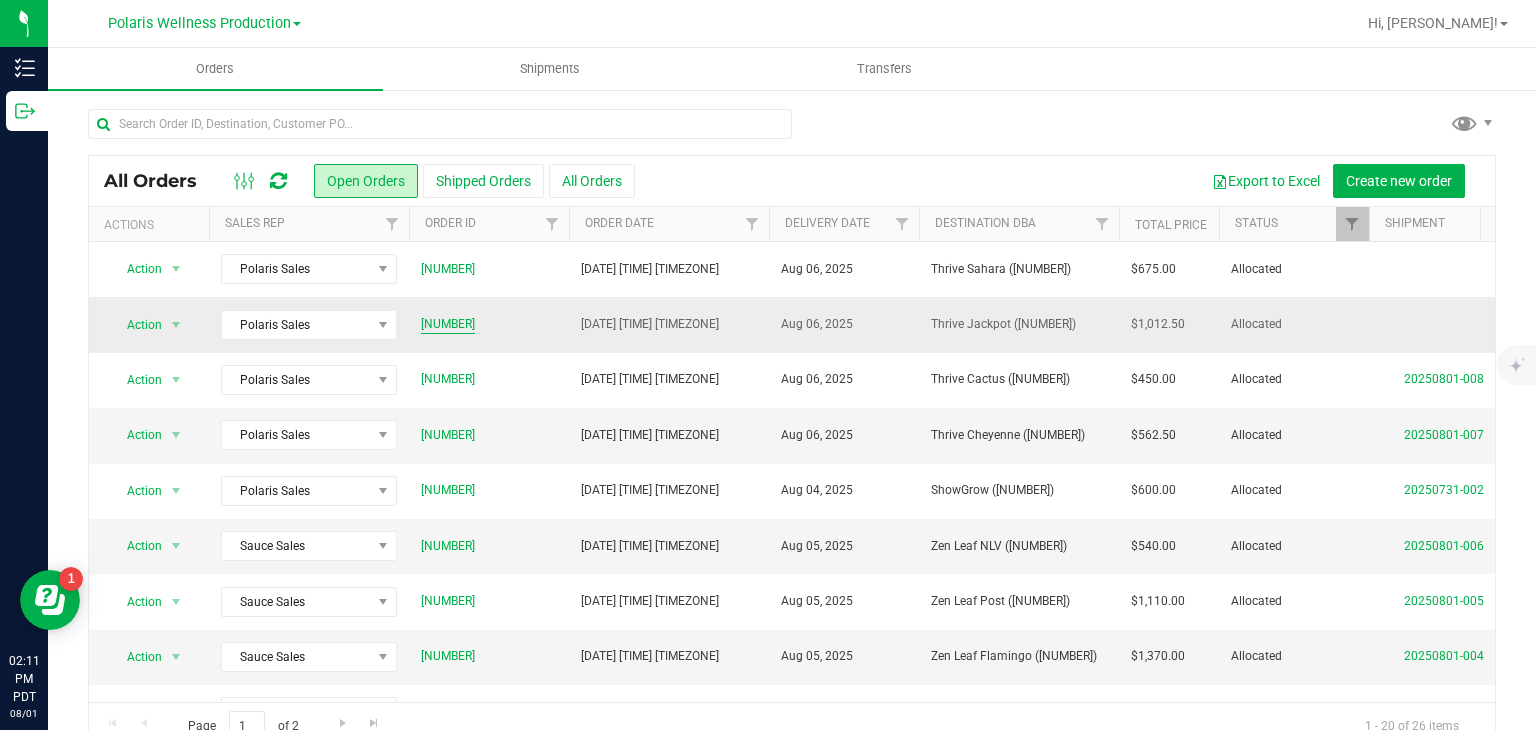 click on "[NUMBER]" at bounding box center [448, 324] 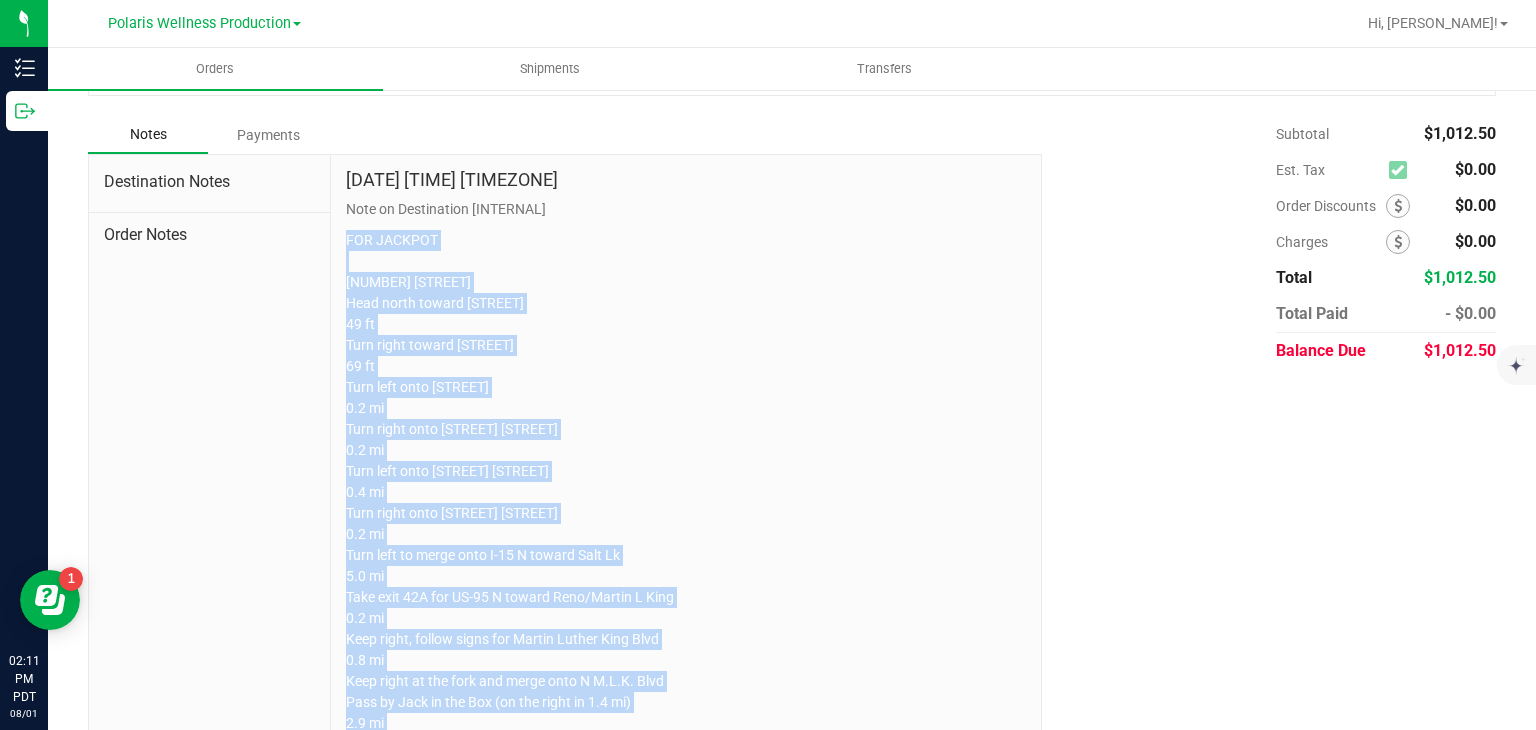 scroll, scrollTop: 1089, scrollLeft: 0, axis: vertical 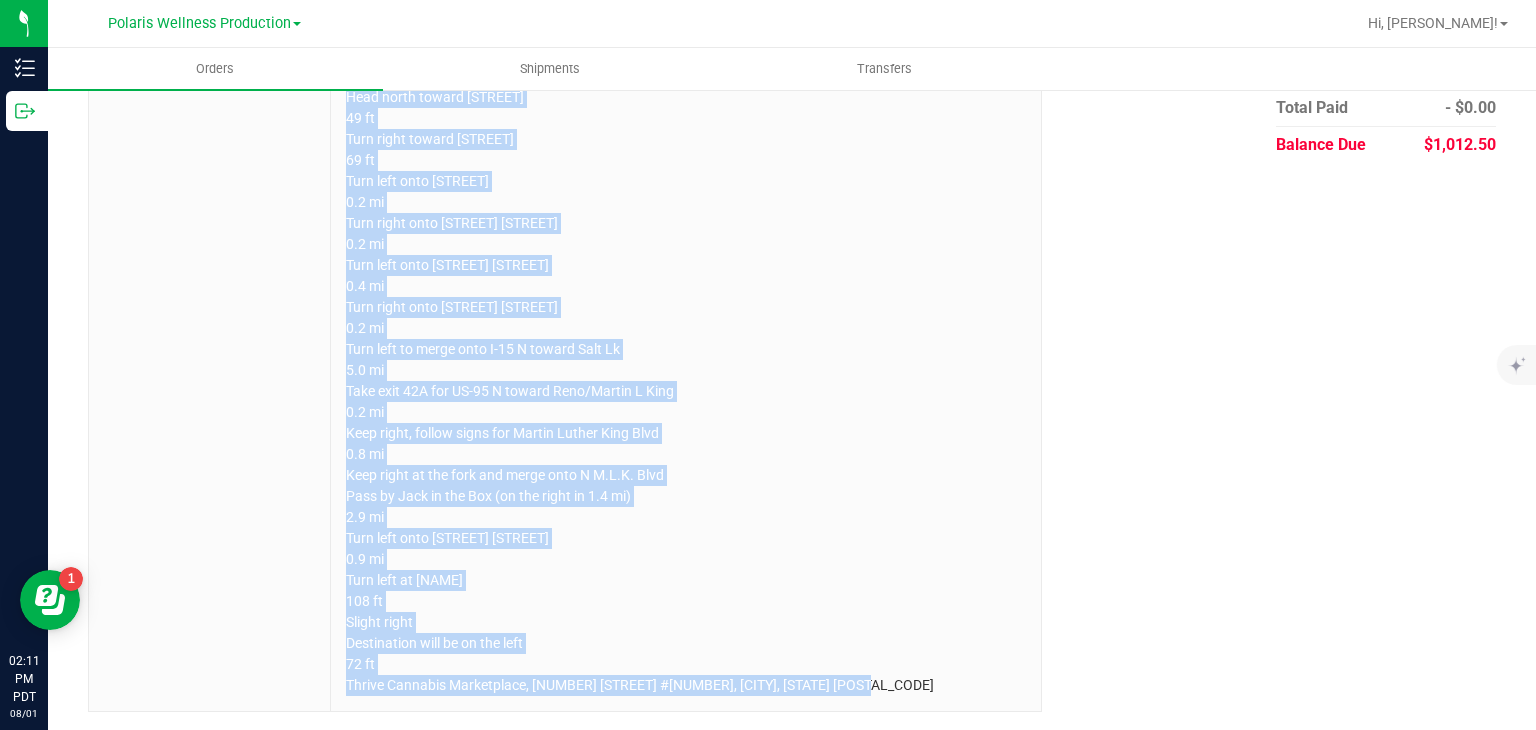 drag, startPoint x: 336, startPoint y: 544, endPoint x: 972, endPoint y: 776, distance: 676.99335 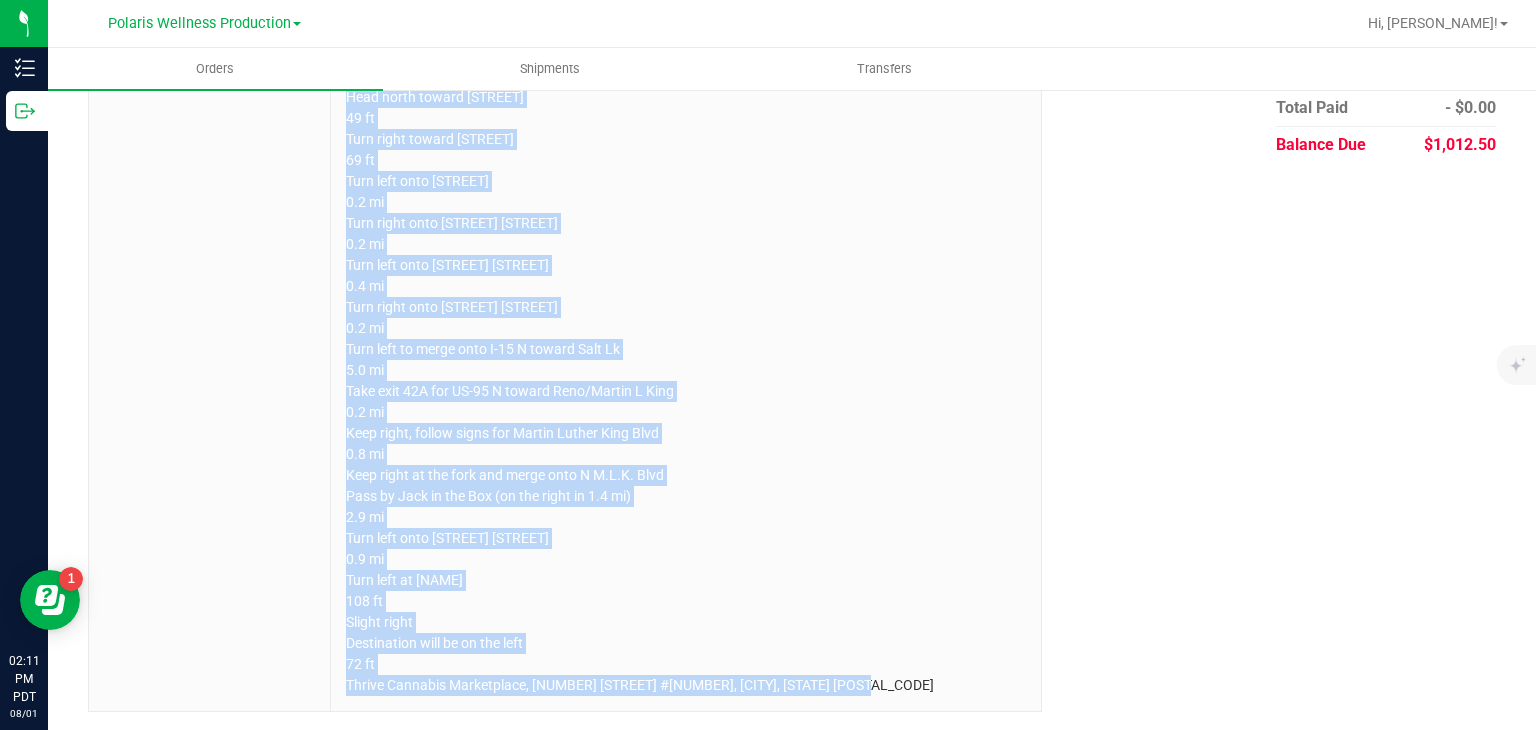 click on "Inventory Outbound 02:11 PM PDT 08/01/2025  08/01   Polaris Wellness Production   Polaris Wellness Cultivation   Polaris Wellness Production   Hi, [PERSON_NAME]!
Orders
Shipments
Transfers
Back to Orders
Order details   Export PDF   Edit Order   Order #   [ORDER_NUMBER]   Status   Allocated   Order Date   Aug 1, 2025 10:39 AM PDT   Payment Status   Awaiting Payment   Invoice Date   Aug 1, 2025   Requested Delivery Date   Aug 6, 2025   Payment Terms" at bounding box center [768, 365] 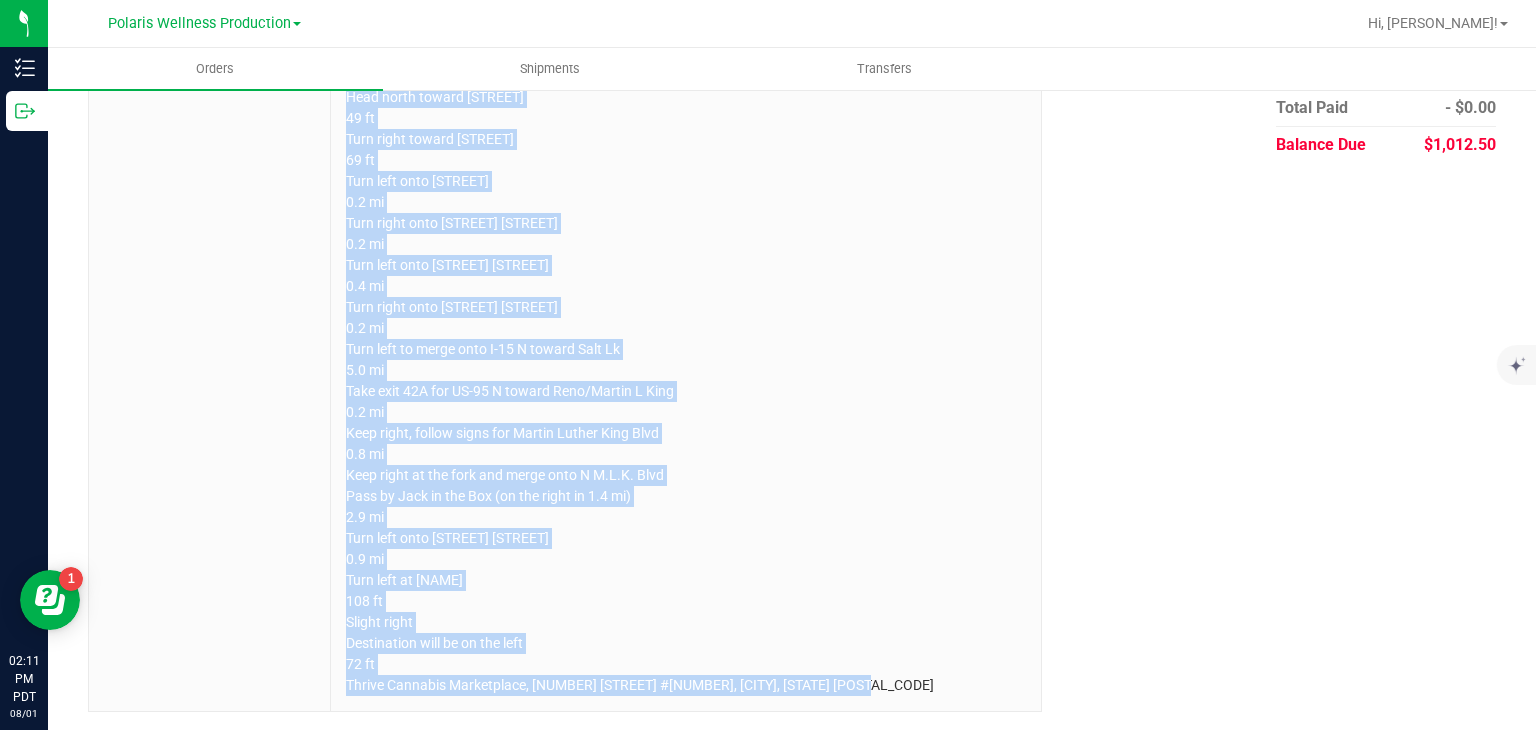 copy on "FOR JACKPOT
[NUMBER] [STREET]
Head north toward [STREET]
49 ft
Turn right toward [STREET]
69 ft
Turn left onto [STREET]
0.2 mi
Turn right onto [STREET] [STREET]
0.2 mi
Turn left onto [STREET] [STREET]
0.4 mi
Turn right onto [STREET] [STREET]
0.2 mi
Turn left to merge onto I-15 N toward Salt Lk
5.0 mi
Take exit 42A for US-95 N toward Reno/Martin L King
0.2 mi
Keep right, follow signs for Martin Luther King Blvd
0.8 mi
Keep right at the fork and merge onto N M.L.K. Blvd
Pass by Jack in the Box (on the right in 1.4 mi)
2.9 mi
Turn left onto [STREET] [STREET]
0.9 mi
Turn left at [NAME]
108 ft
Slight right
Destination will be on the left
72 ft
Thrive Cannabis Marketplace, [NUMBER] [STREET] #[NUMBER], [CITY], [STATE] [POSTAL_CODE]" 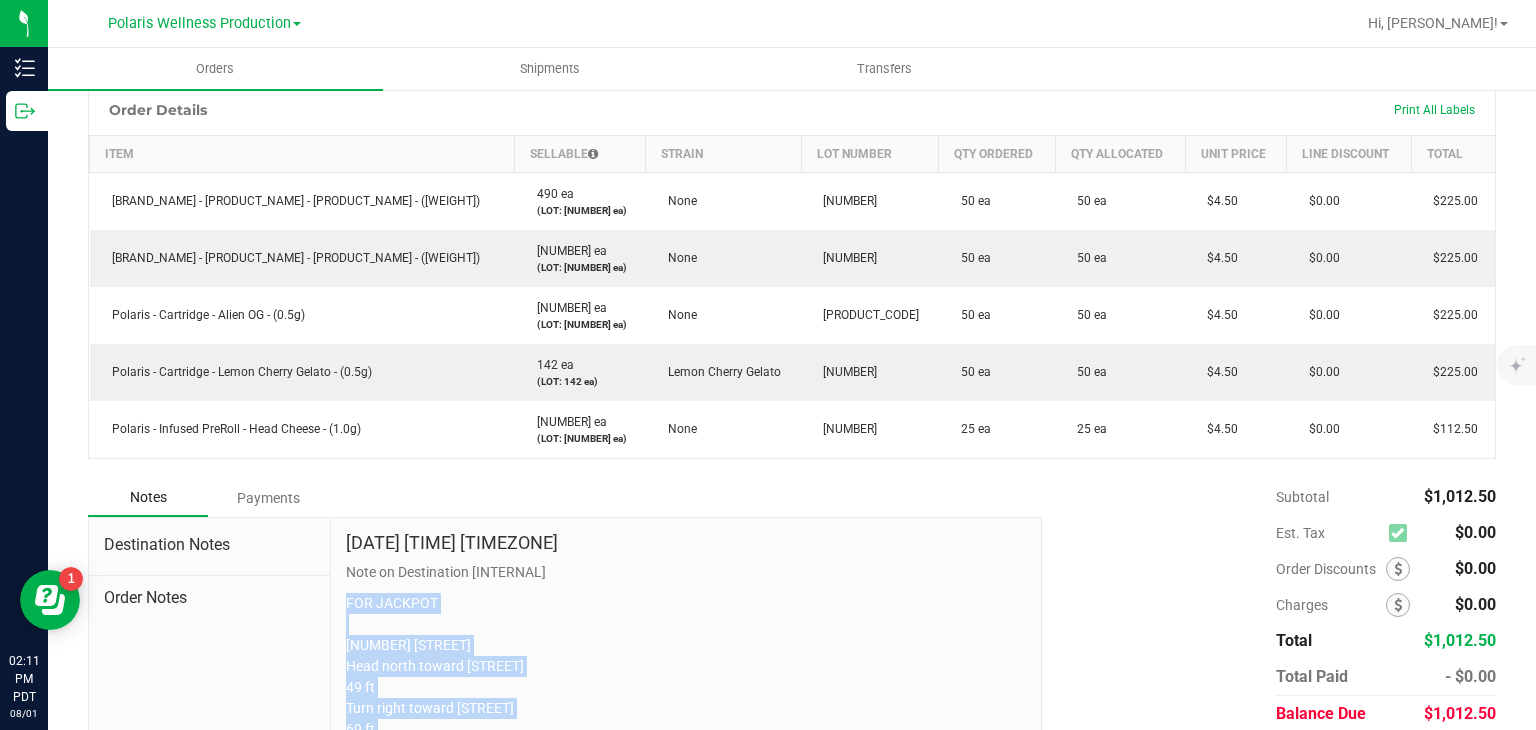 scroll, scrollTop: 0, scrollLeft: 0, axis: both 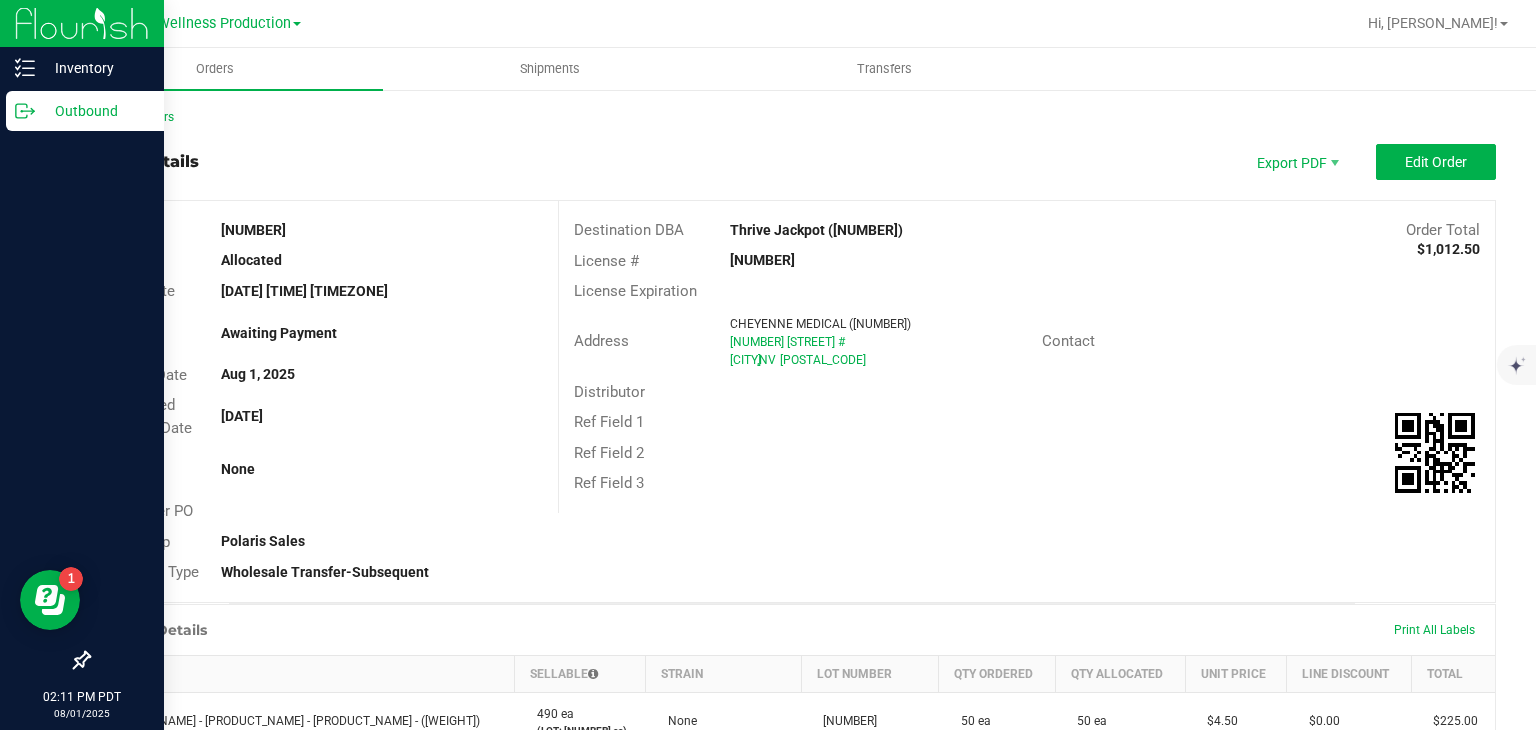 click on "Outbound" at bounding box center (95, 111) 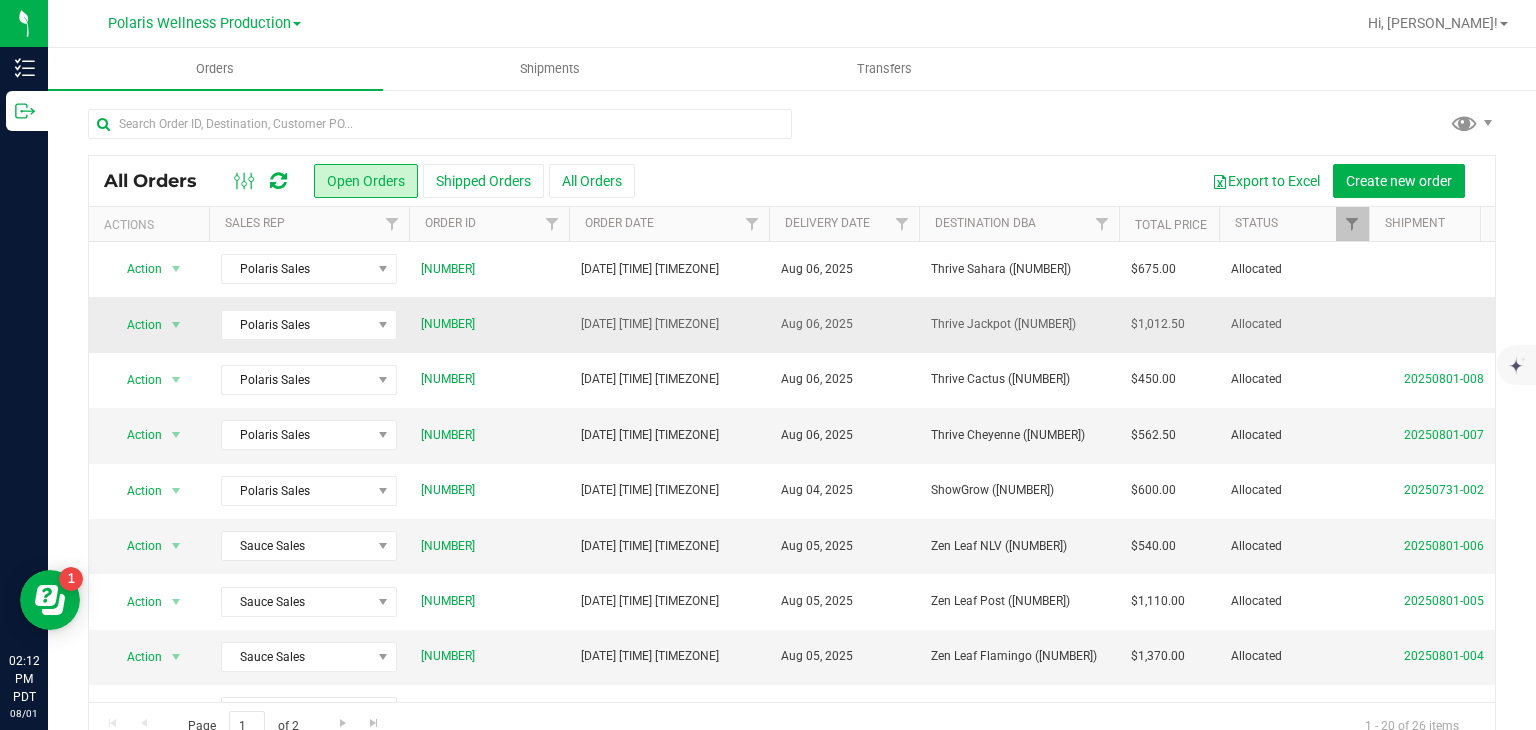 click on "Aug 06, 2025" at bounding box center (844, 324) 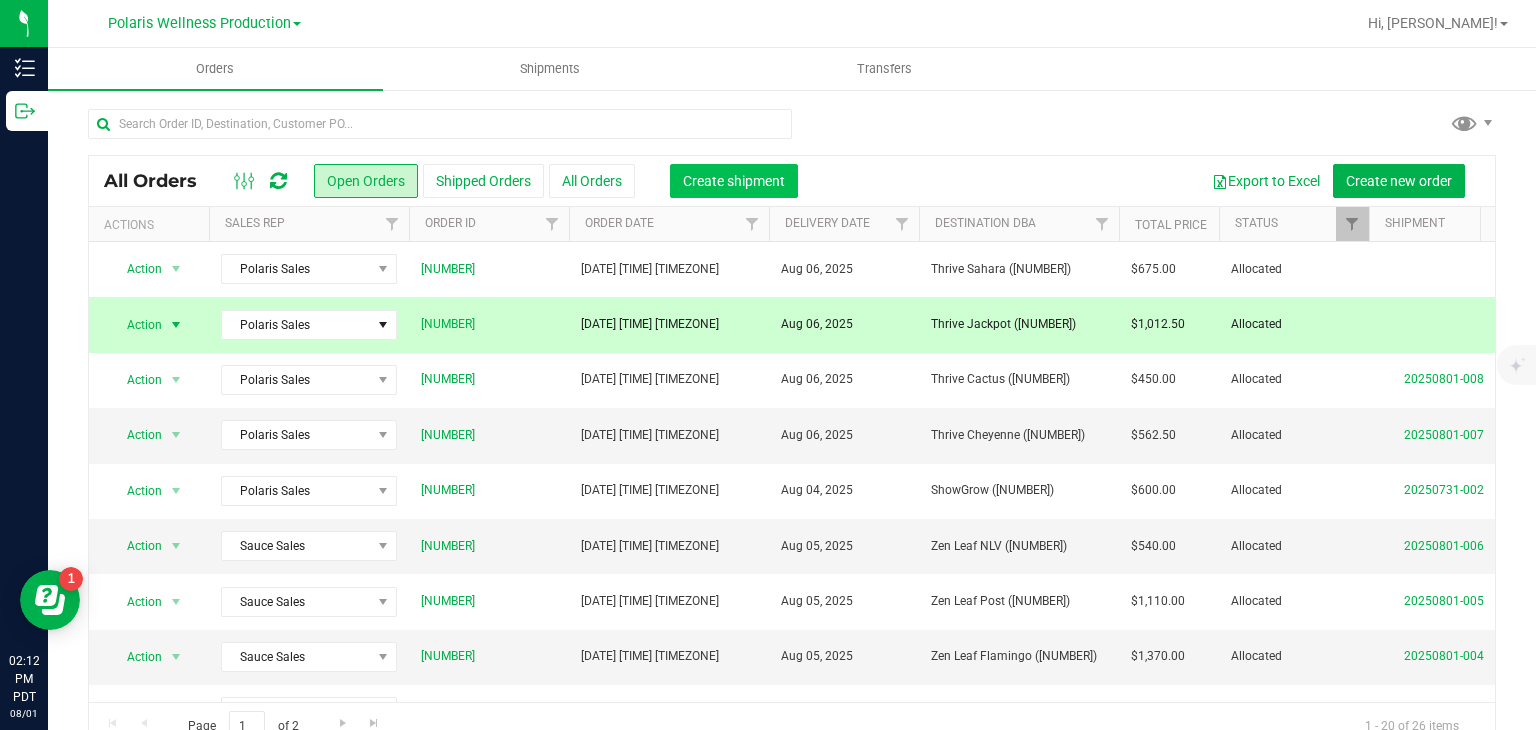 click on "Create shipment" at bounding box center [734, 181] 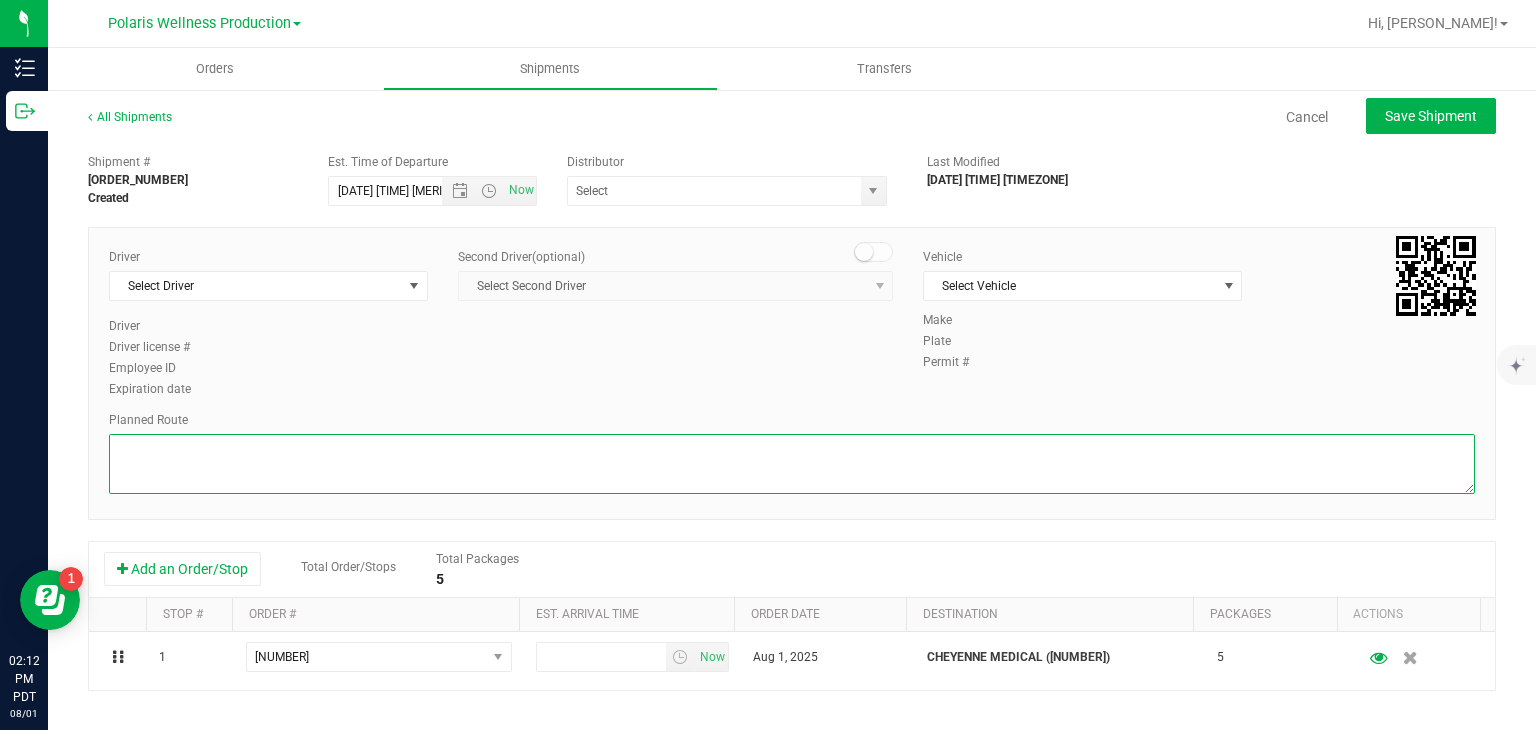 click at bounding box center [792, 464] 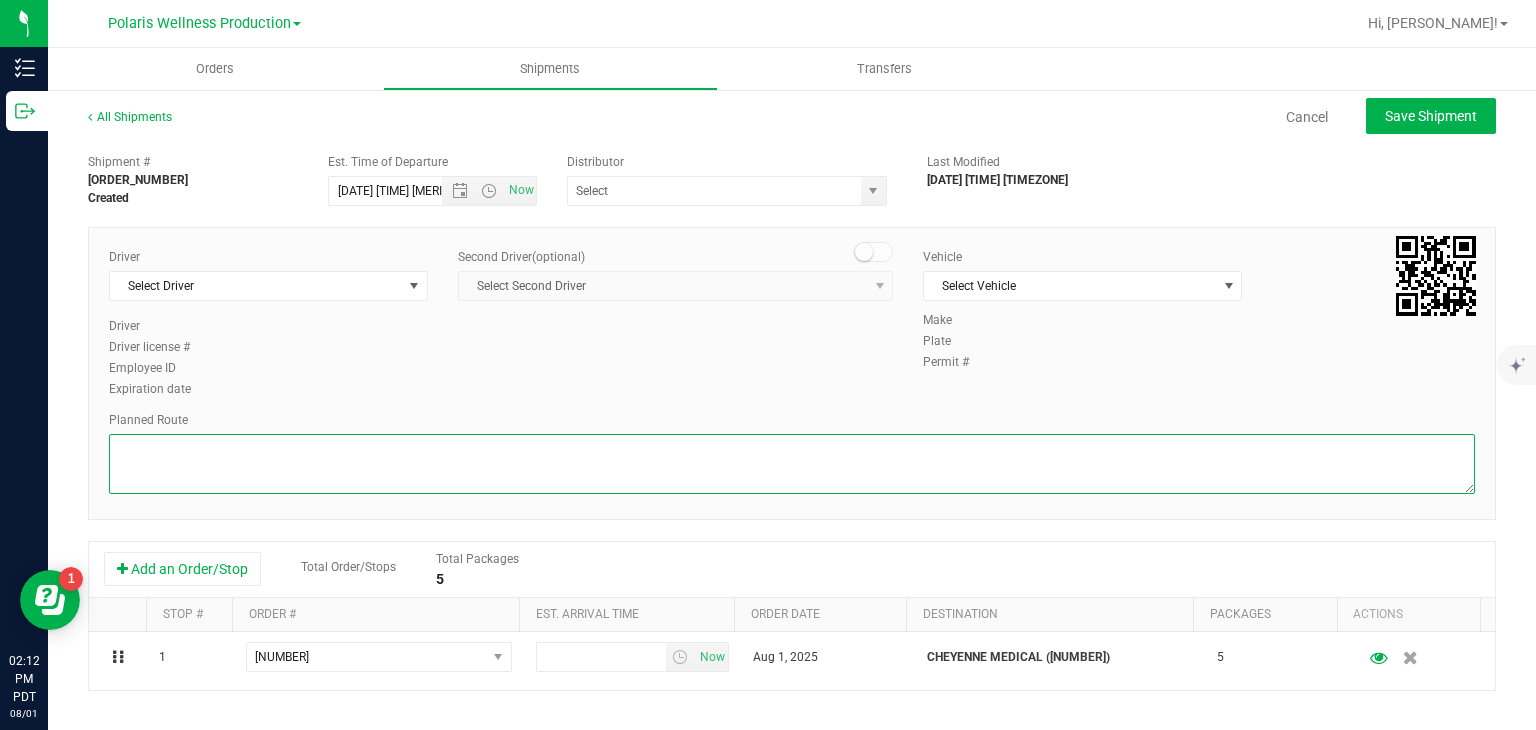 paste on "FOR JACKPOT
[NUMBER] [STREET]
Head north toward [STREET]
49 ft
Turn right toward [STREET]
69 ft
Turn left onto [STREET]
0.2 mi
Turn right onto [STREET] [STREET]
0.2 mi
Turn left onto [STREET] [STREET]
0.4 mi
Turn right onto [STREET] [STREET]
0.2 mi
Turn left to merge onto I-15 N toward Salt Lk
5.0 mi
Take exit 42A for US-95 N toward Reno/Martin L King
0.2 mi
Keep right, follow signs for Martin Luther King Blvd
0.8 mi
Keep right at the fork and merge onto N M.L.K. Blvd
Pass by Jack in the Box (on the right in 1.4 mi)
2.9 mi
Turn left onto [STREET] [STREET]
0.9 mi
Turn left at [NAME]
108 ft
Slight right
Destination will be on the left
72 ft
Thrive Cannabis Marketplace, [NUMBER] [STREET] #[NUMBER], [CITY], [STATE] [POSTAL_CODE]" 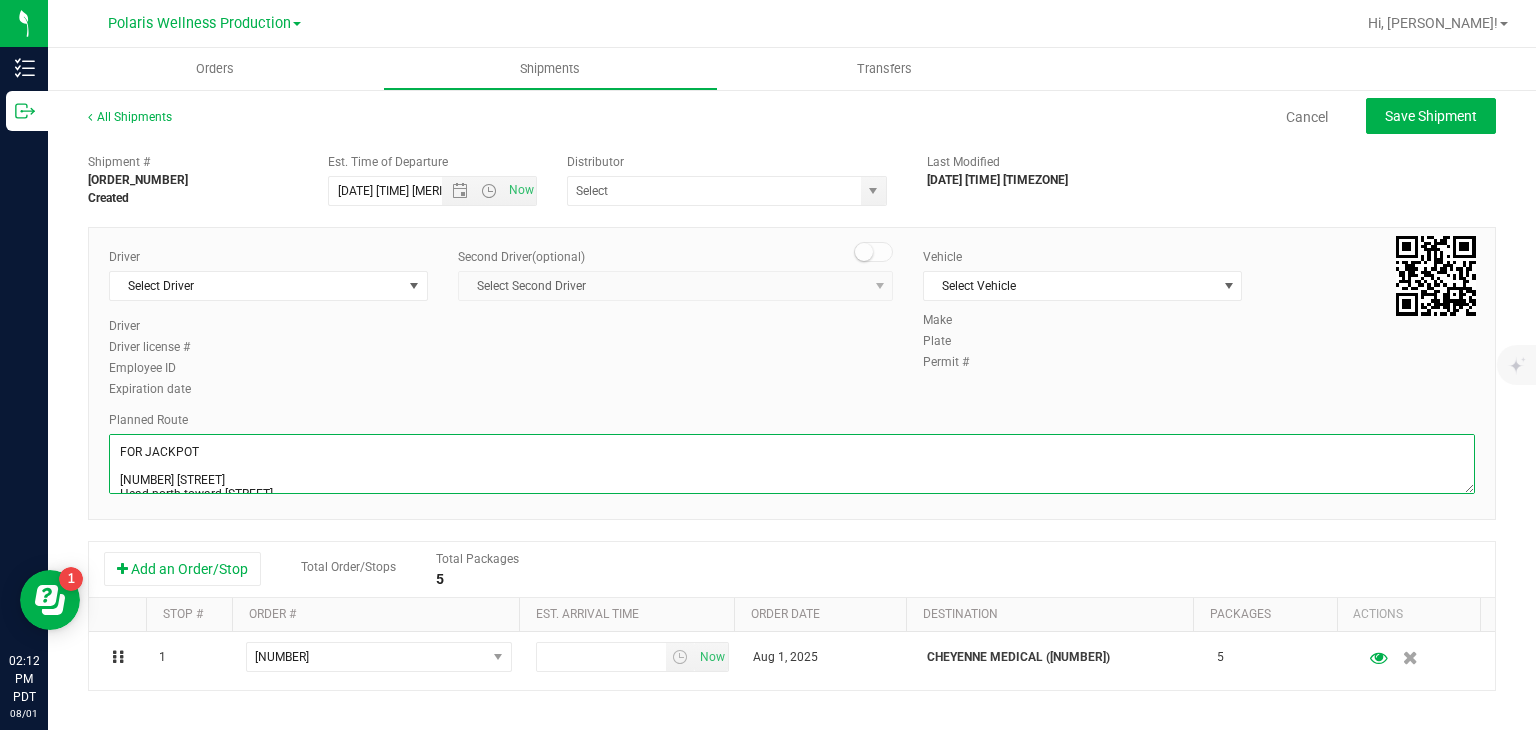 scroll, scrollTop: 412, scrollLeft: 0, axis: vertical 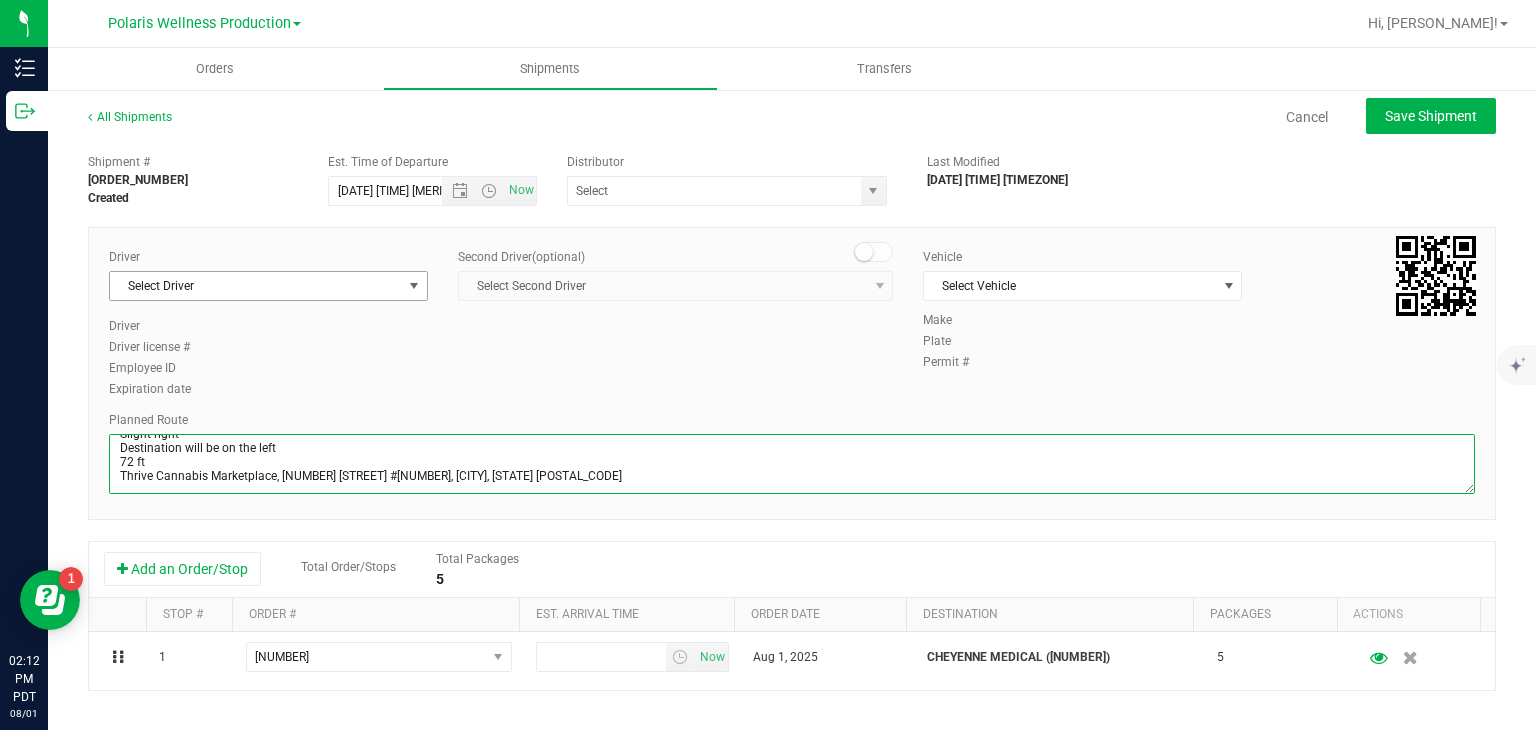type on "FOR JACKPOT
[NUMBER] [STREET]
Head north toward [STREET]
49 ft
Turn right toward [STREET]
69 ft
Turn left onto [STREET]
0.2 mi
Turn right onto [STREET] [STREET]
0.2 mi
Turn left onto [STREET] [STREET]
0.4 mi
Turn right onto [STREET] [STREET]
0.2 mi
Turn left to merge onto I-15 N toward Salt Lk
5.0 mi
Take exit 42A for US-95 N toward Reno/Martin L King
0.2 mi
Keep right, follow signs for Martin Luther King Blvd
0.8 mi
Keep right at the fork and merge onto N M.L.K. Blvd
Pass by Jack in the Box (on the right in 1.4 mi)
2.9 mi
Turn left onto [STREET] [STREET]
0.9 mi
Turn left at [NAME]
108 ft
Slight right
Destination will be on the left
72 ft
Thrive Cannabis Marketplace, [NUMBER] [STREET] #[NUMBER], [CITY], [STATE] [POSTAL_CODE]" 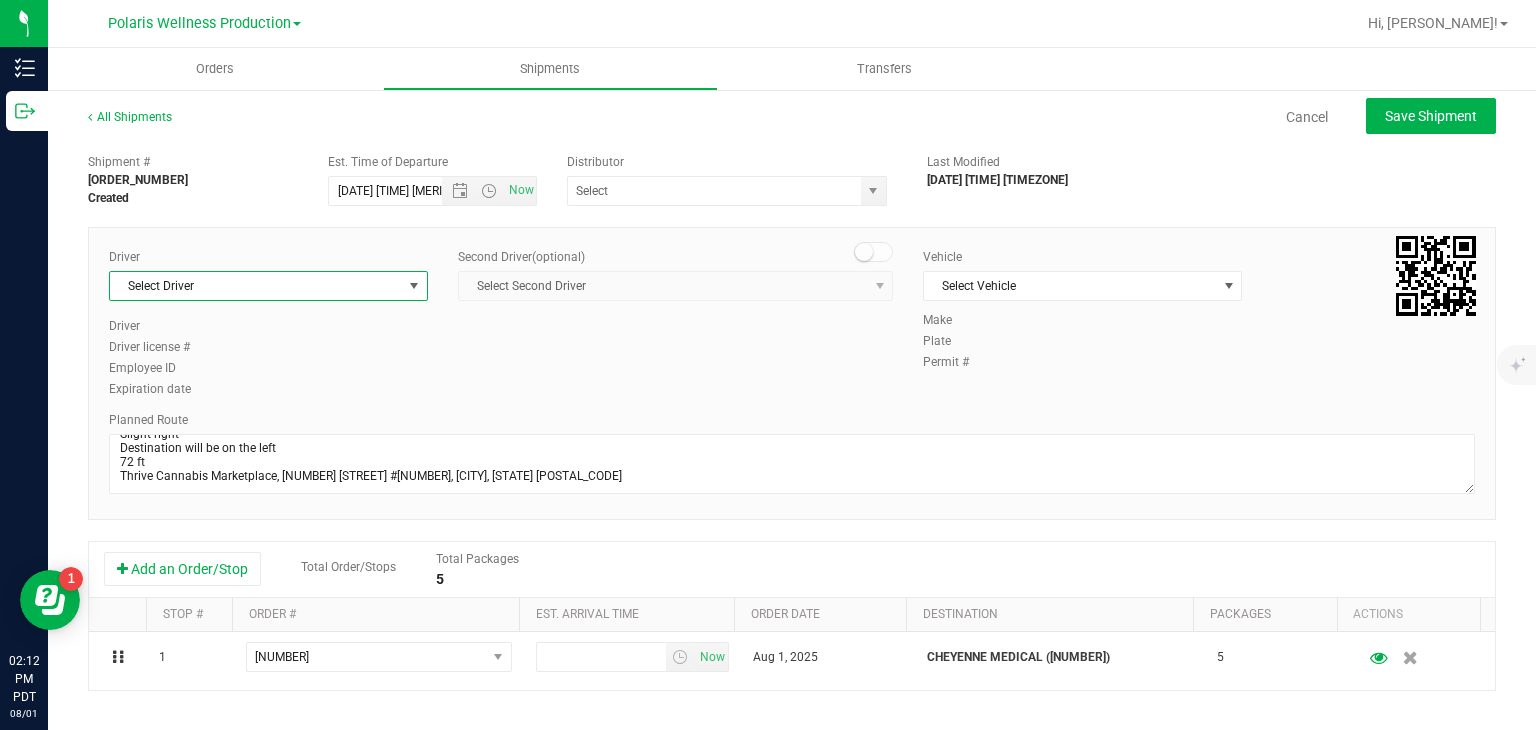 click at bounding box center [414, 286] 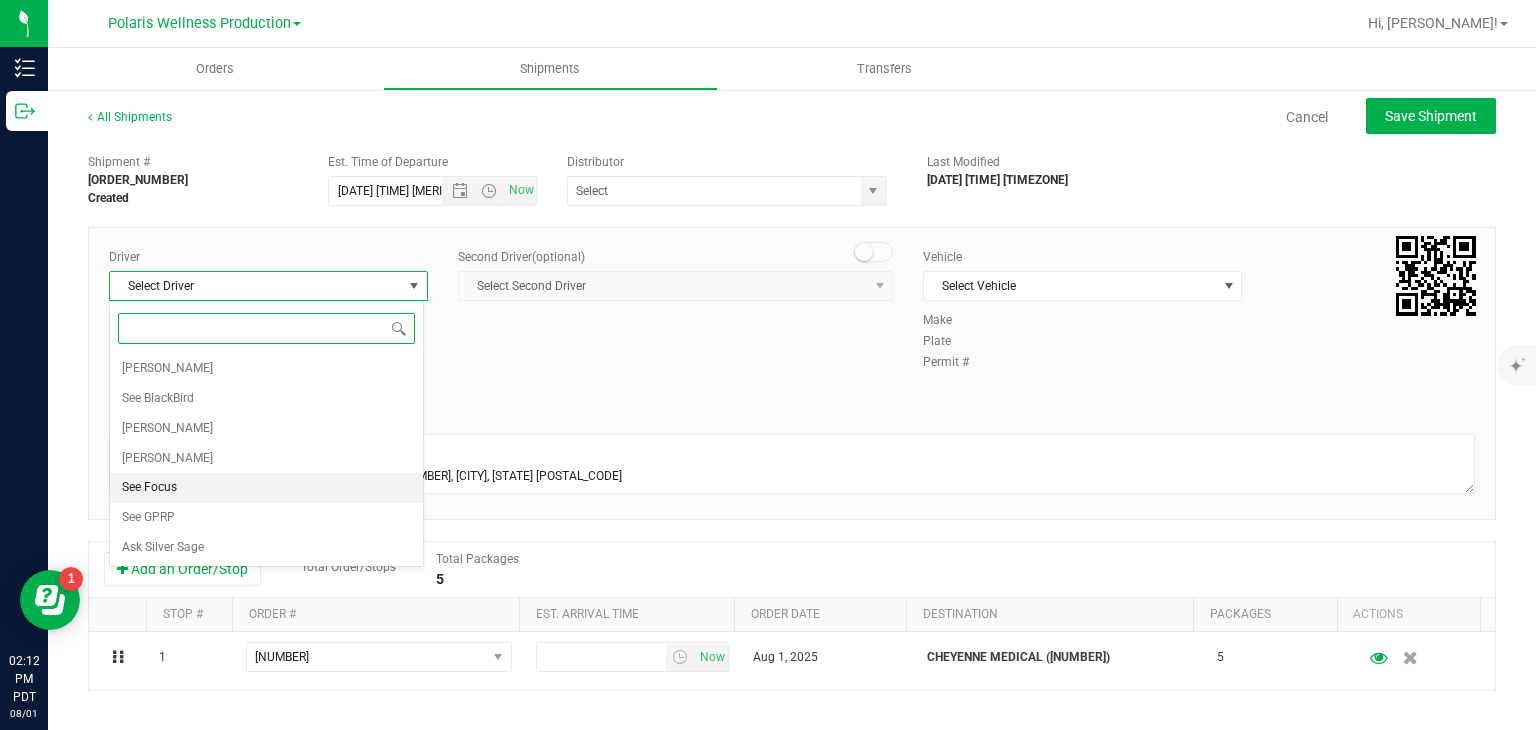 click on "See Focus" at bounding box center [266, 488] 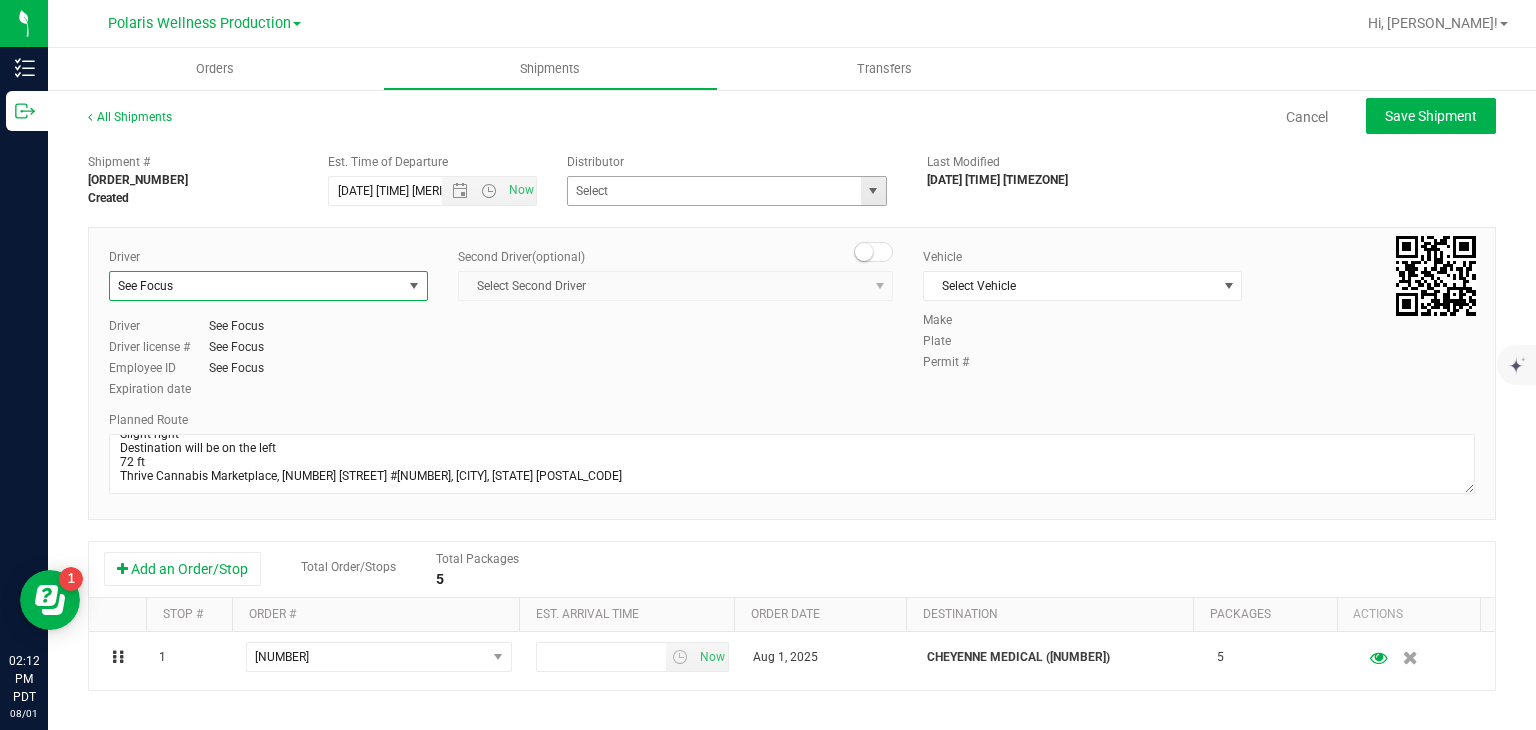 click at bounding box center [873, 191] 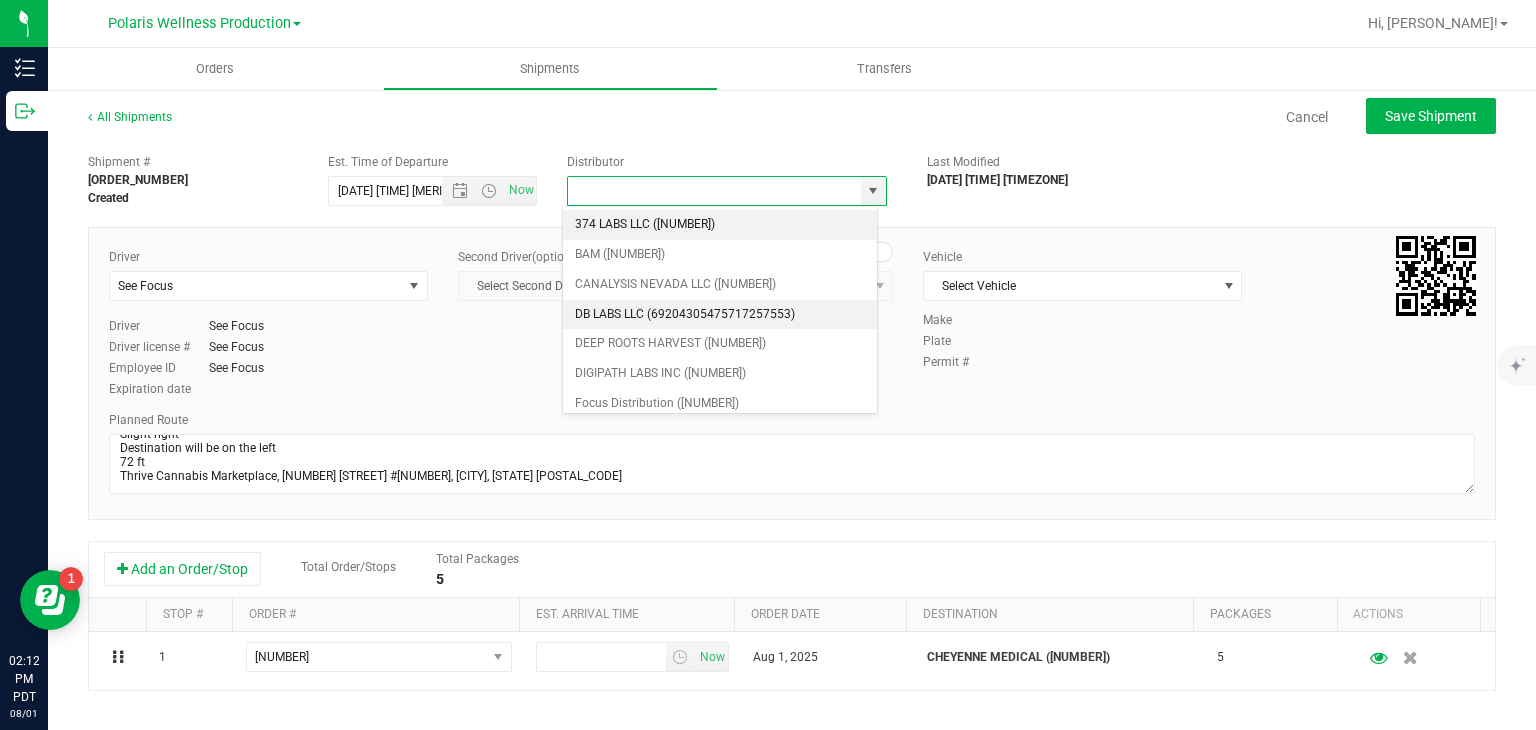 scroll, scrollTop: 88, scrollLeft: 0, axis: vertical 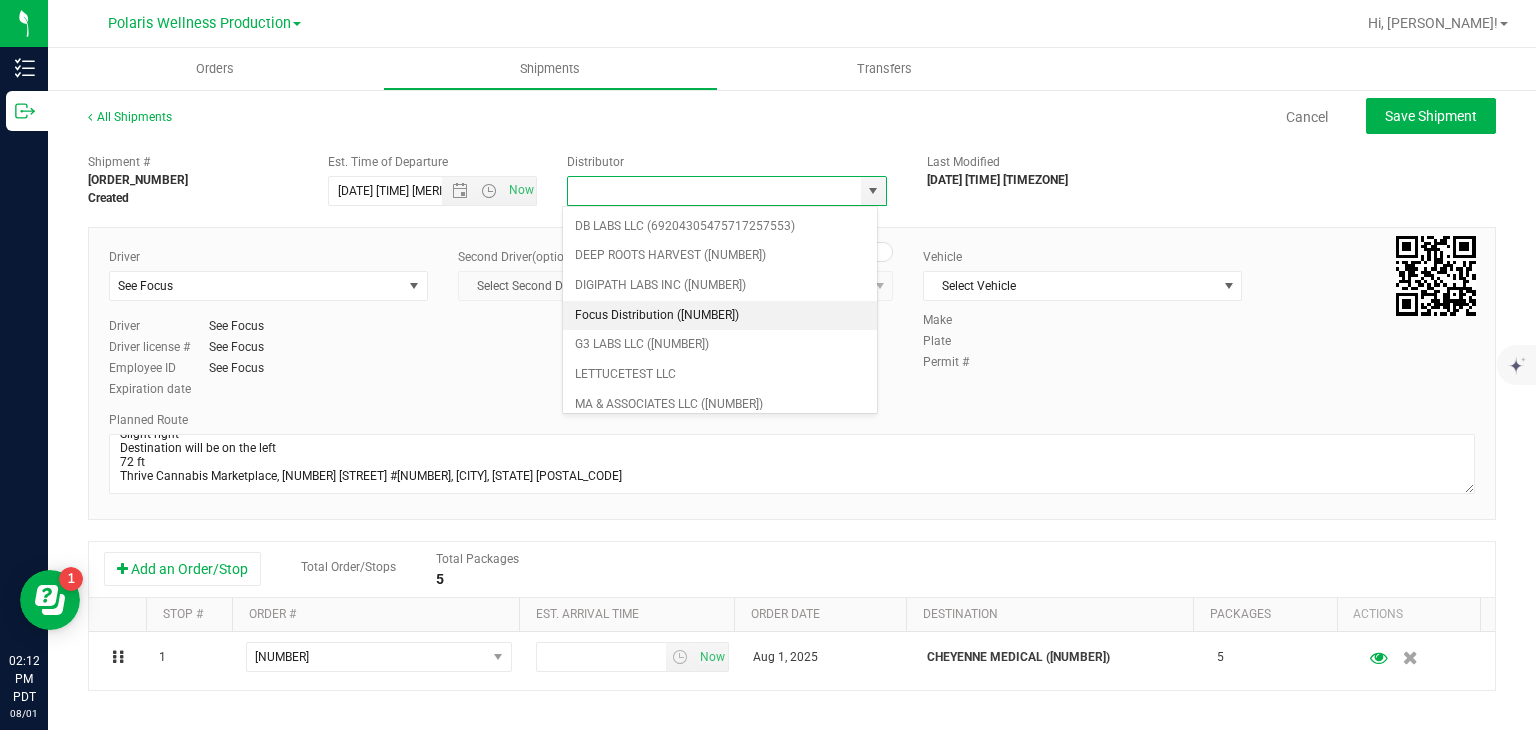 click on "Focus Distribution ([NUMBER])" at bounding box center (720, 316) 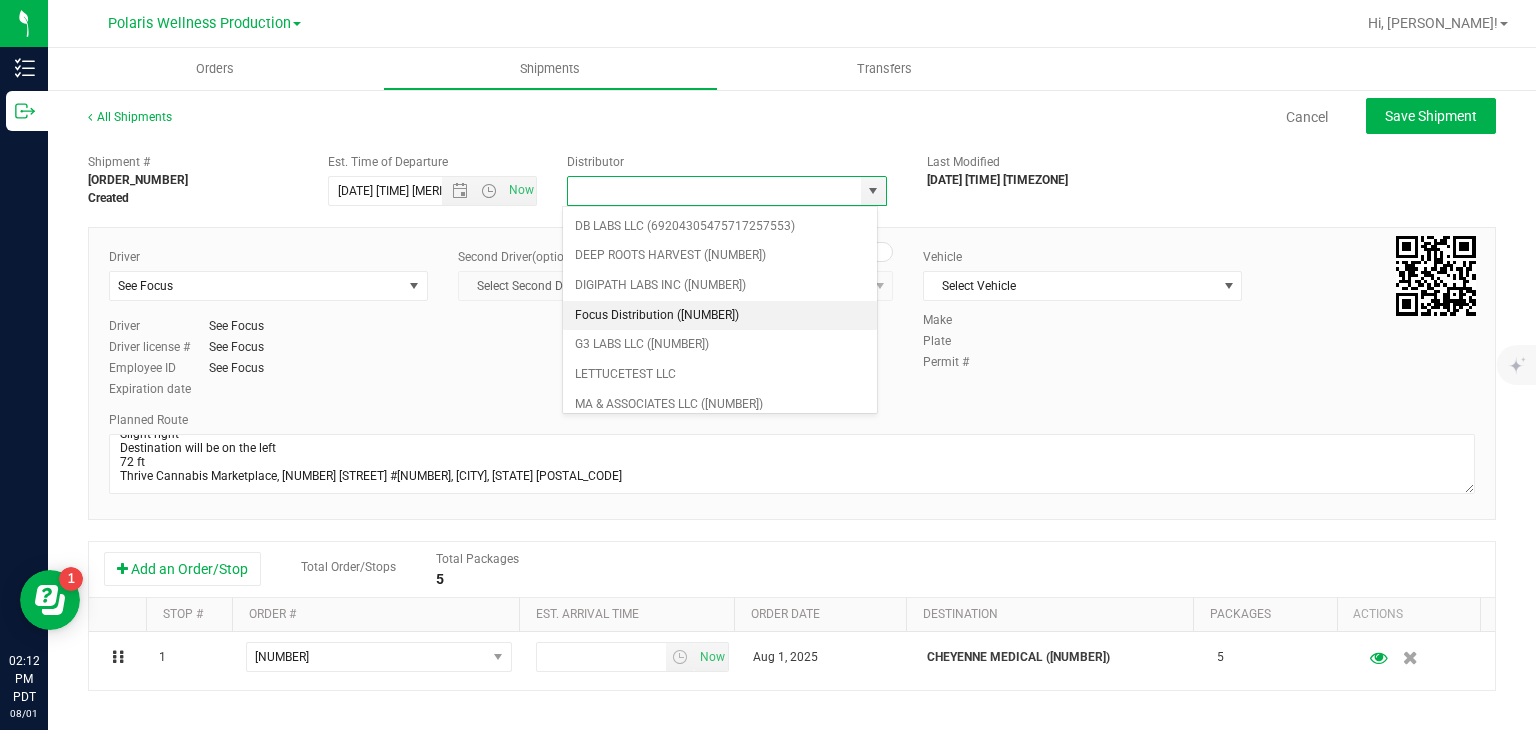 type on "Focus Distribution ([NUMBER])" 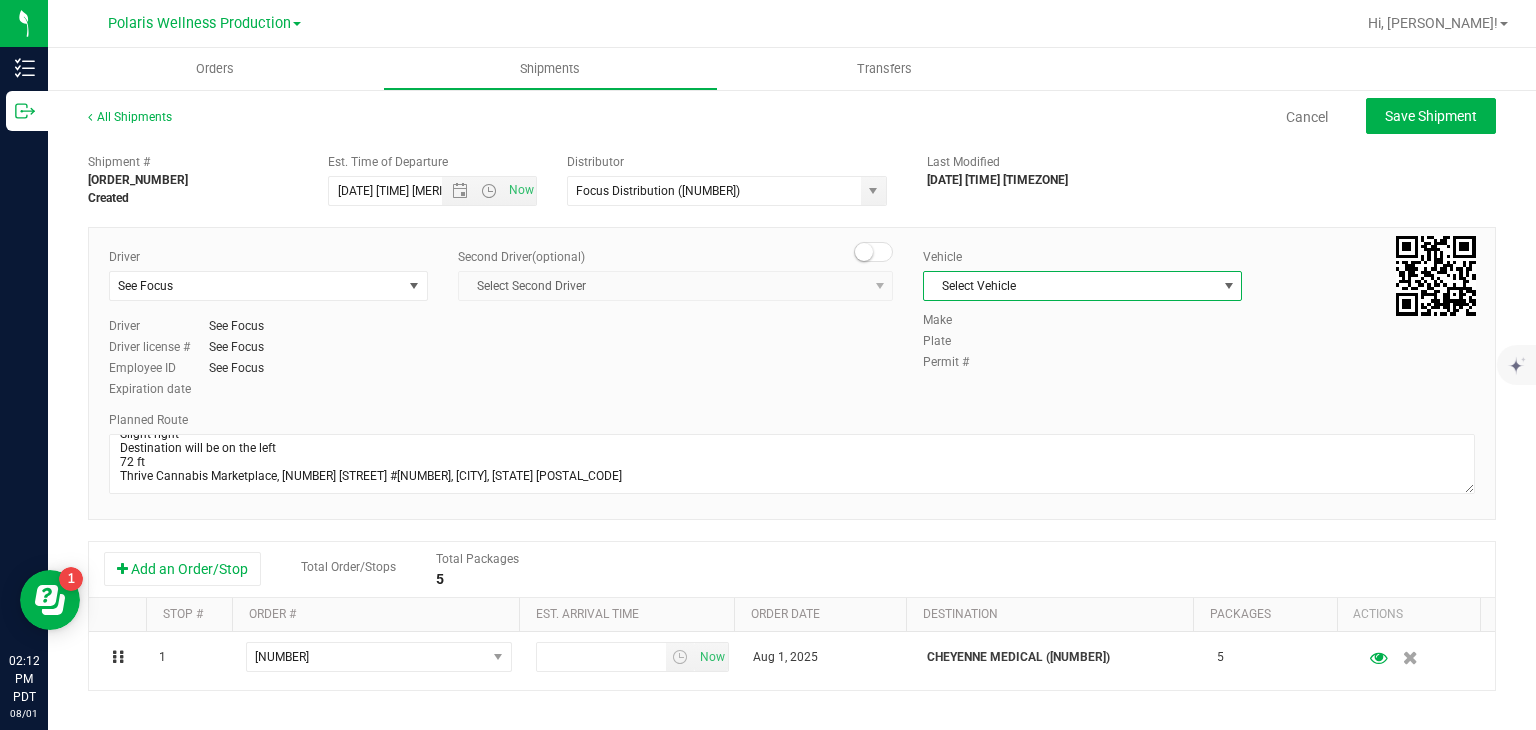 click on "Select Vehicle" at bounding box center (1070, 286) 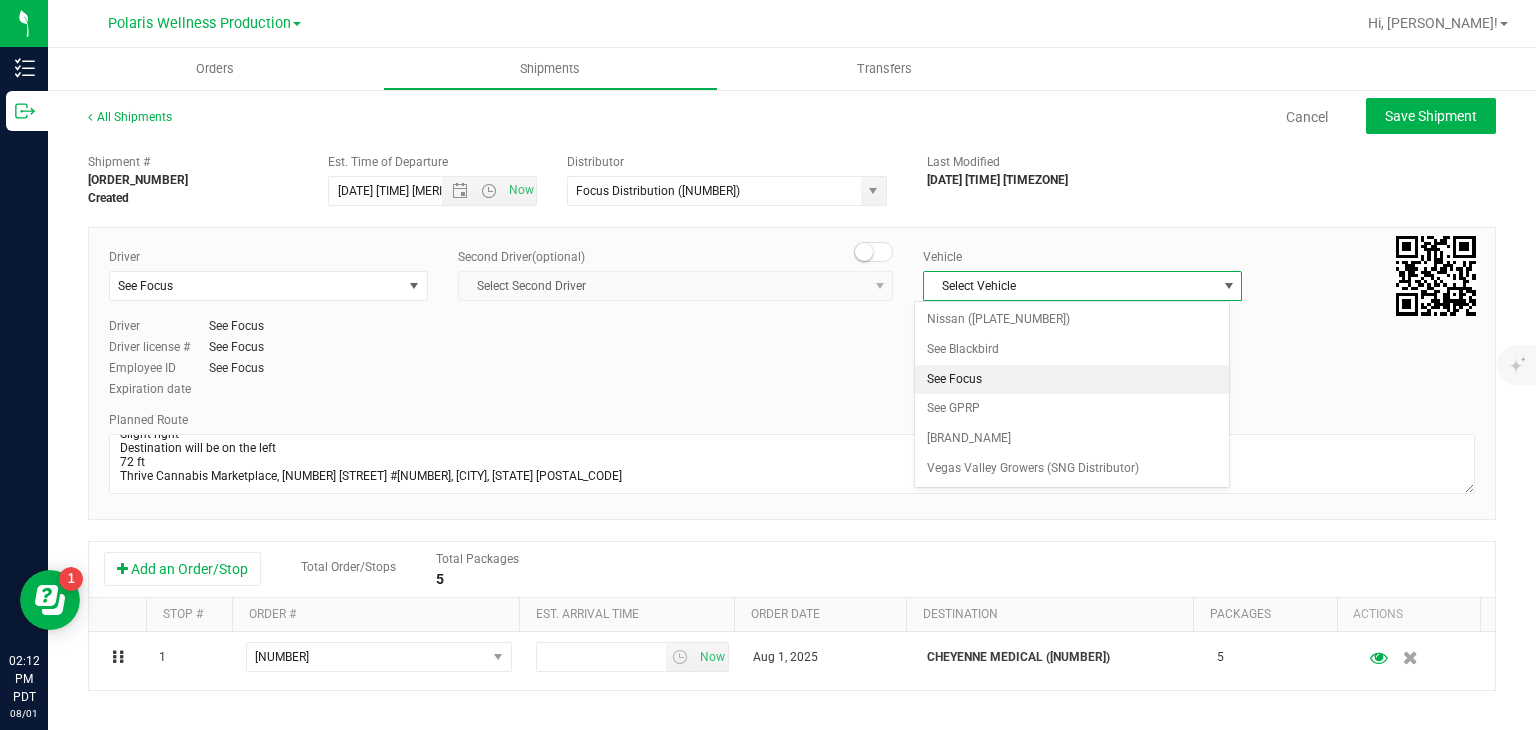 click on "See Focus" at bounding box center [1071, 380] 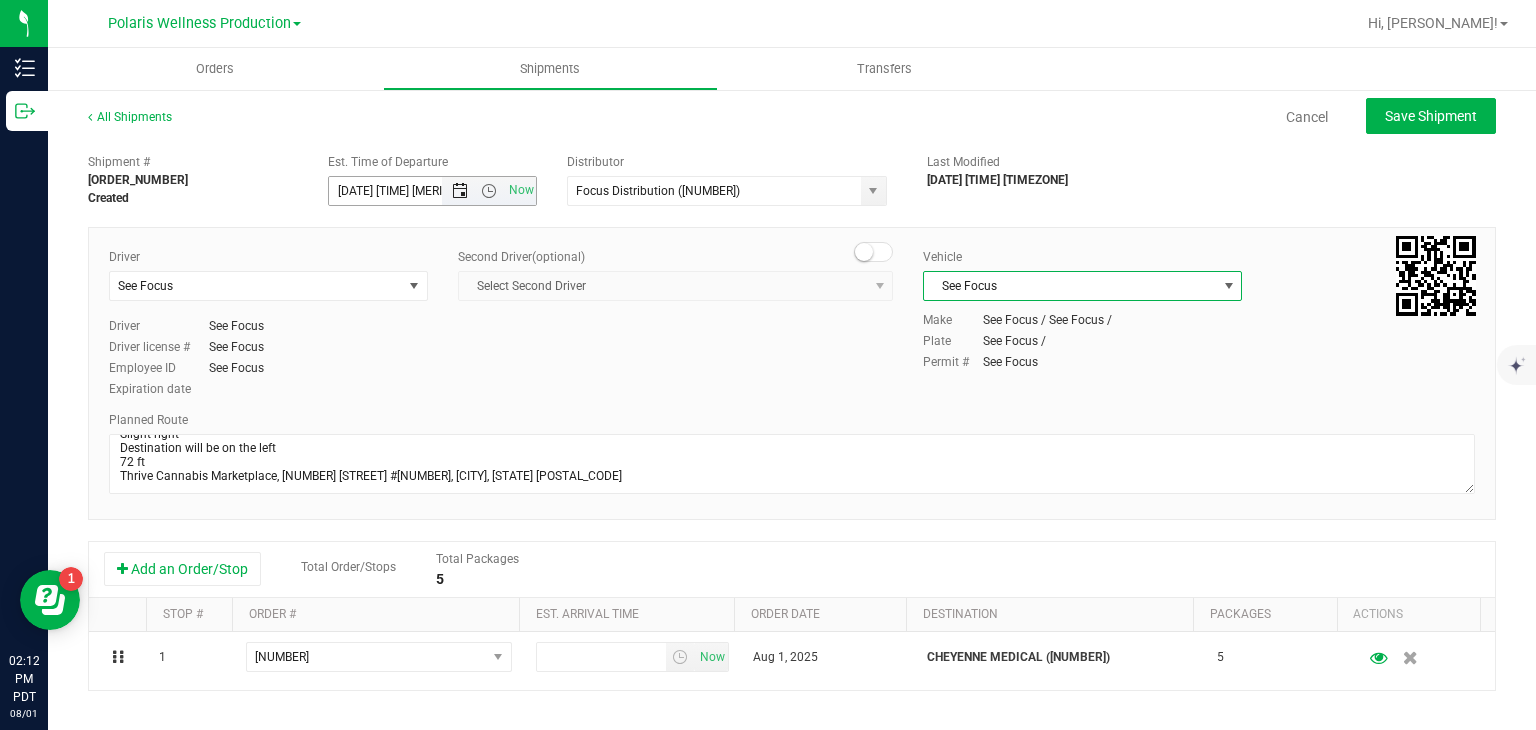 click at bounding box center (460, 191) 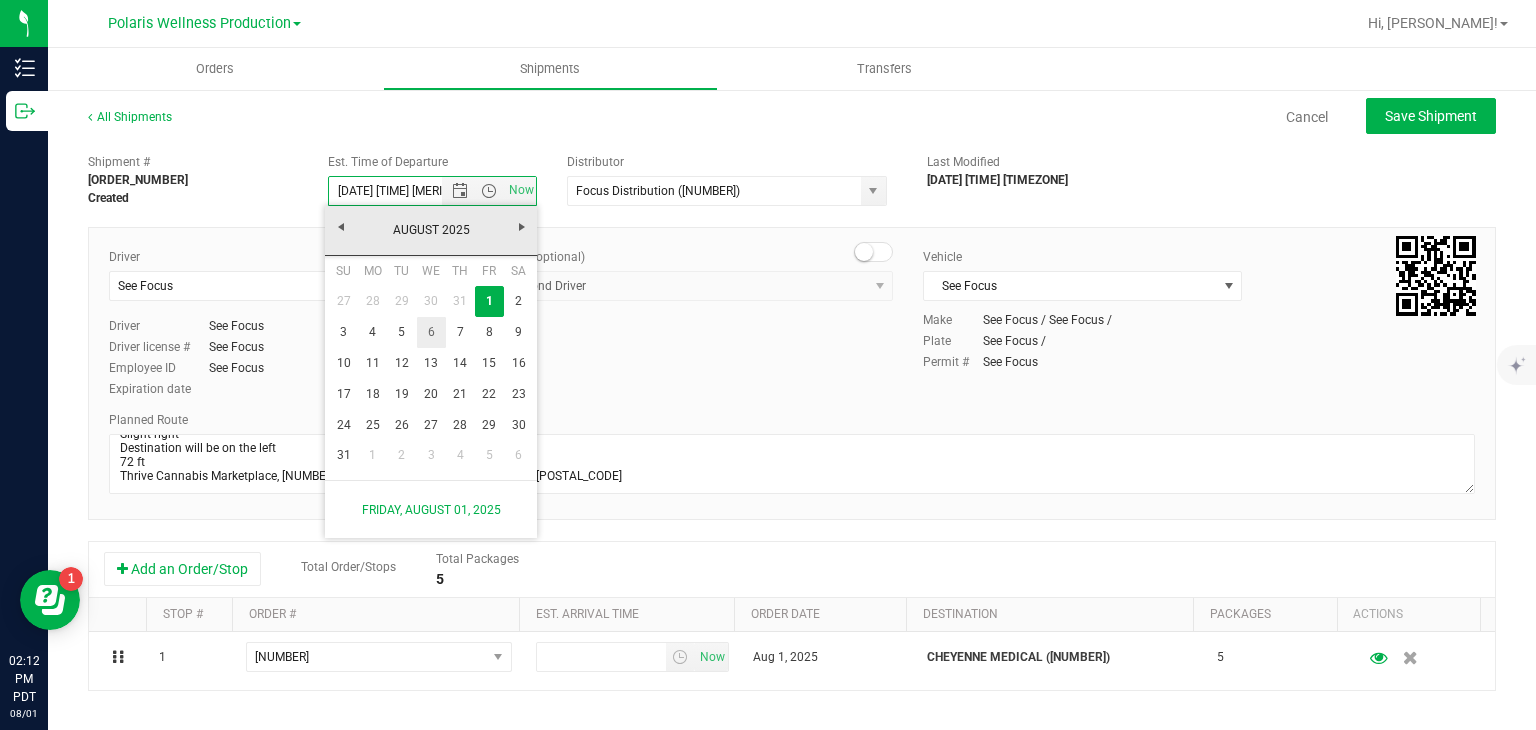 click on "6" at bounding box center [431, 332] 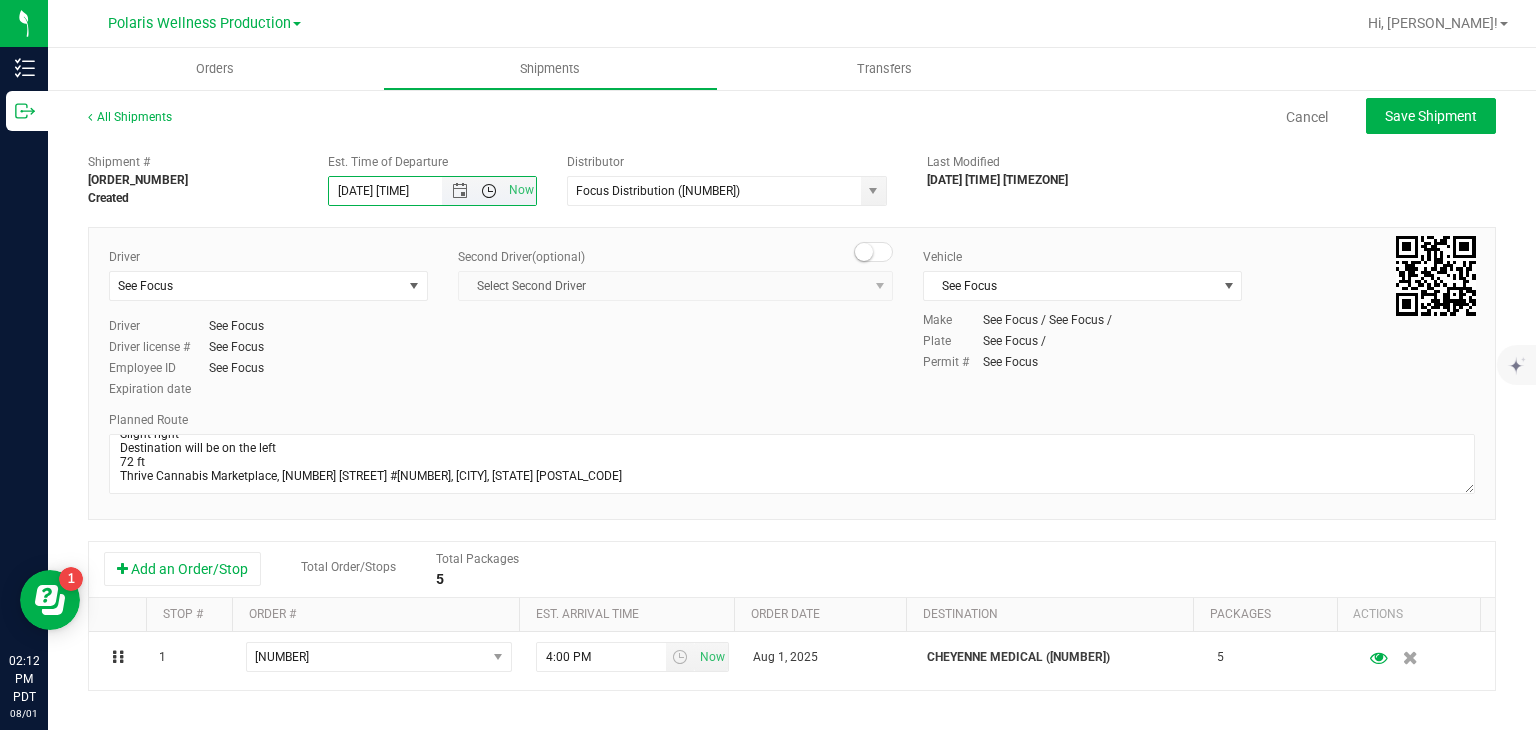 click at bounding box center (489, 191) 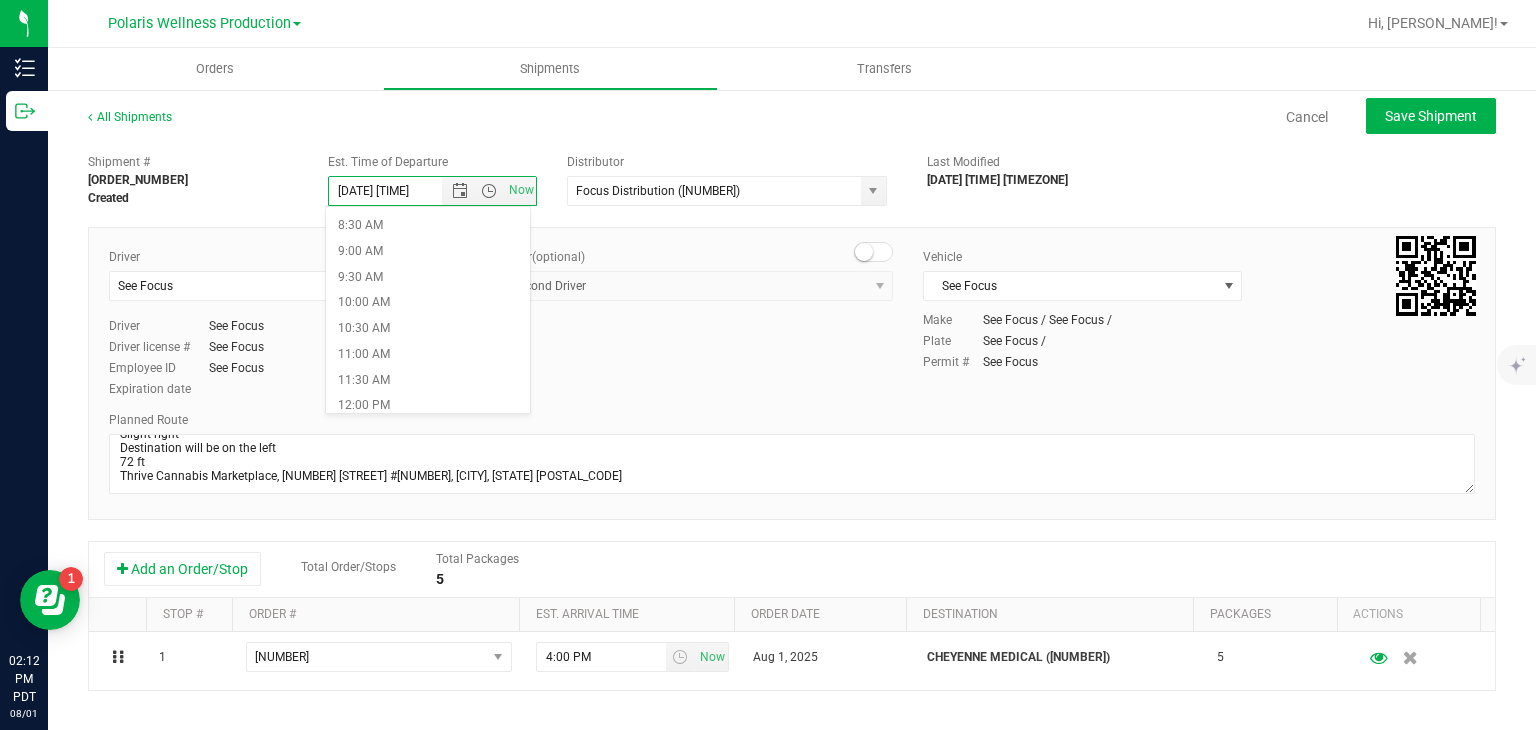scroll, scrollTop: 436, scrollLeft: 0, axis: vertical 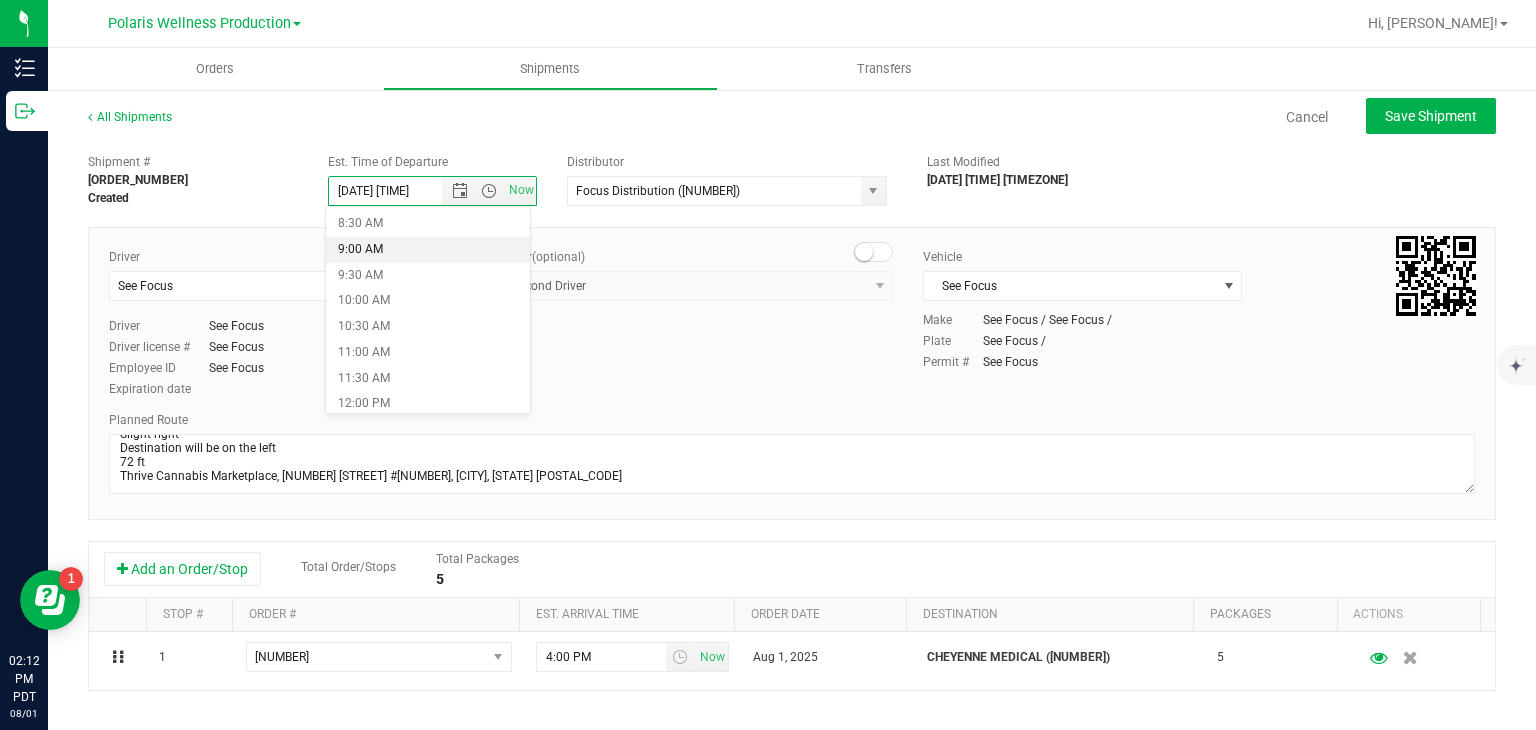 click on "9:00 AM" at bounding box center (428, 250) 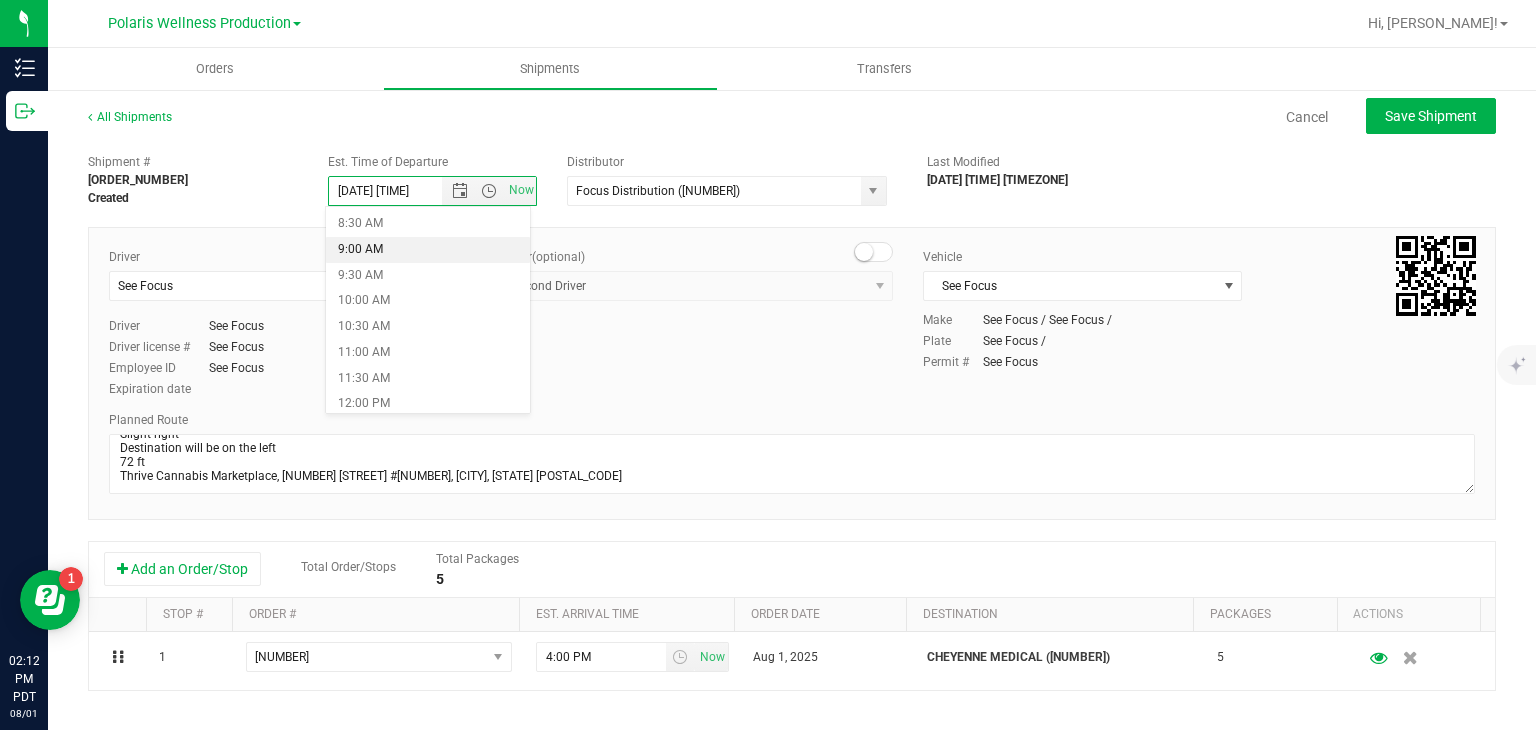 type on "[DATE] [TIME]" 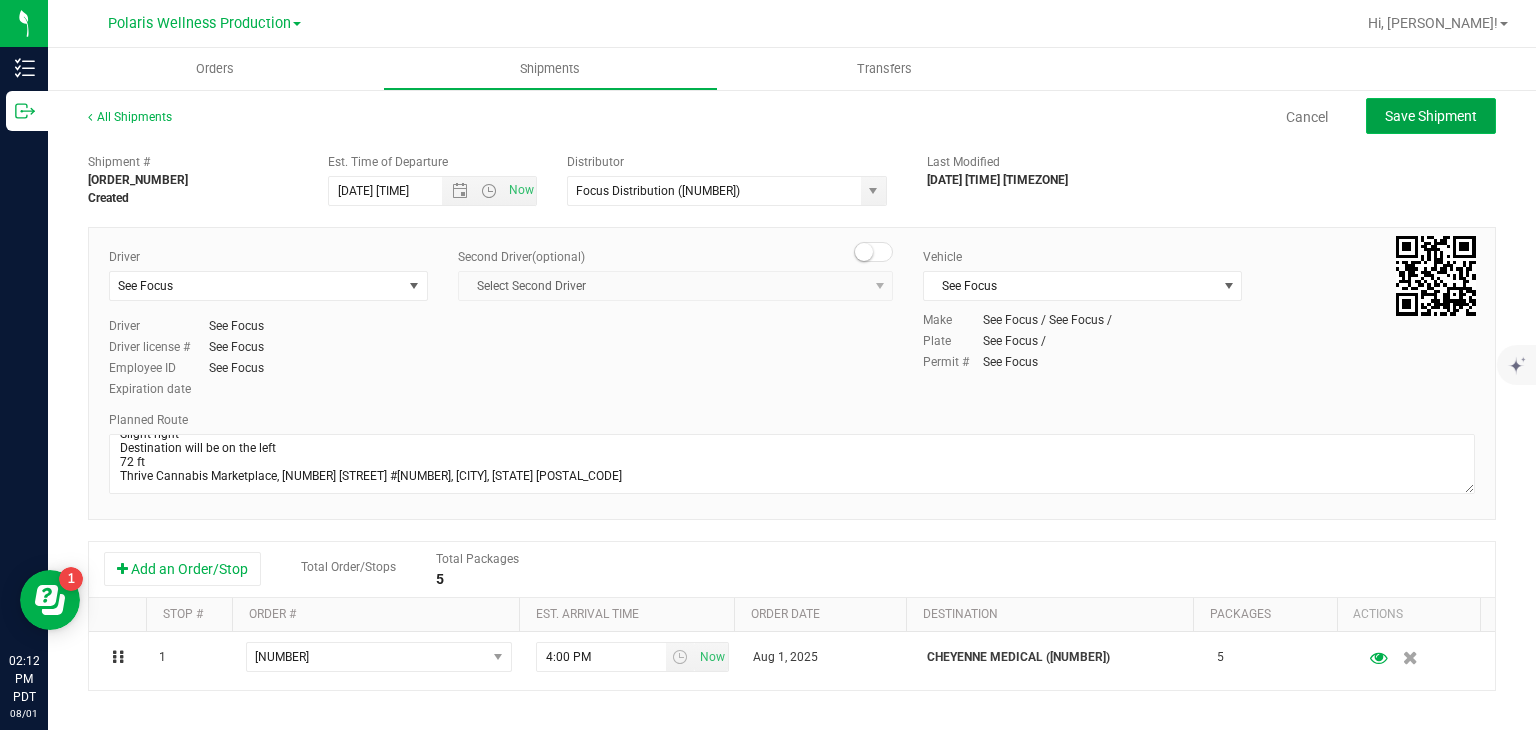 click on "Save Shipment" 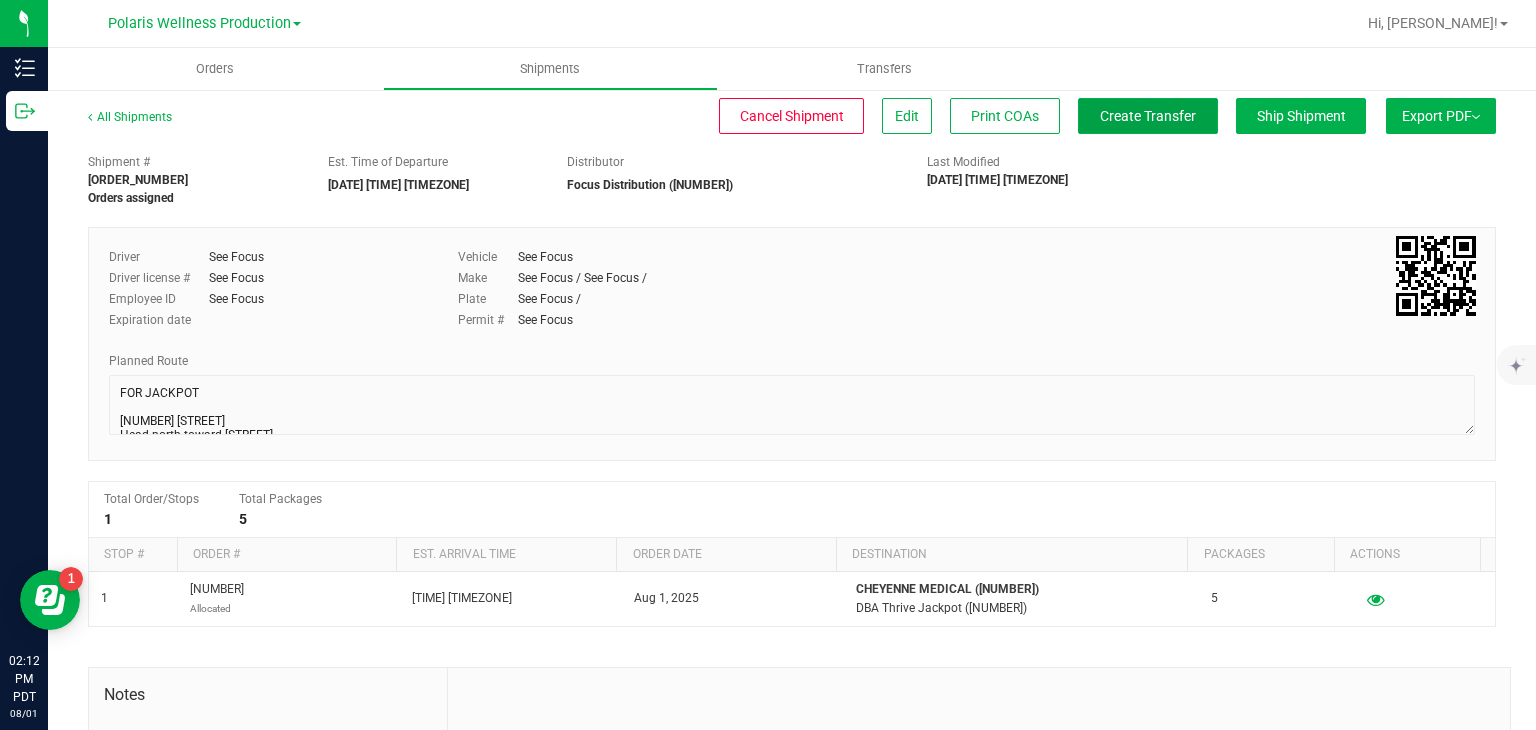 click on "Create Transfer" at bounding box center [1148, 116] 